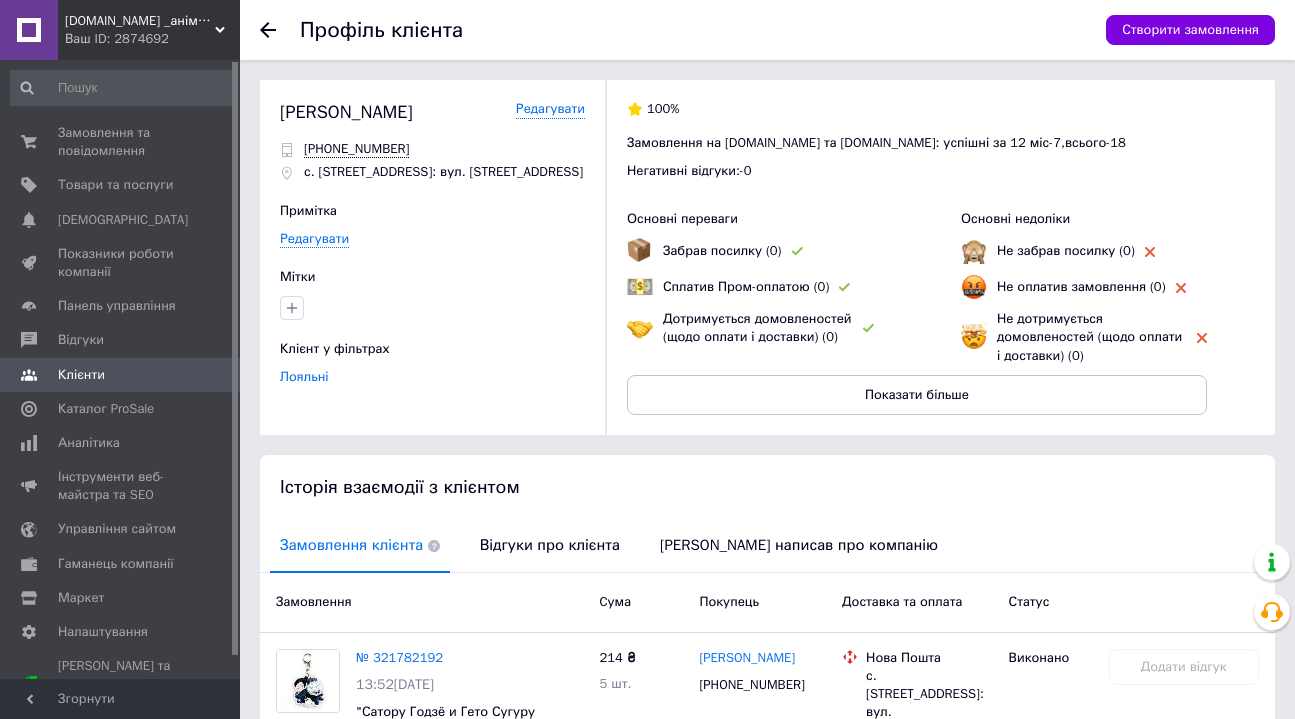 scroll, scrollTop: 0, scrollLeft: 0, axis: both 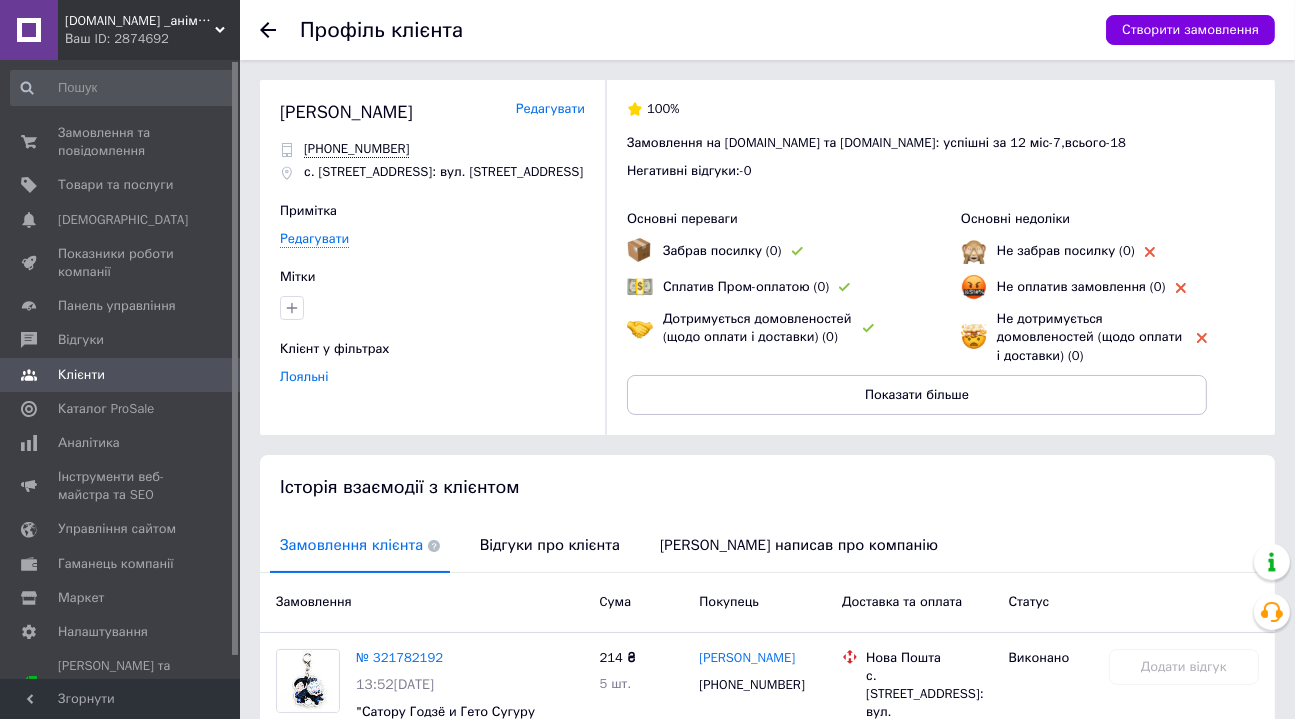click on "Редагувати" at bounding box center (550, 109) 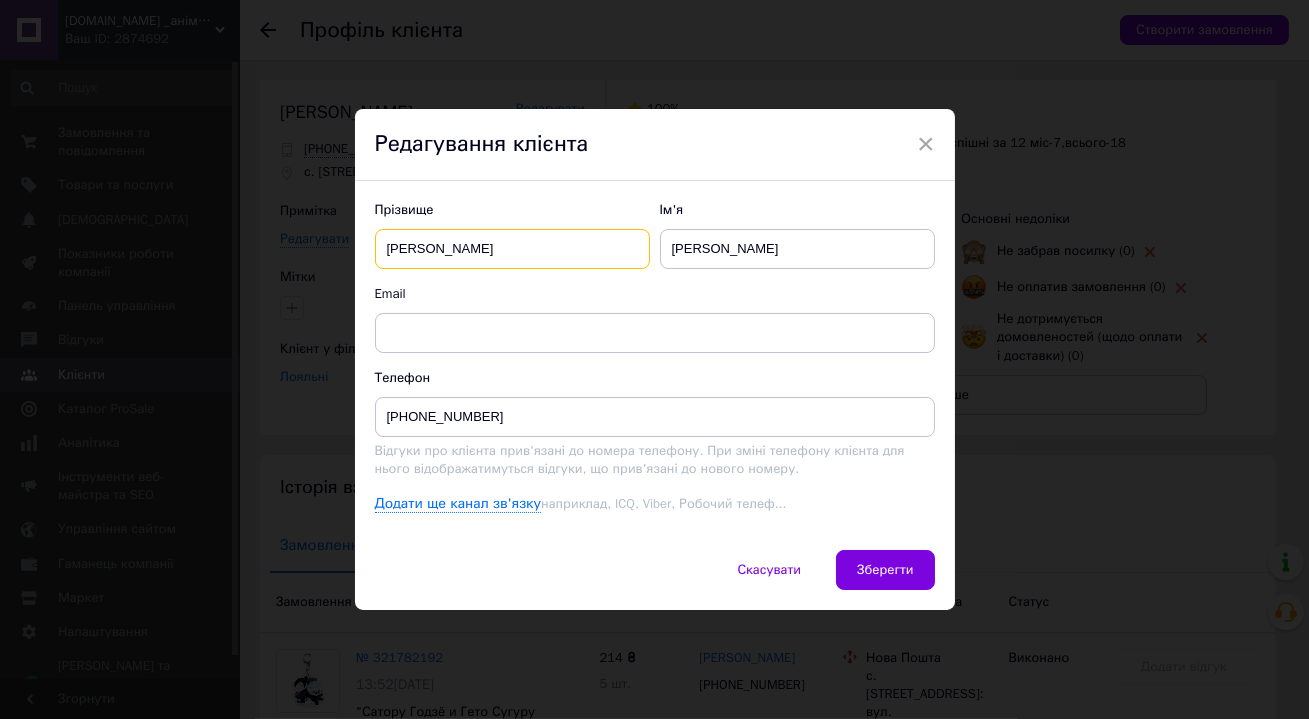click on "[PERSON_NAME]" at bounding box center (512, 249) 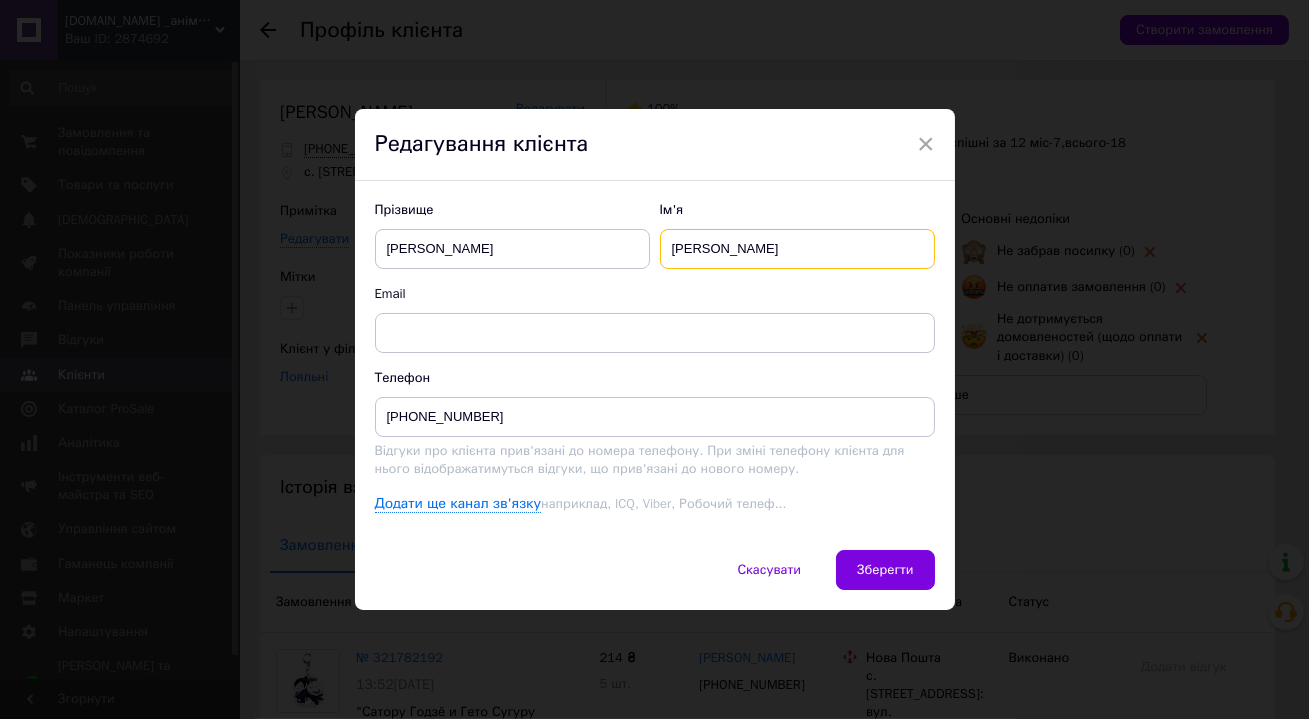 click on "[PERSON_NAME]" at bounding box center (797, 249) 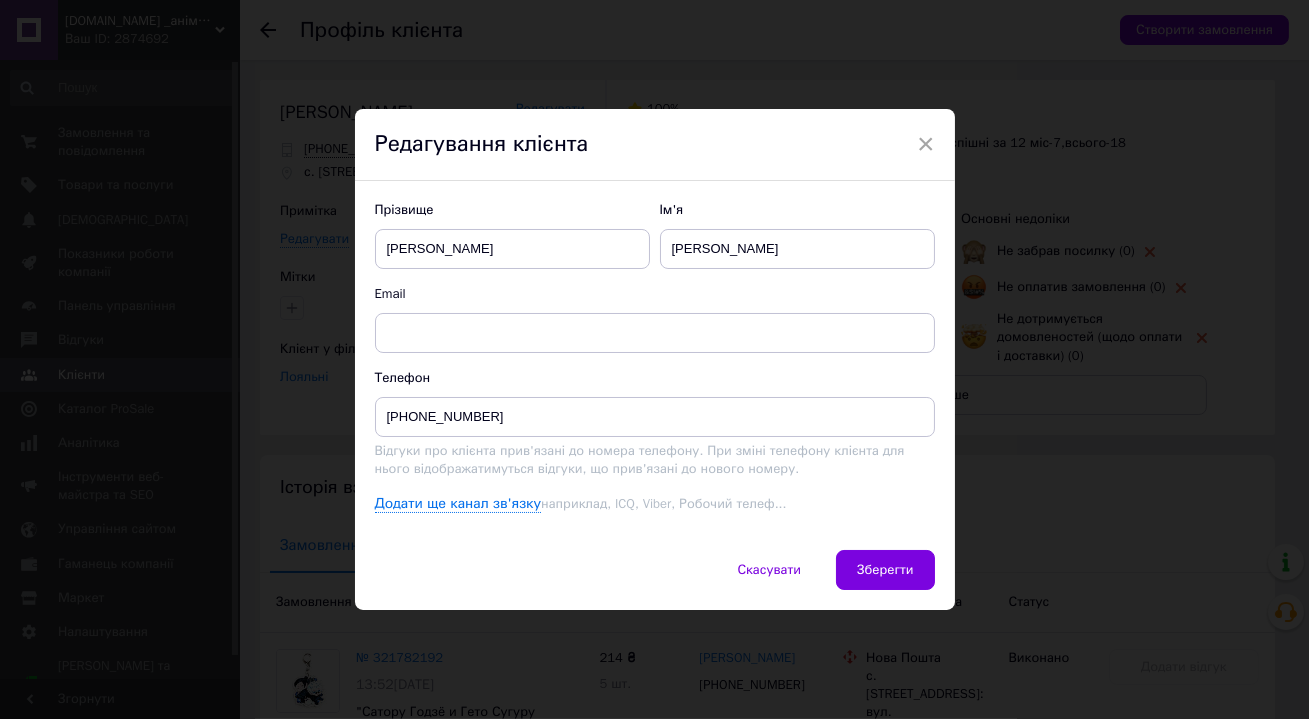 click on "Скасувати   Зберегти" at bounding box center [655, 580] 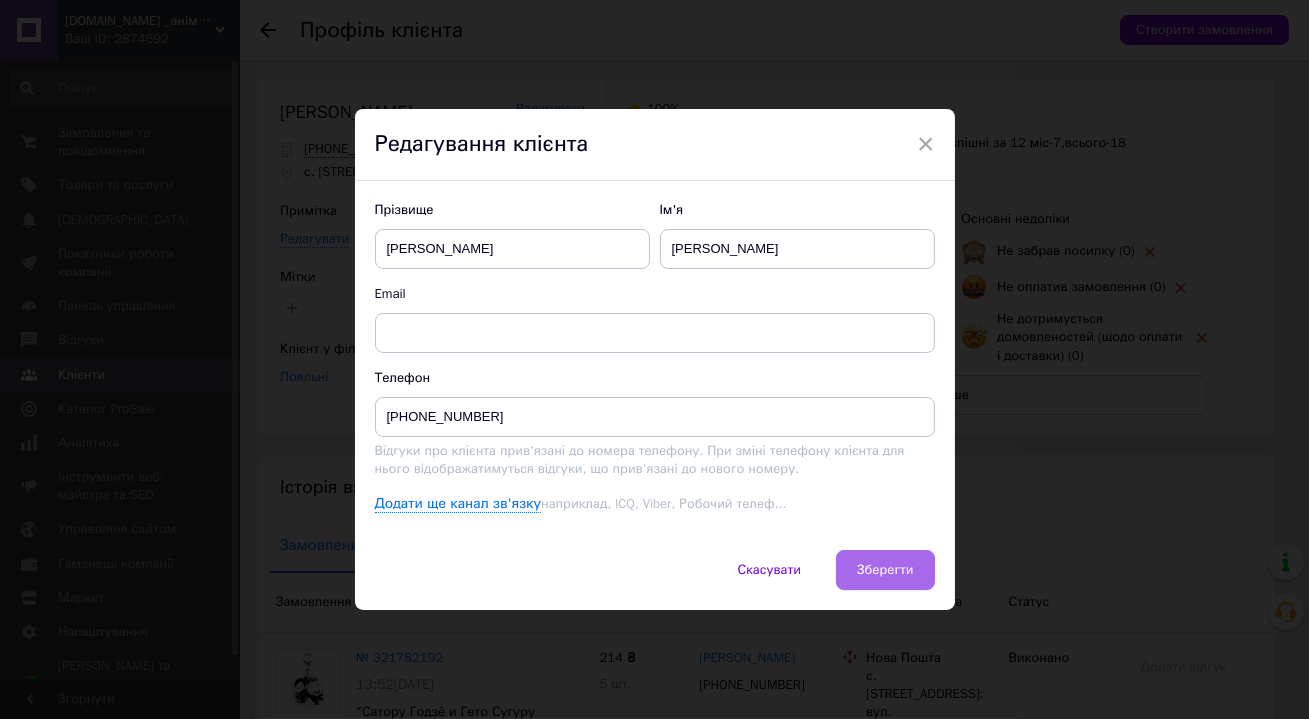 click on "Зберегти" at bounding box center [885, 570] 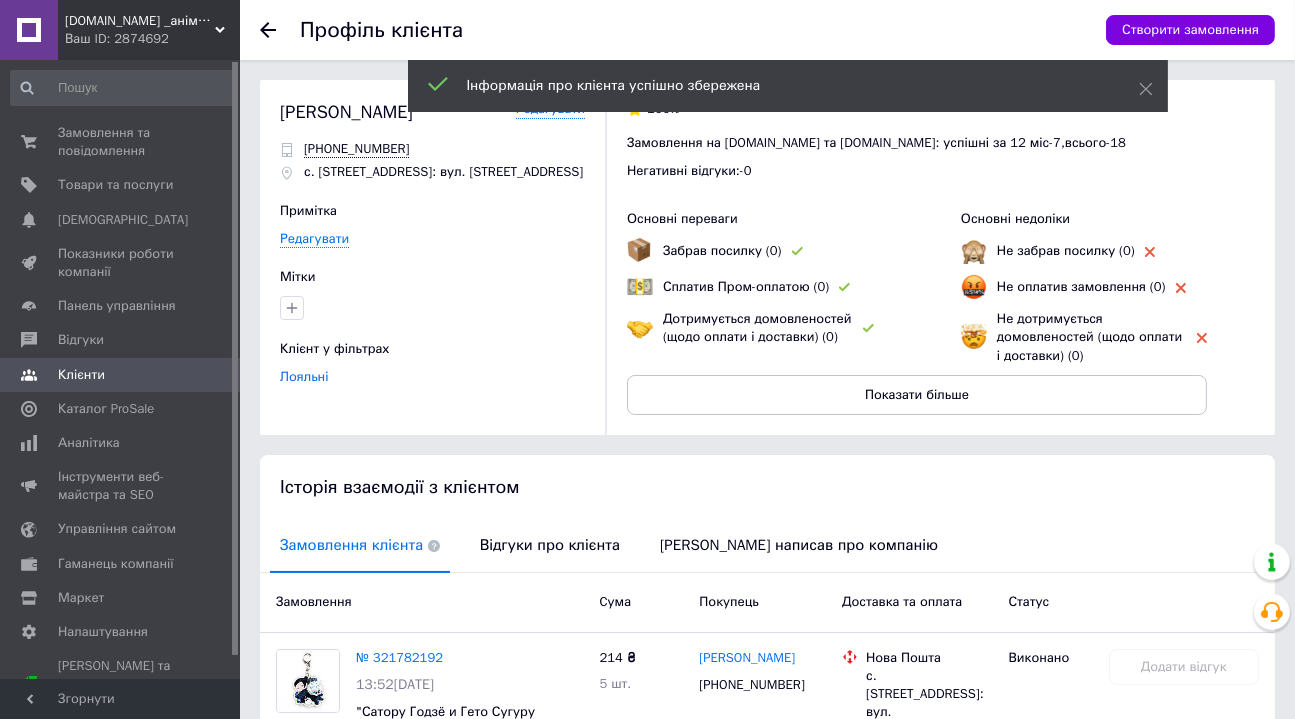 click on "Клієнт у фільтрах" at bounding box center (430, 349) 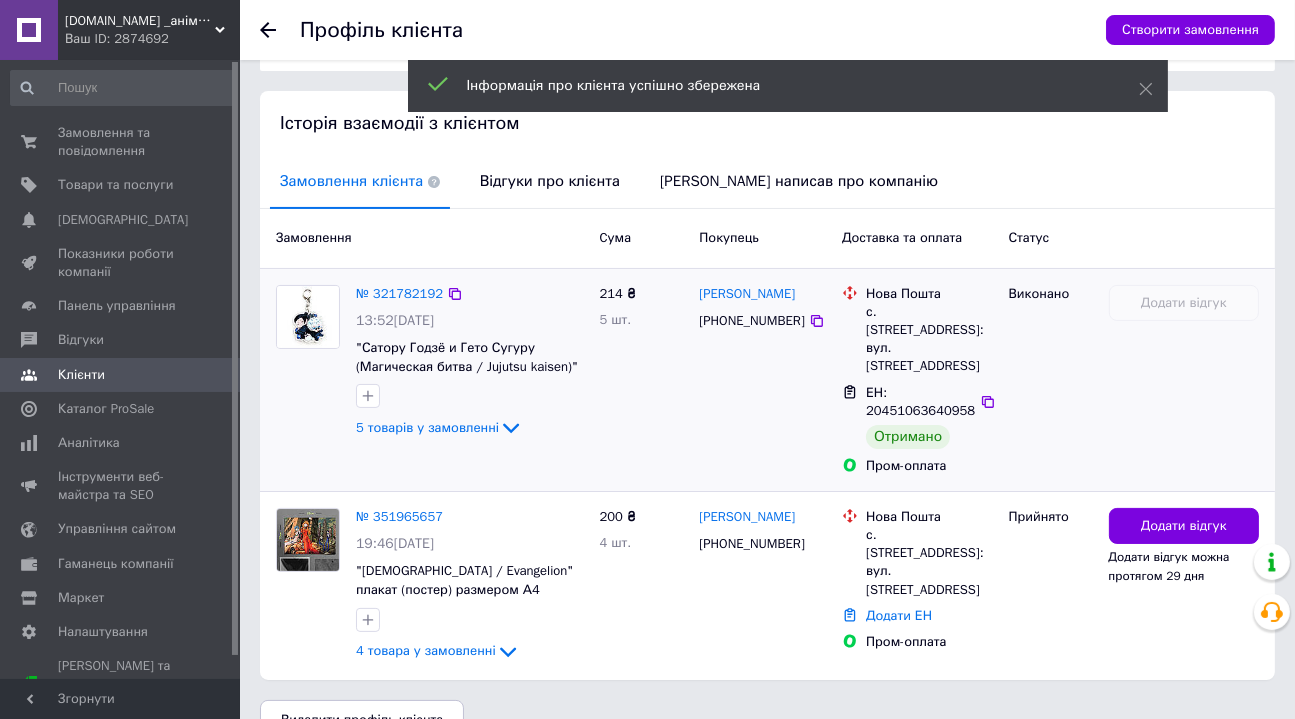 scroll, scrollTop: 411, scrollLeft: 0, axis: vertical 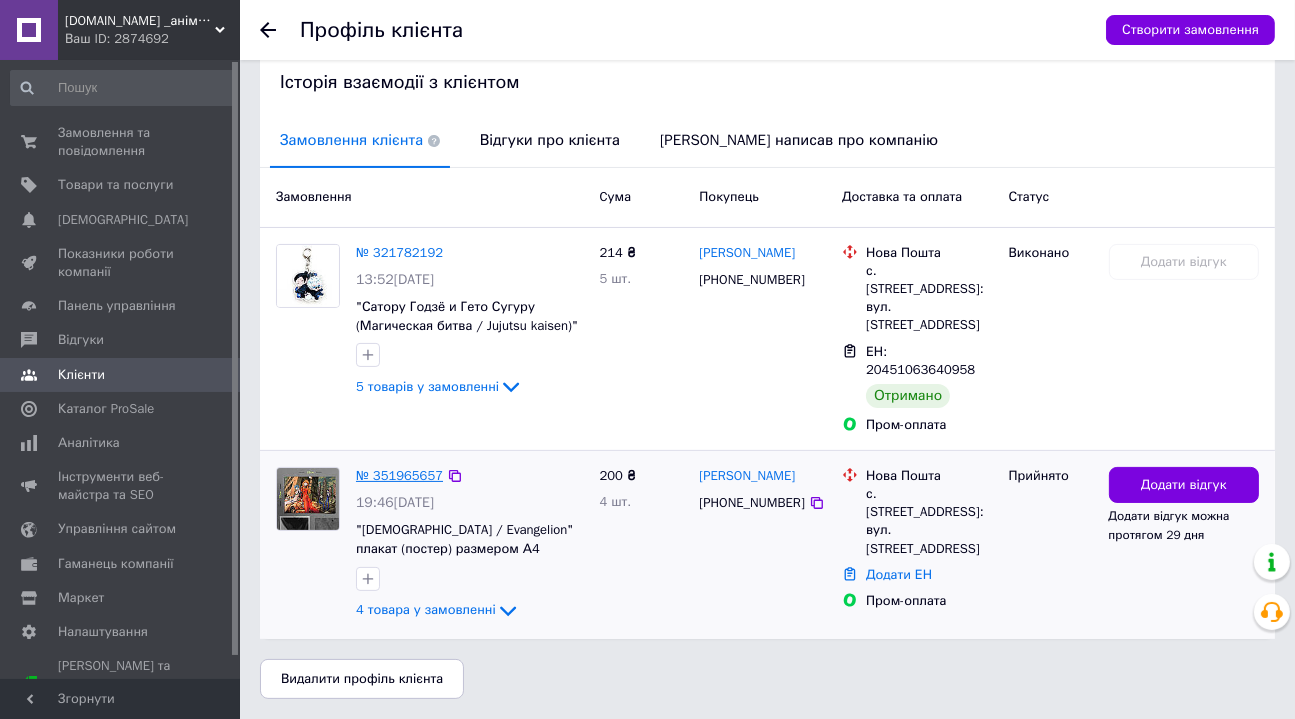 click on "№ 351965657" at bounding box center [399, 475] 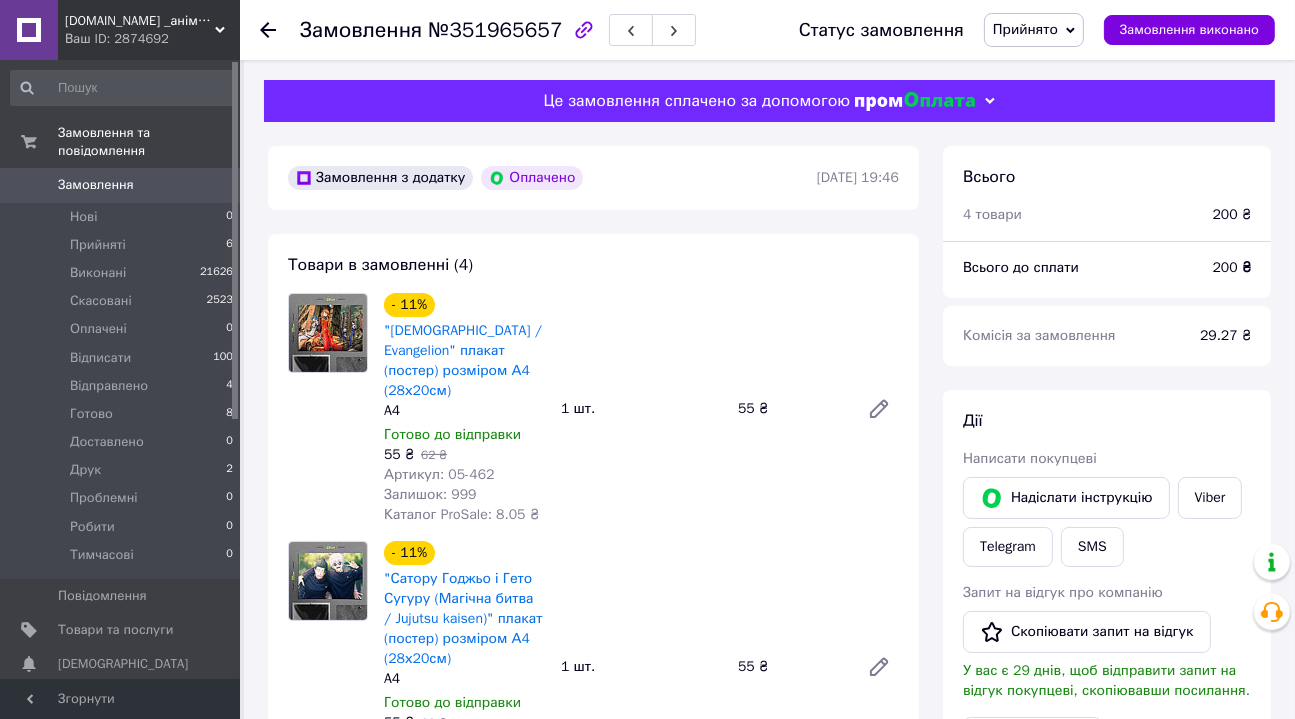 click on "1 шт." at bounding box center [641, 409] 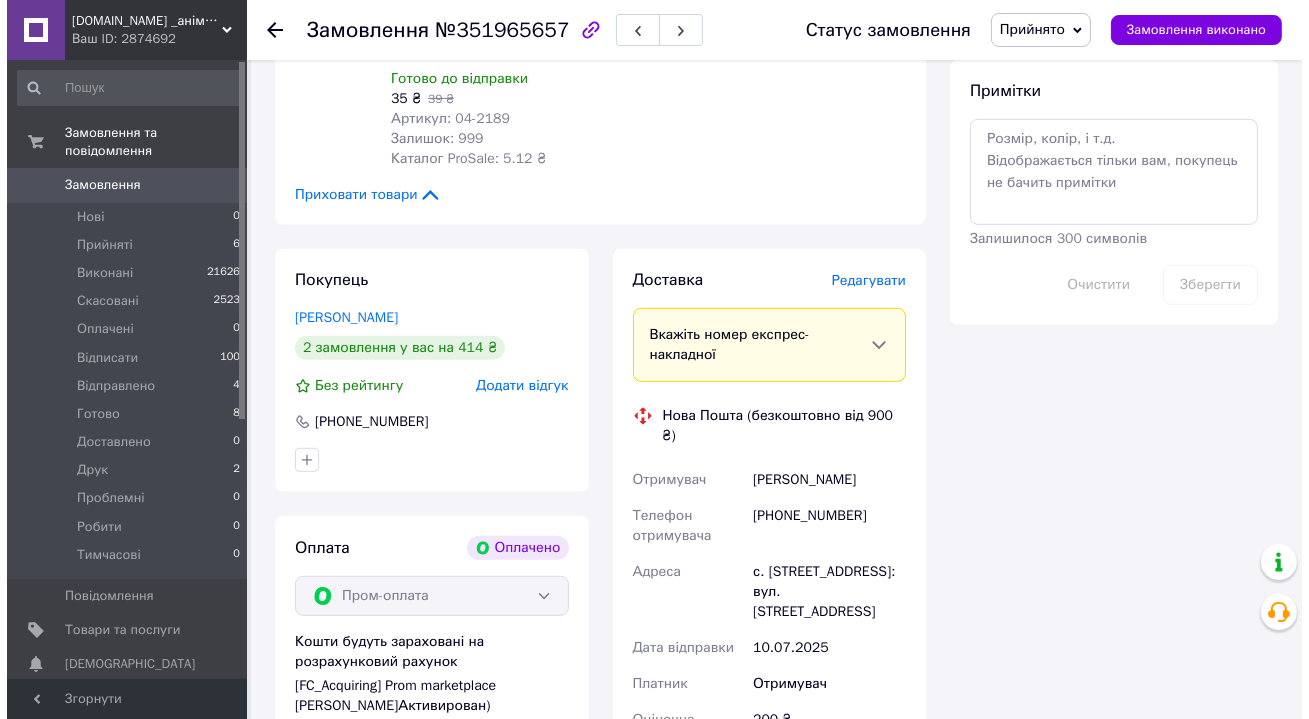 scroll, scrollTop: 1181, scrollLeft: 0, axis: vertical 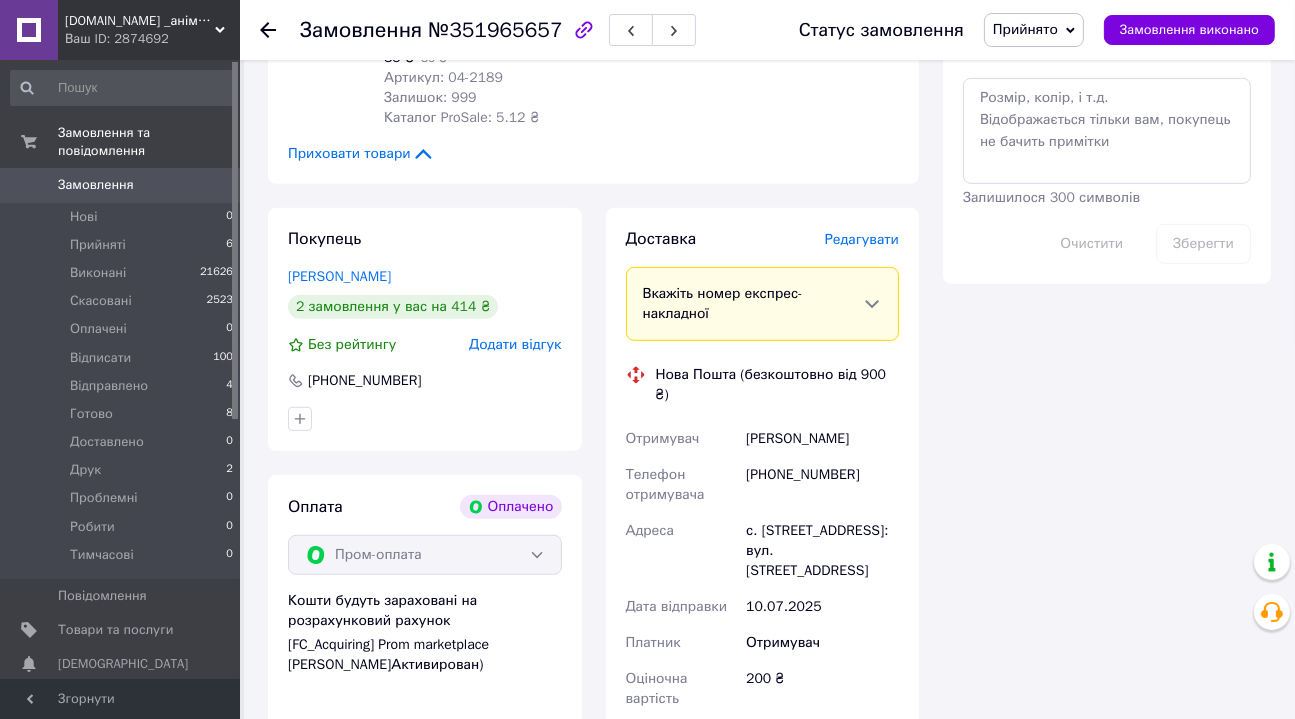click on "Редагувати" at bounding box center [862, 239] 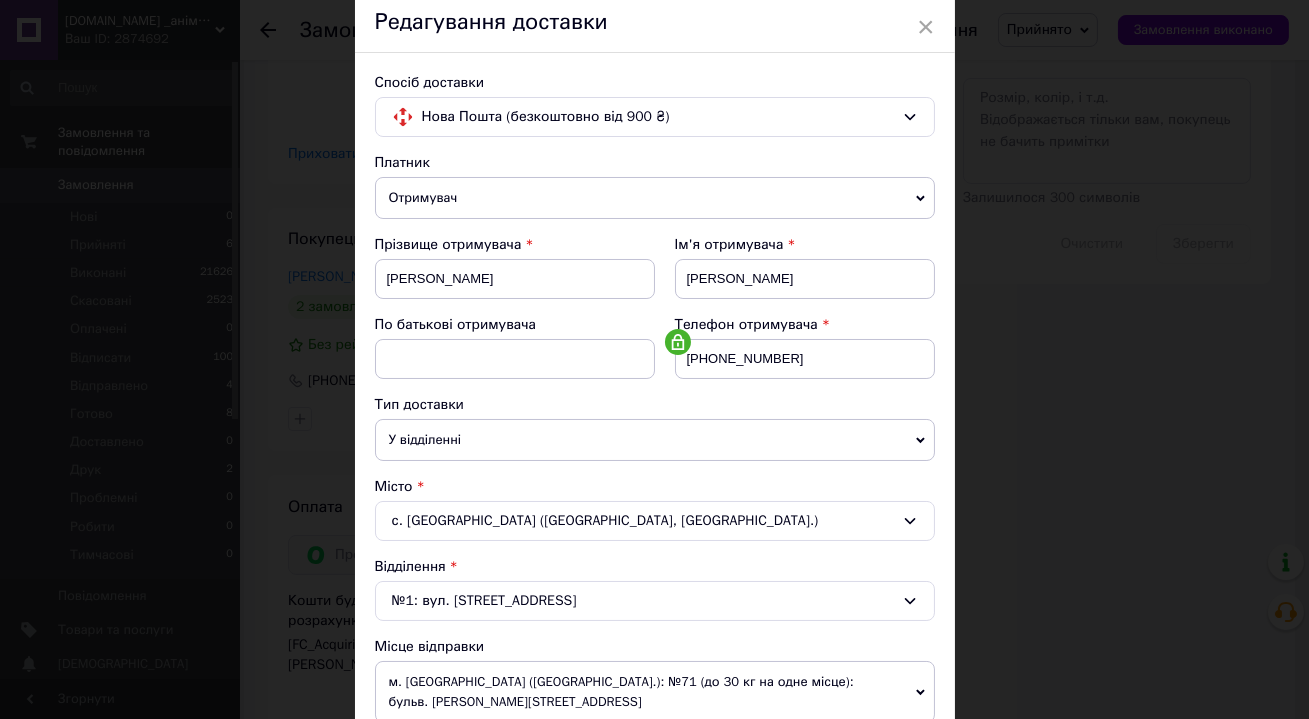 scroll, scrollTop: 181, scrollLeft: 0, axis: vertical 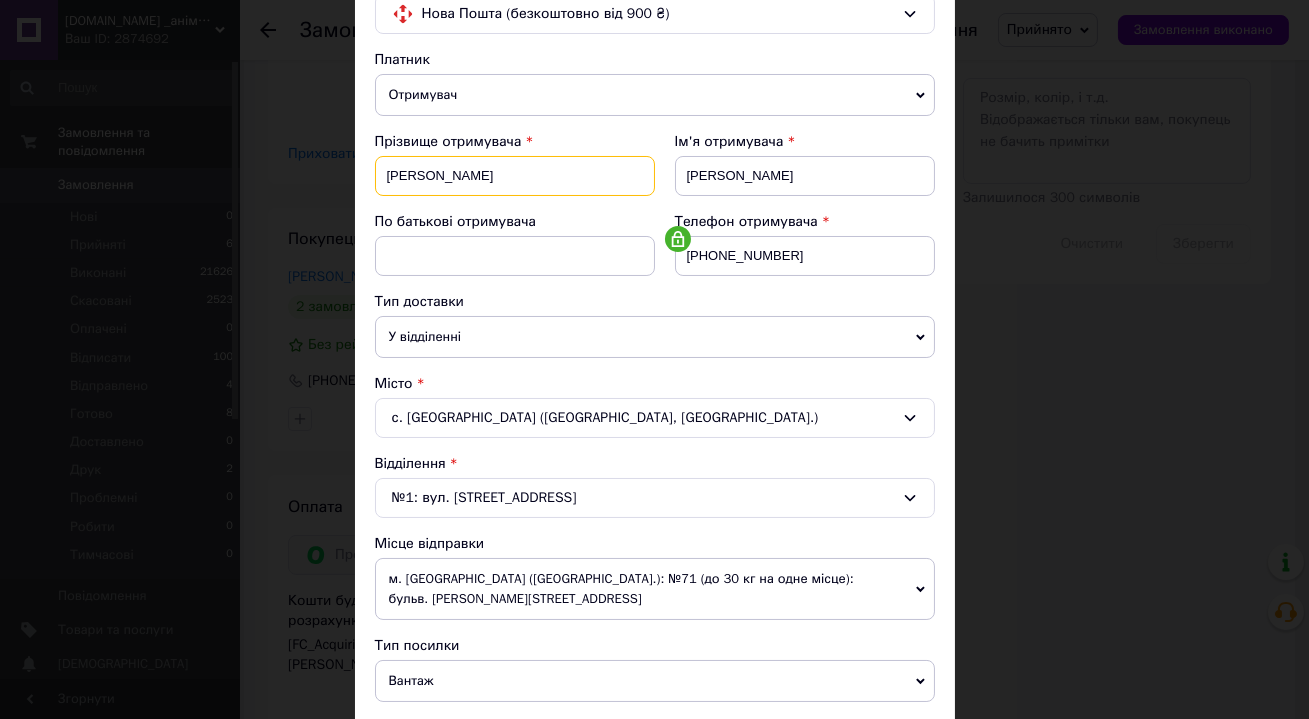 click on "[PERSON_NAME]" at bounding box center (515, 176) 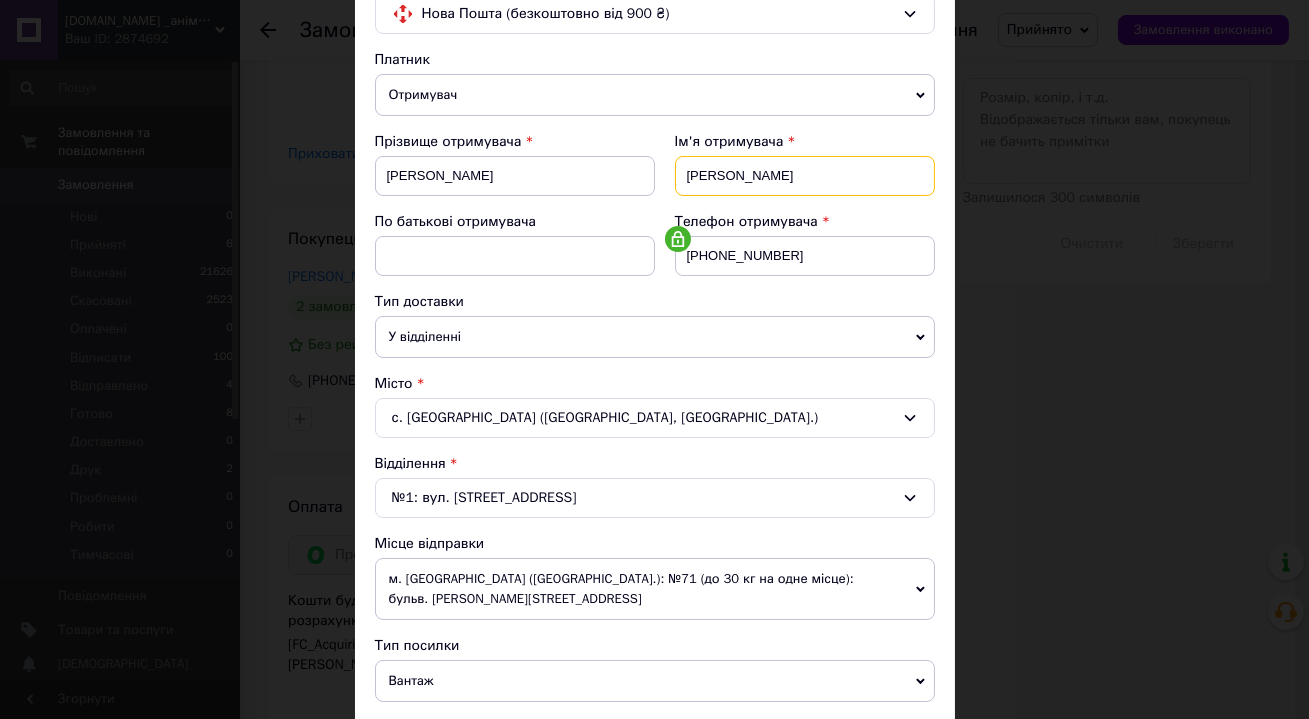 click on "[PERSON_NAME]" at bounding box center (805, 176) 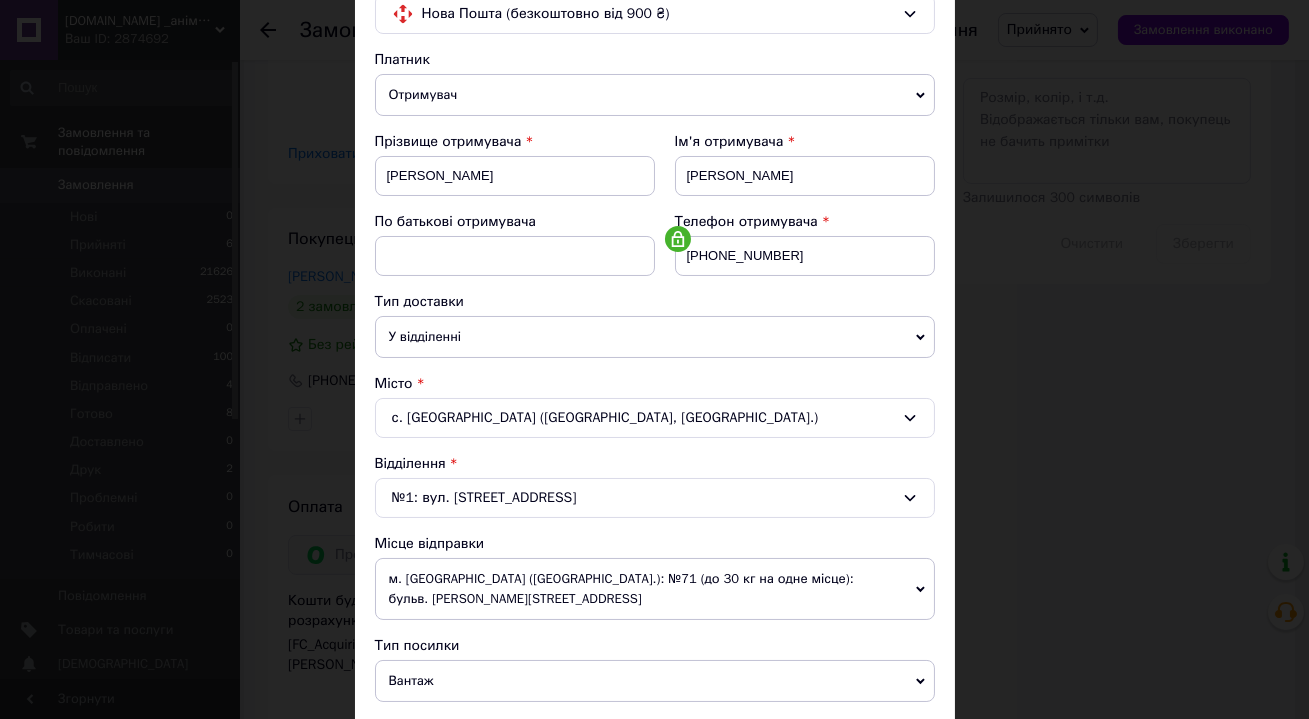 click on "По батькові отримувача" at bounding box center [515, 222] 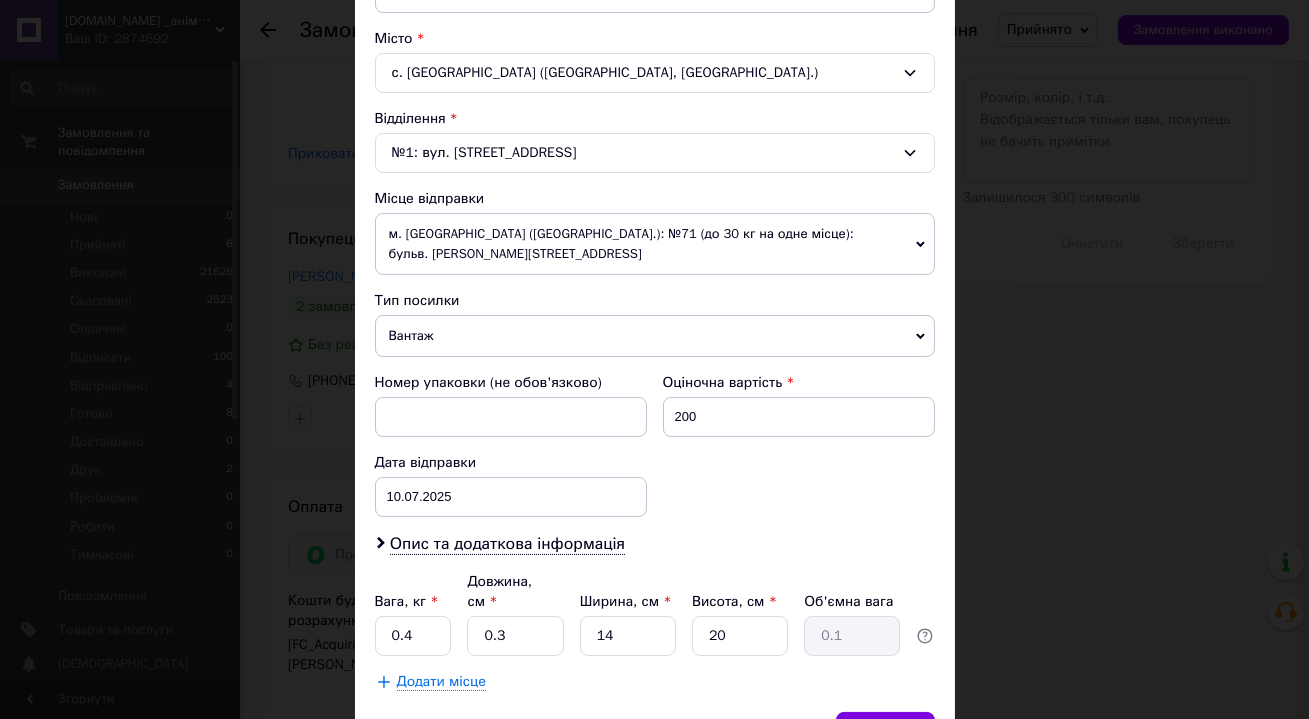 scroll, scrollTop: 597, scrollLeft: 0, axis: vertical 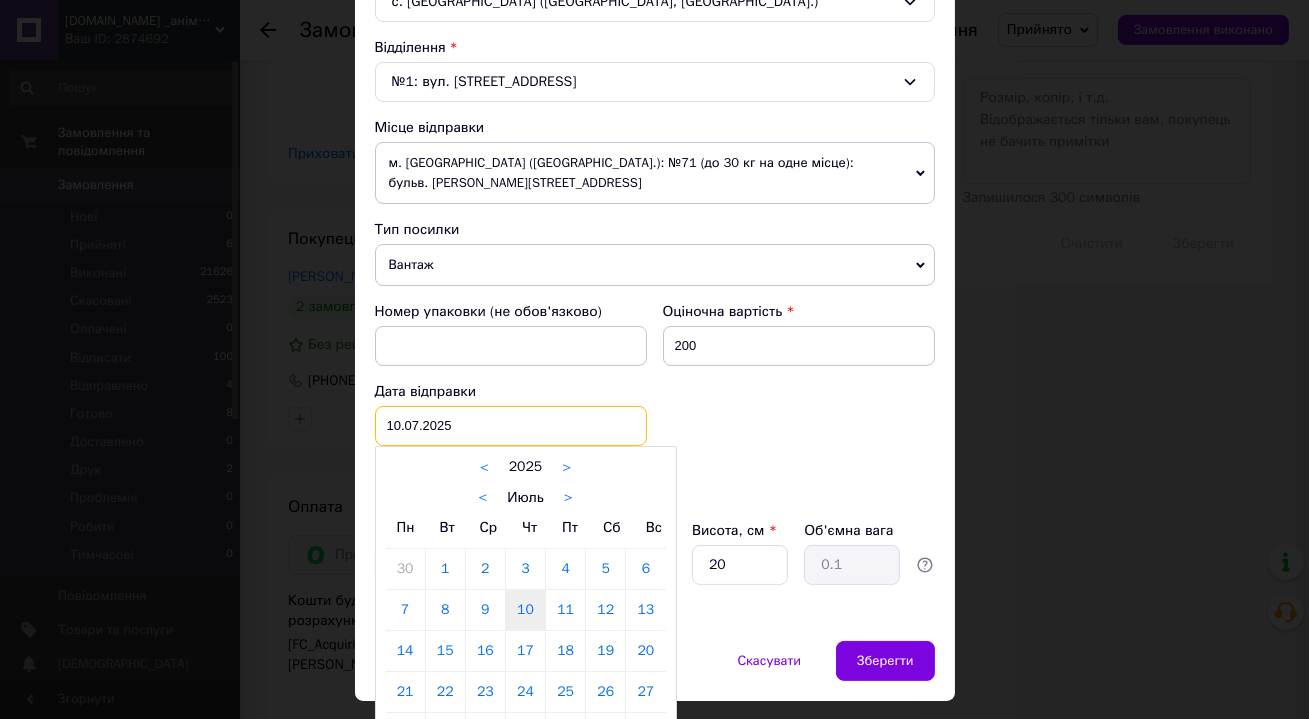 click on "[DATE] < 2025 > < Июль > Пн Вт Ср Чт Пт Сб Вс 30 1 2 3 4 5 6 7 8 9 10 11 12 13 14 15 16 17 18 19 20 21 22 23 24 25 26 27 28 29 30 31 1 2 3 4 5 6 7 8 9 10" at bounding box center (511, 426) 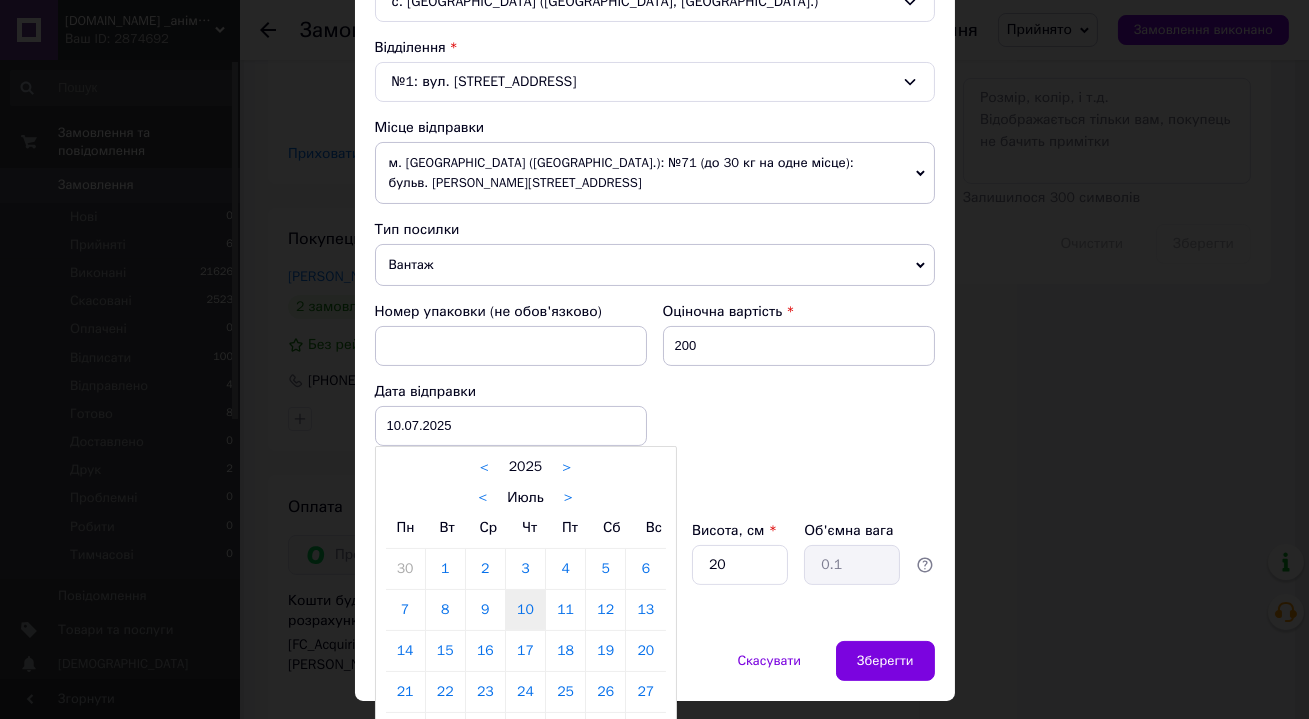 drag, startPoint x: 567, startPoint y: 594, endPoint x: 564, endPoint y: 520, distance: 74.06078 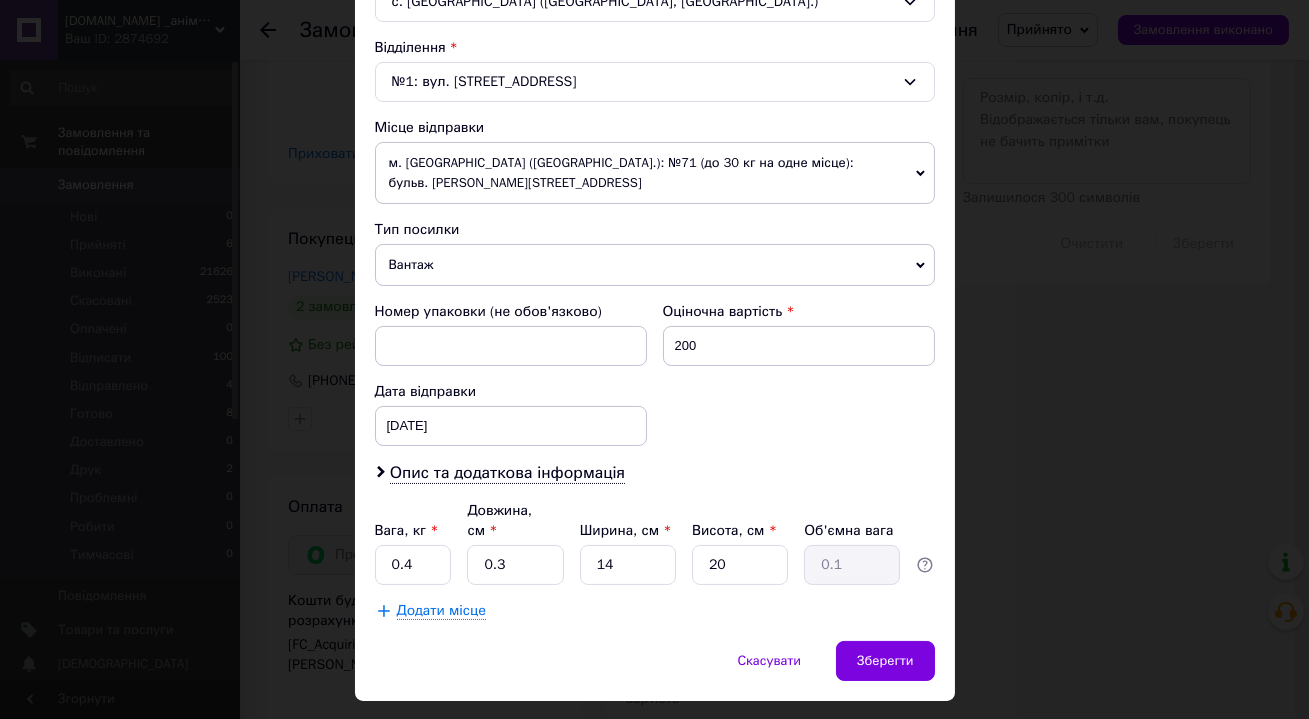 drag, startPoint x: 566, startPoint y: 448, endPoint x: 626, endPoint y: 423, distance: 65 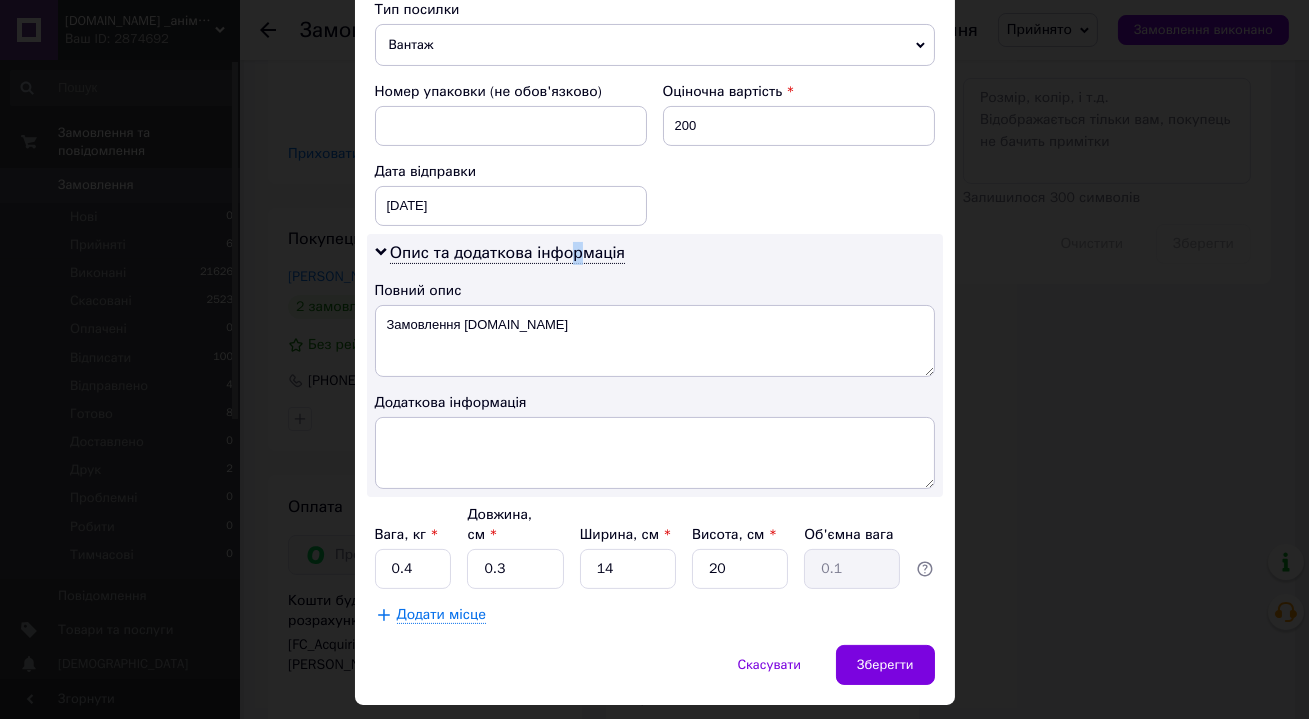 scroll, scrollTop: 819, scrollLeft: 0, axis: vertical 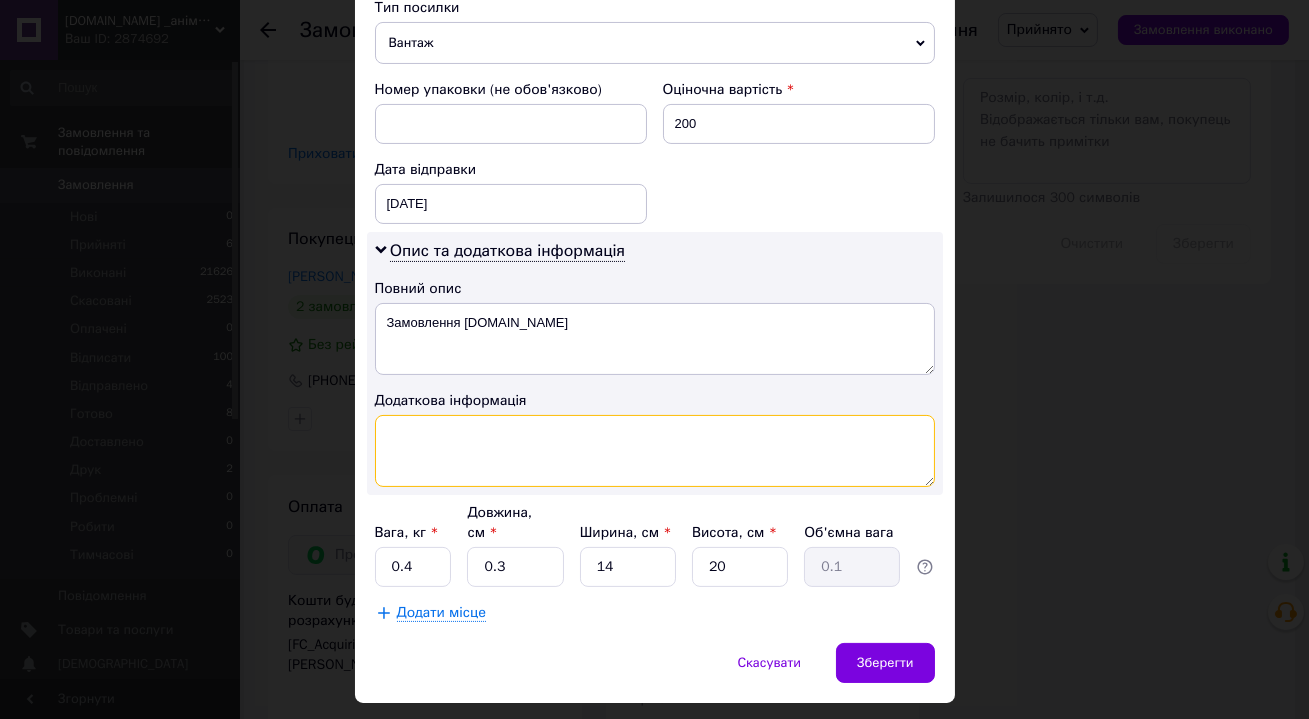 drag, startPoint x: 536, startPoint y: 422, endPoint x: 522, endPoint y: 437, distance: 20.518284 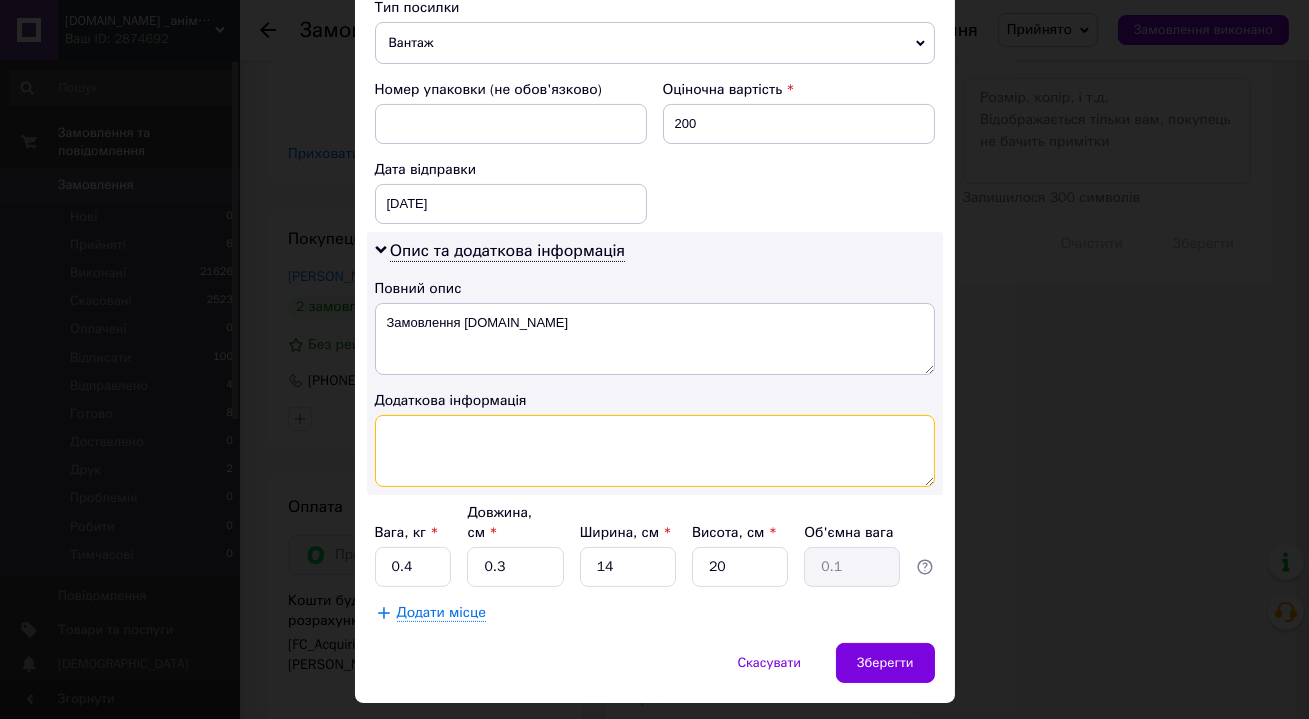click at bounding box center (655, 451) 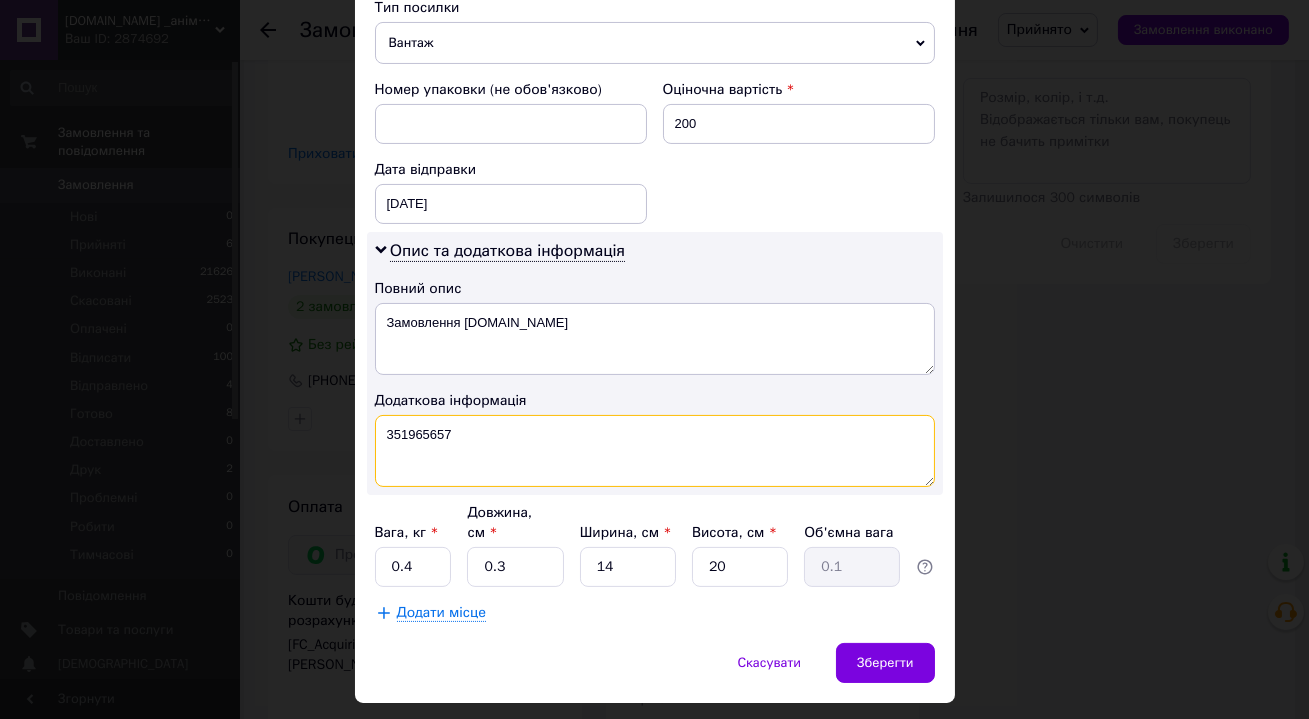 type on "351965657" 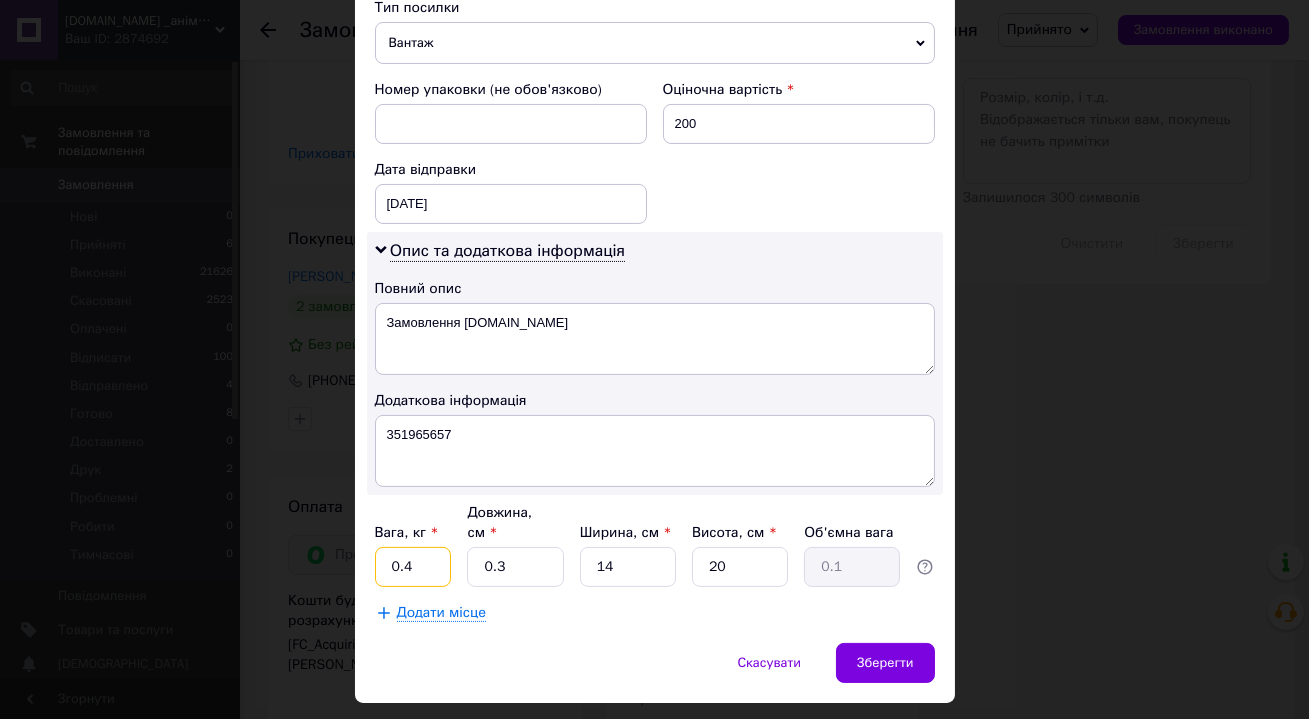 click on "0.4" at bounding box center [413, 567] 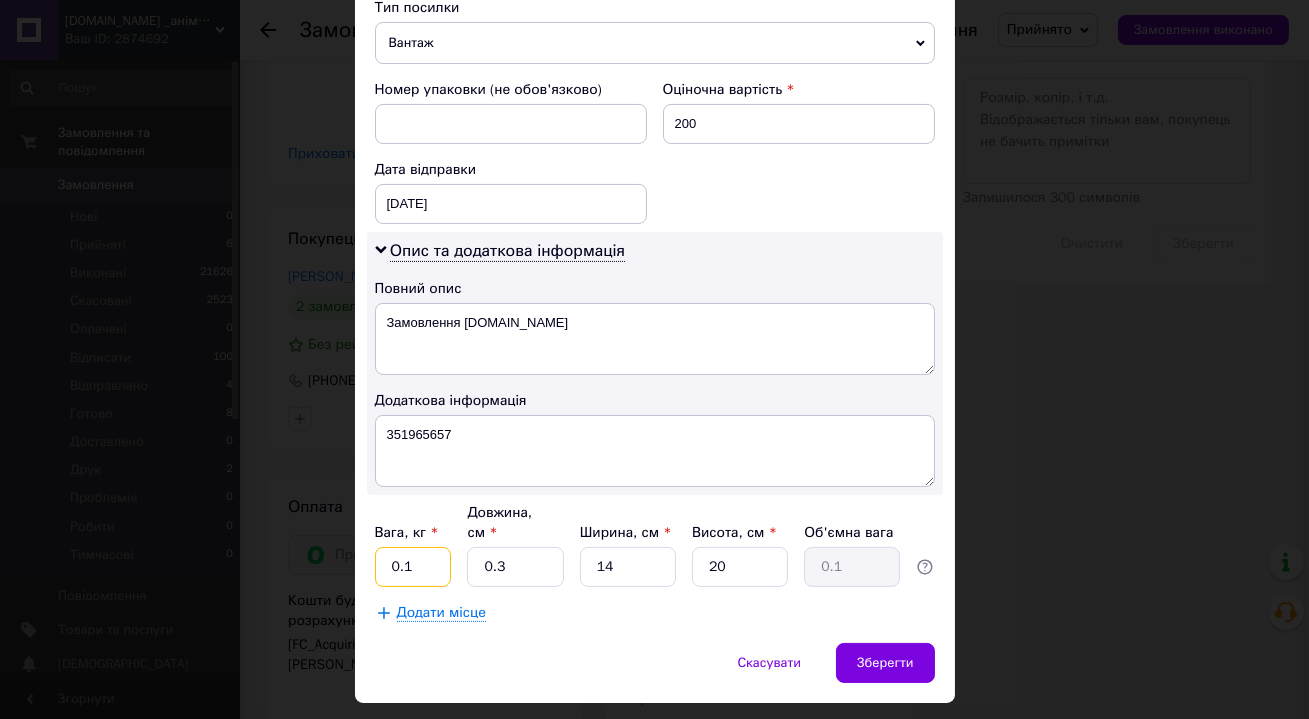 type on "0.1" 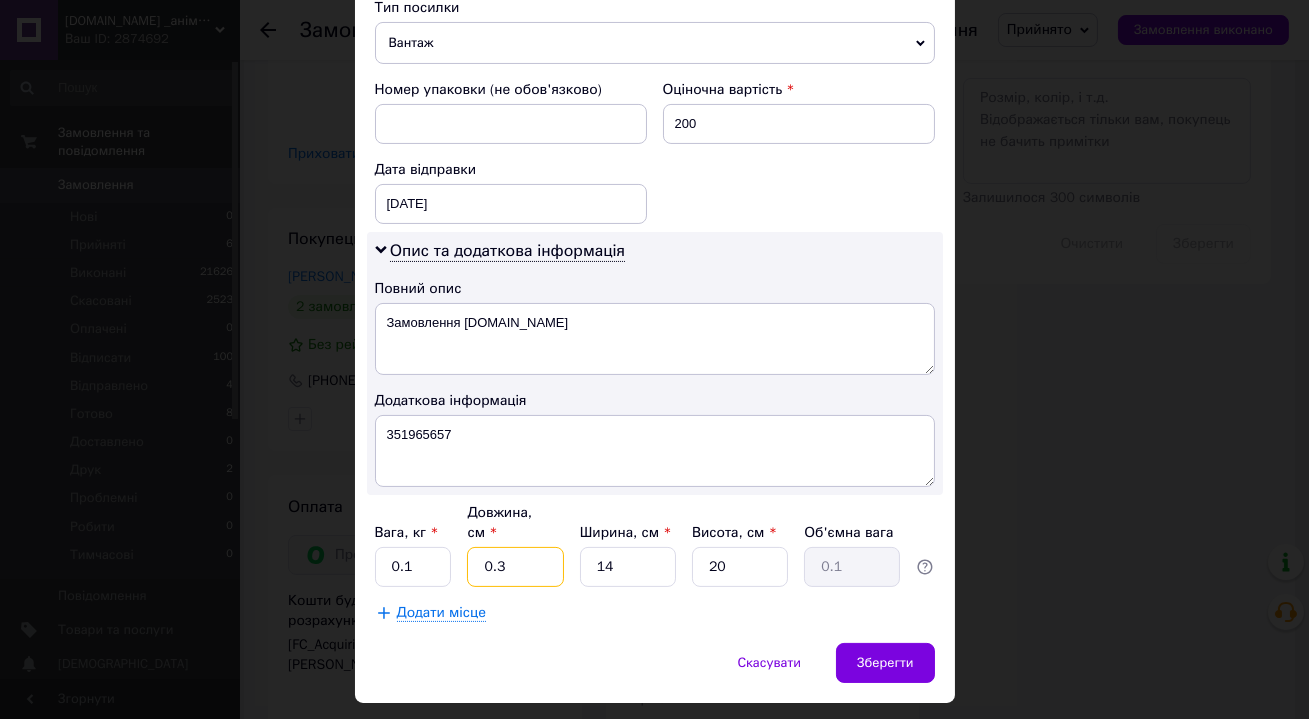 click on "0.3" at bounding box center (515, 567) 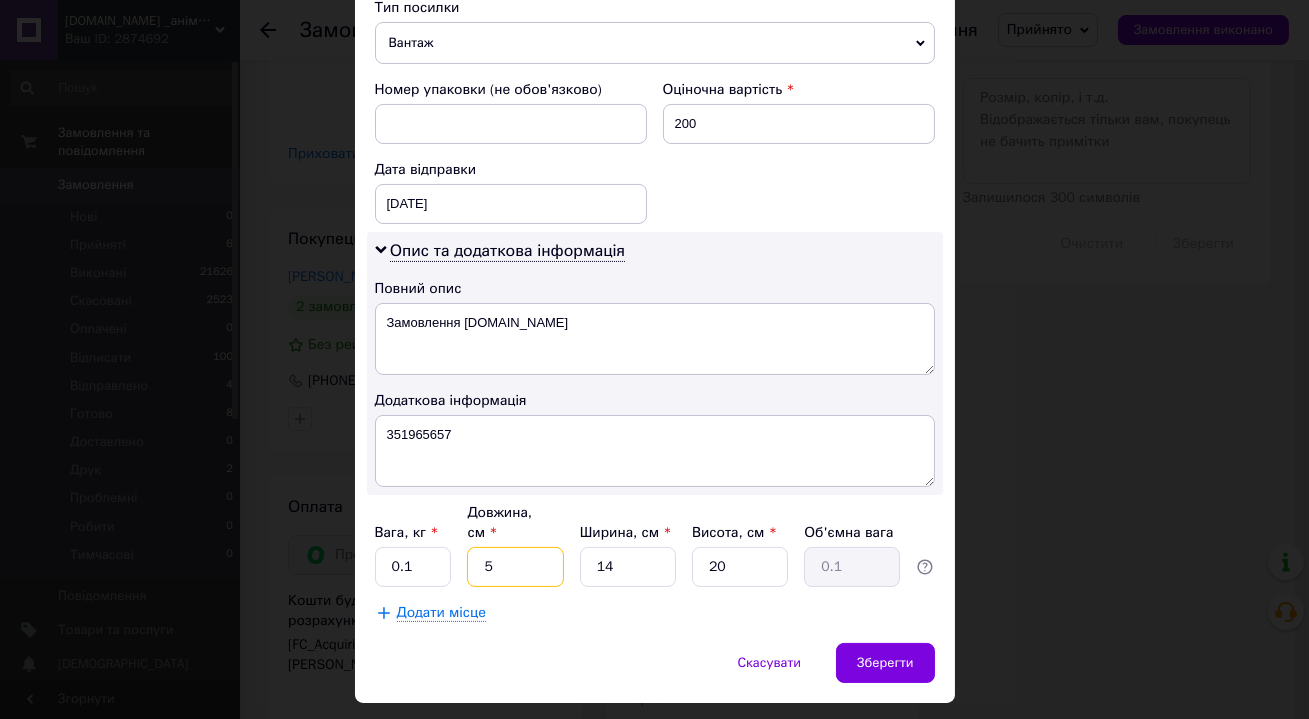 type on "0.35" 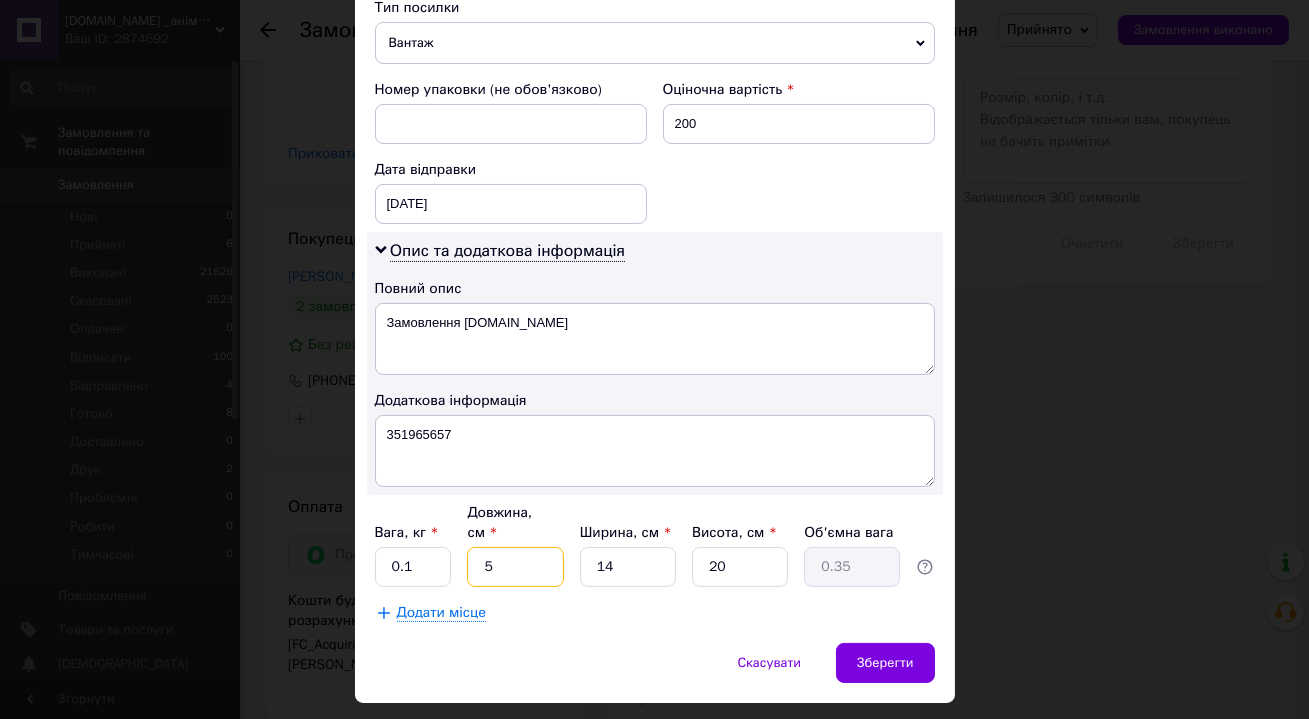 type on "5" 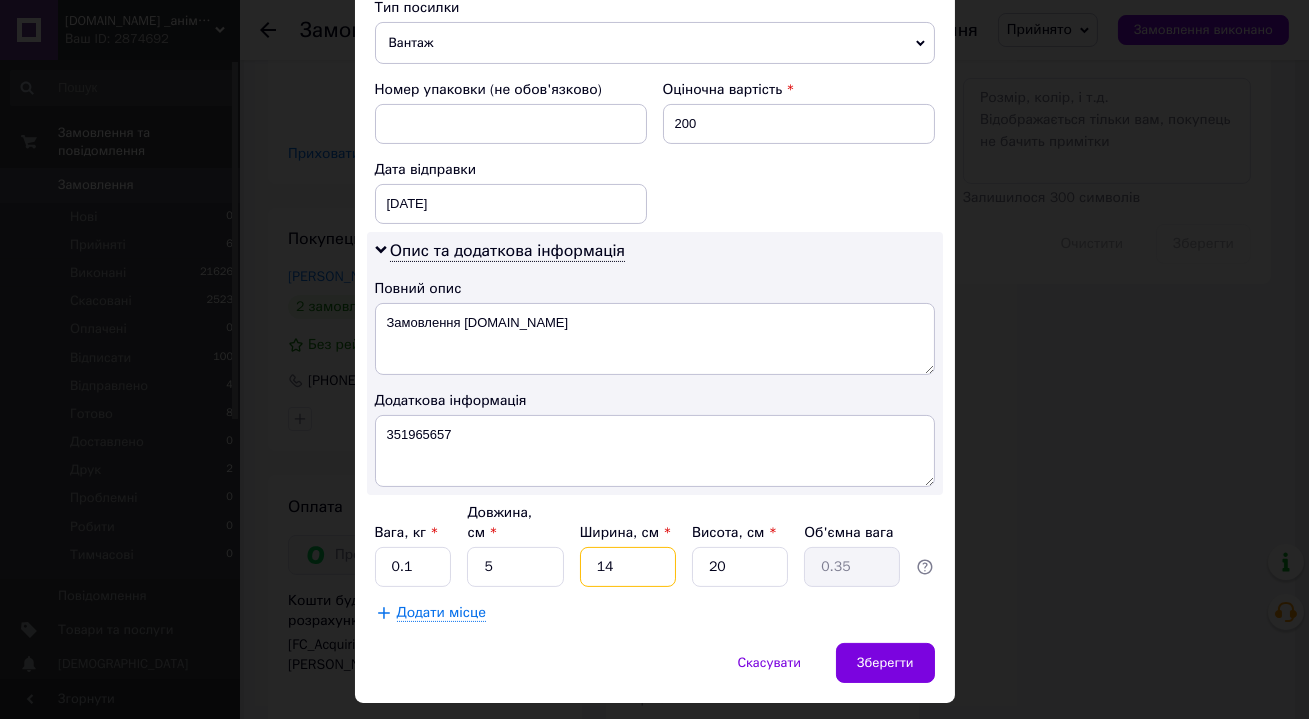 click on "14" at bounding box center [628, 567] 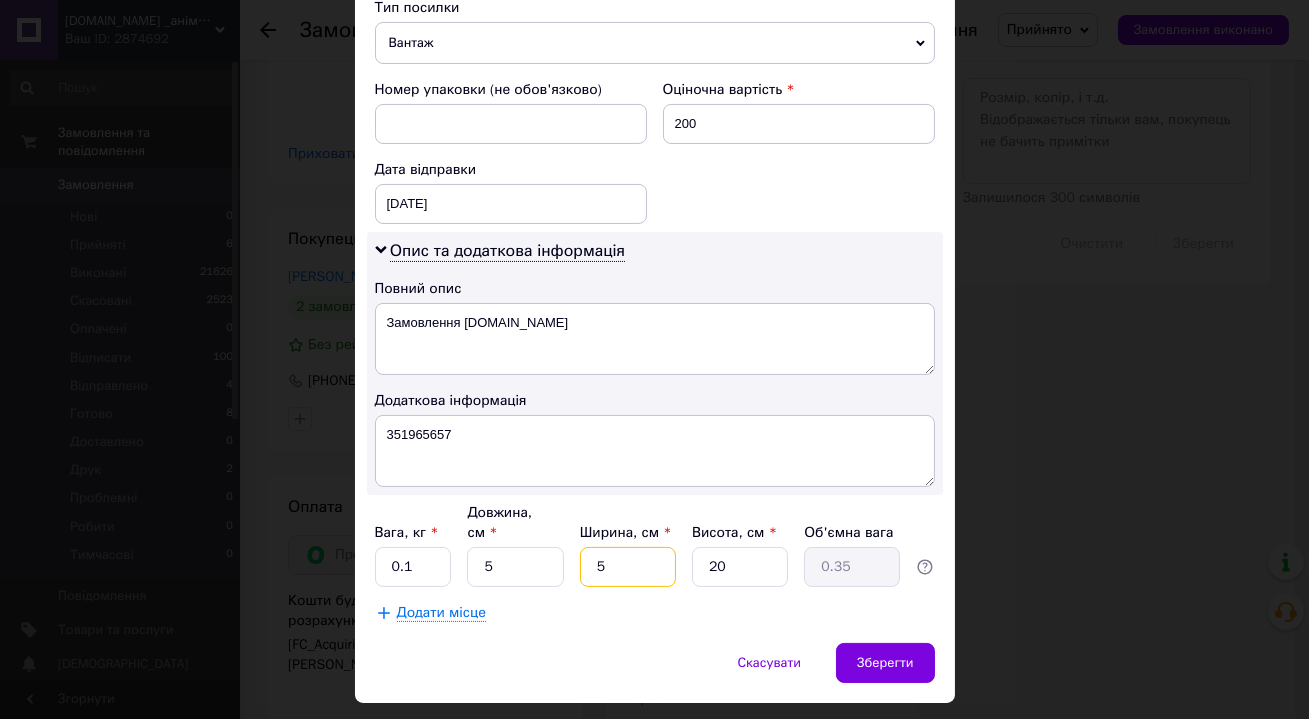 type on "0.13" 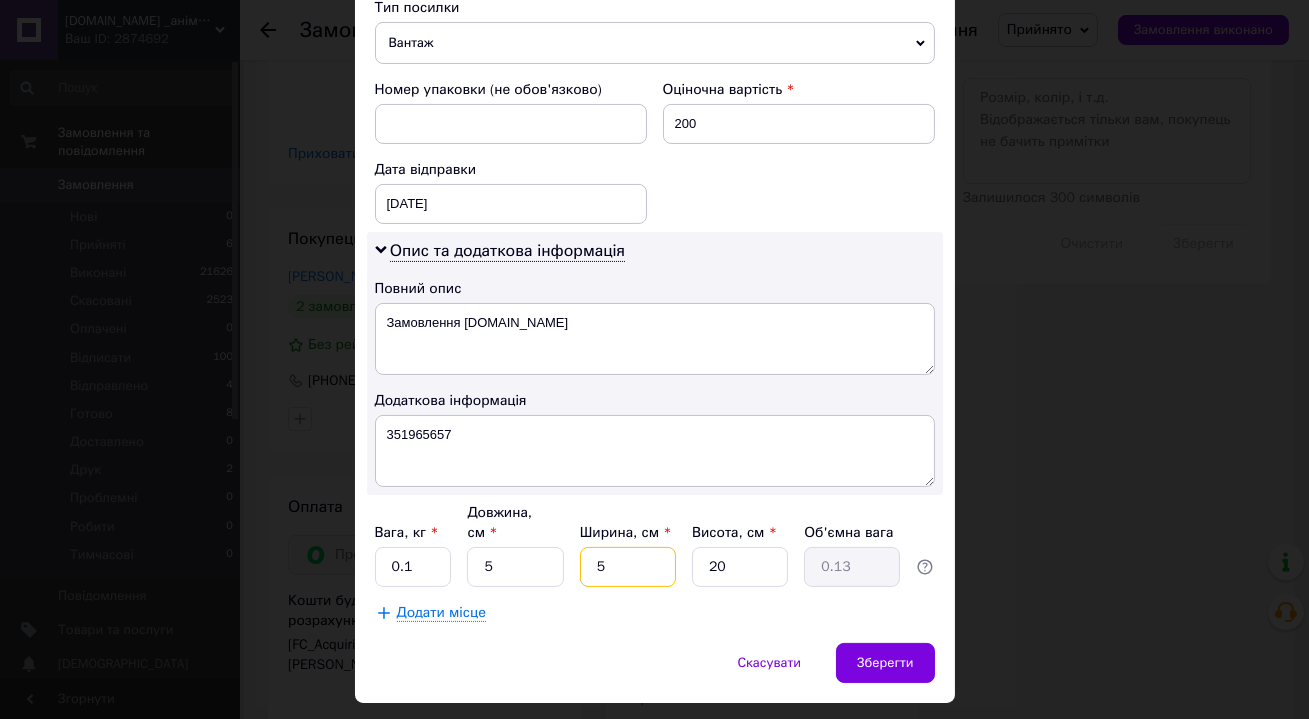 type on "5" 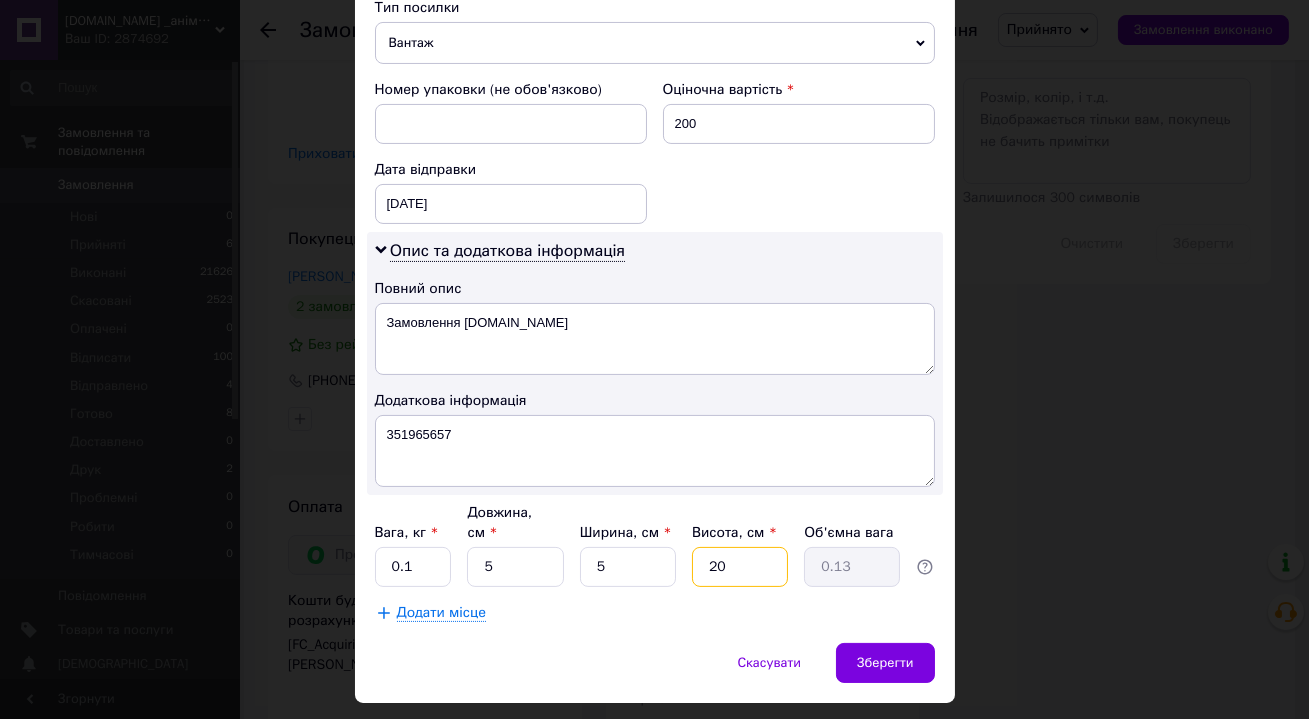 click on "20" at bounding box center (740, 567) 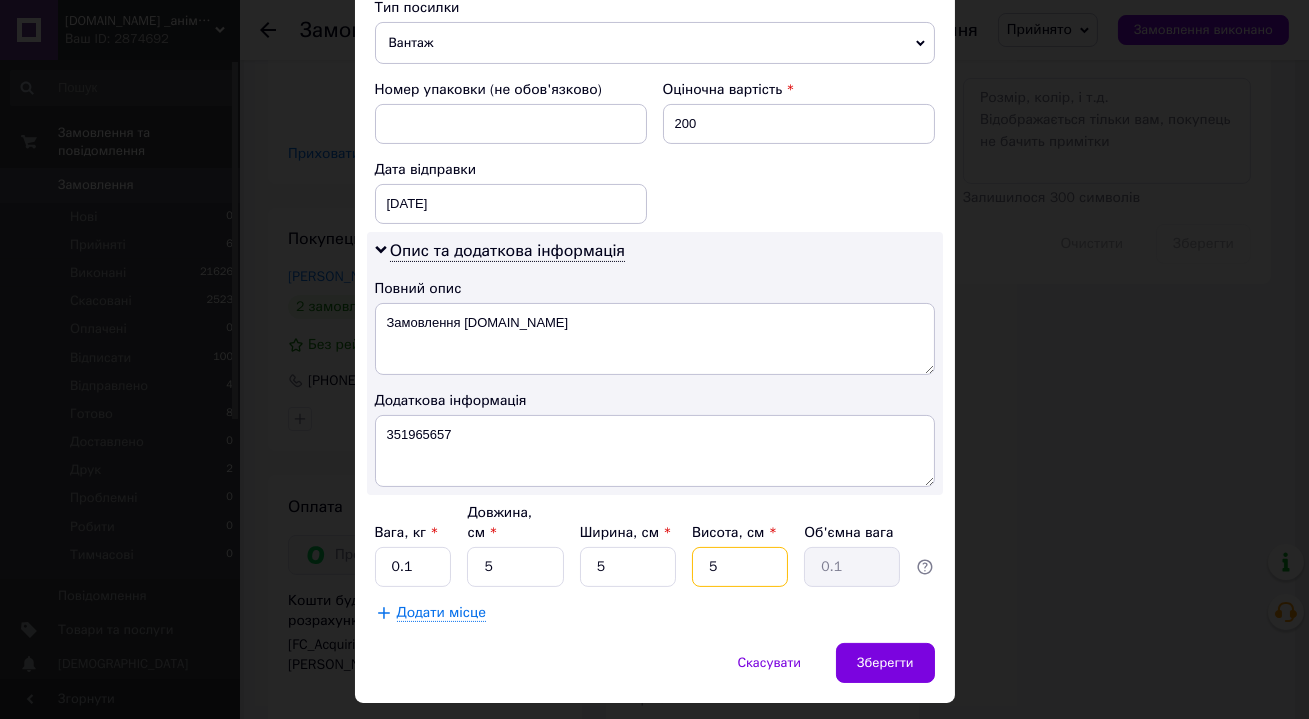 click on "5" at bounding box center (740, 567) 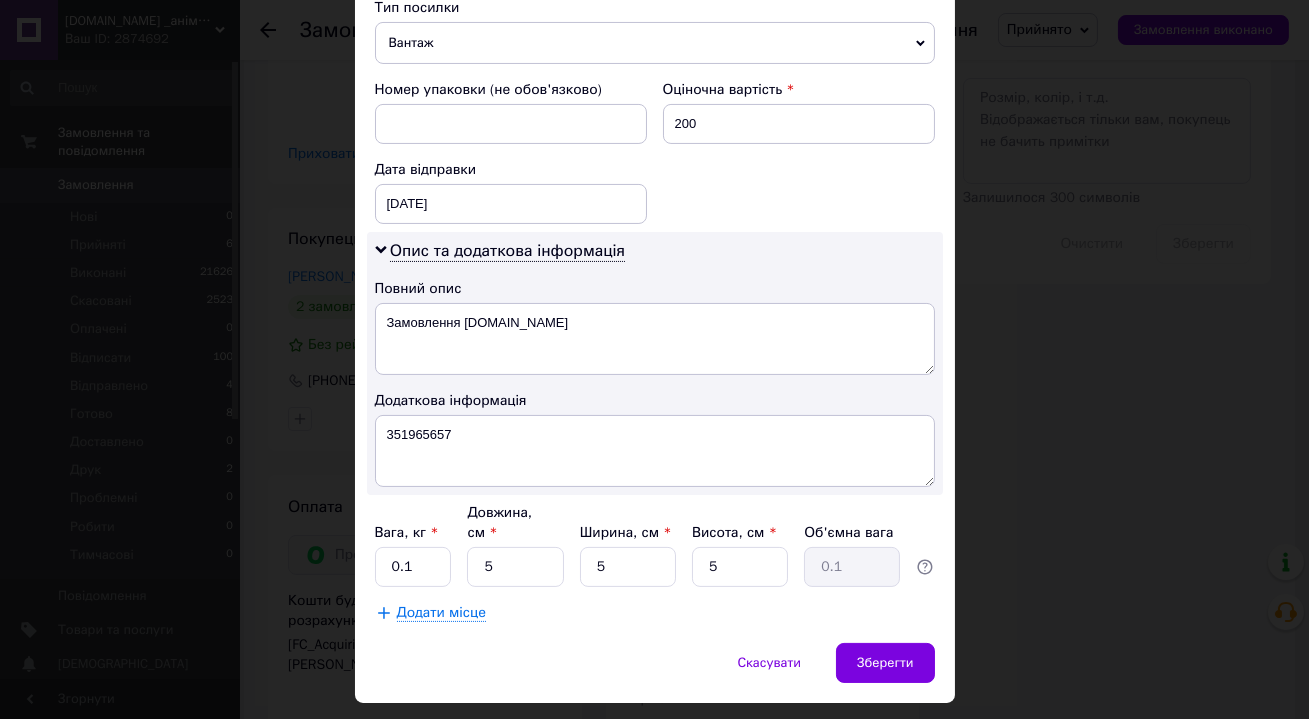 click on "Спосіб доставки Нова Пошта (безкоштовно від 900 ₴) Платник Отримувач Відправник Прізвище отримувача [PERSON_NAME] Ім'я отримувача [PERSON_NAME] батькові отримувача Телефон отримувача [PHONE_NUMBER] Тип доставки У відділенні Кур'єром В поштоматі Місто с. [GEOGRAPHIC_DATA] ([GEOGRAPHIC_DATA], [GEOGRAPHIC_DATA].) Відділення №1: вул. [STREET_ADDRESS] Місце відправки м. [GEOGRAPHIC_DATA] ([GEOGRAPHIC_DATA].): №71 (до 30 кг на одне місце): бульв. [PERSON_NAME], 5 Немає збігів. Спробуйте змінити умови пошуку Додати ще місце відправки Тип посилки Вантаж Документи Номер упаковки (не обов'язково) 200 [DATE] < 2025 > < > 1" at bounding box center [655, -23] 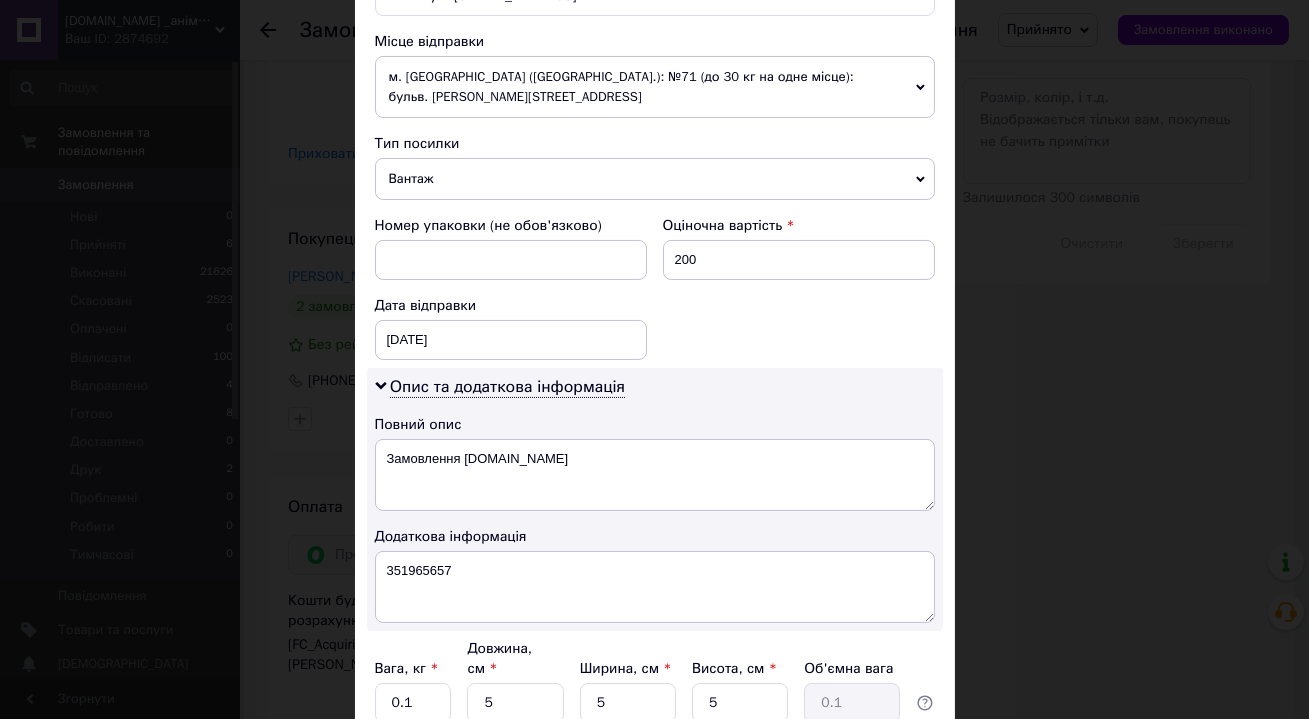 scroll, scrollTop: 547, scrollLeft: 0, axis: vertical 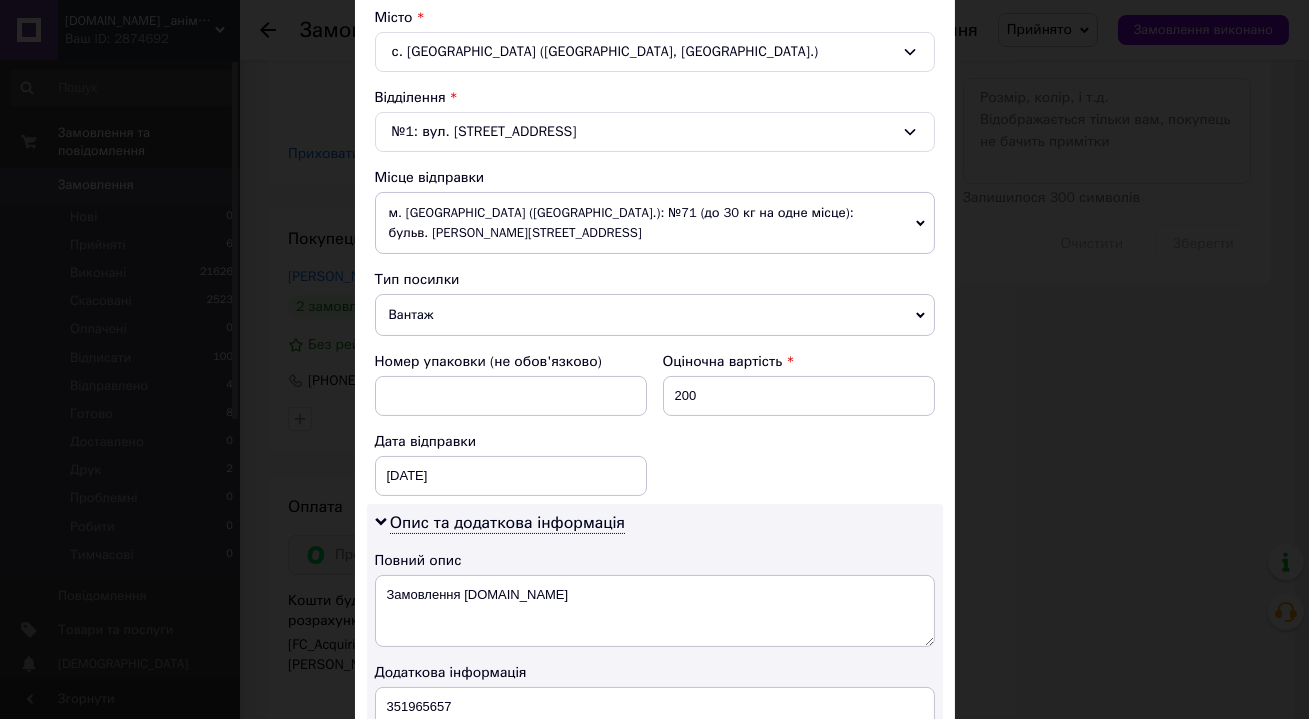 click on "Вантаж" at bounding box center [655, 315] 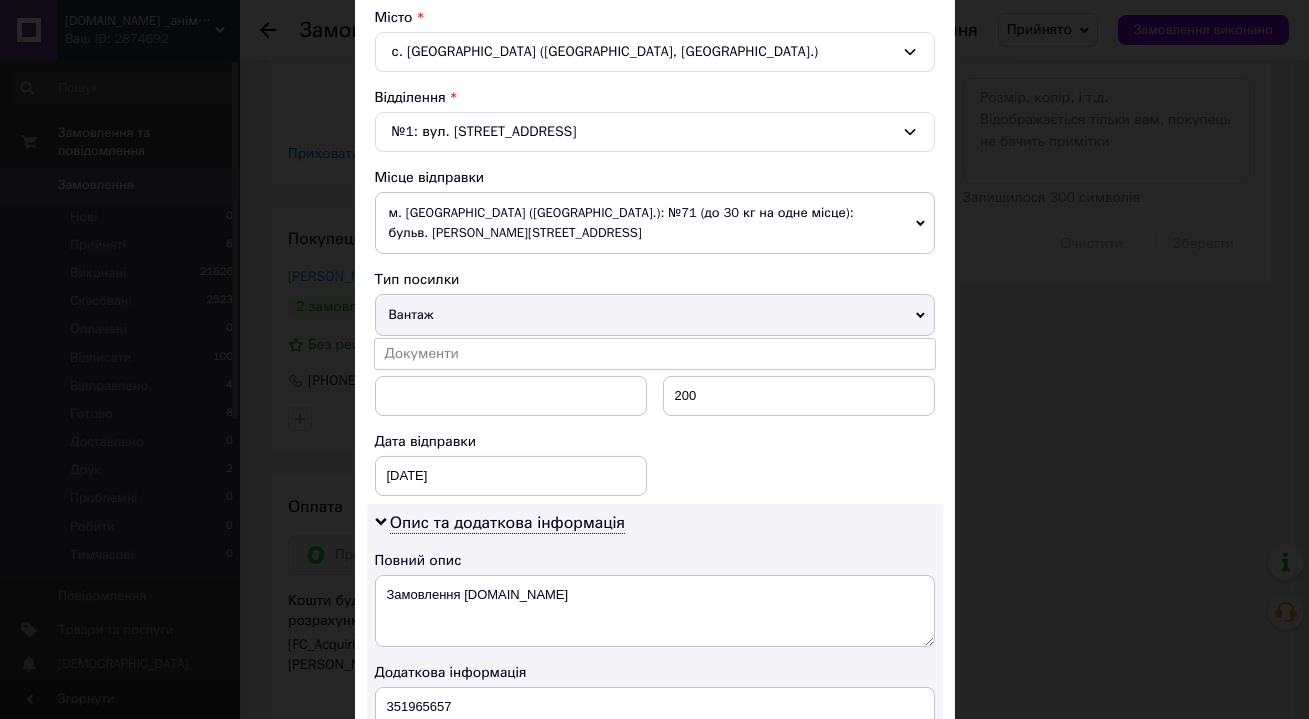 click on "Номер упаковки (не обов'язково)" at bounding box center (511, 362) 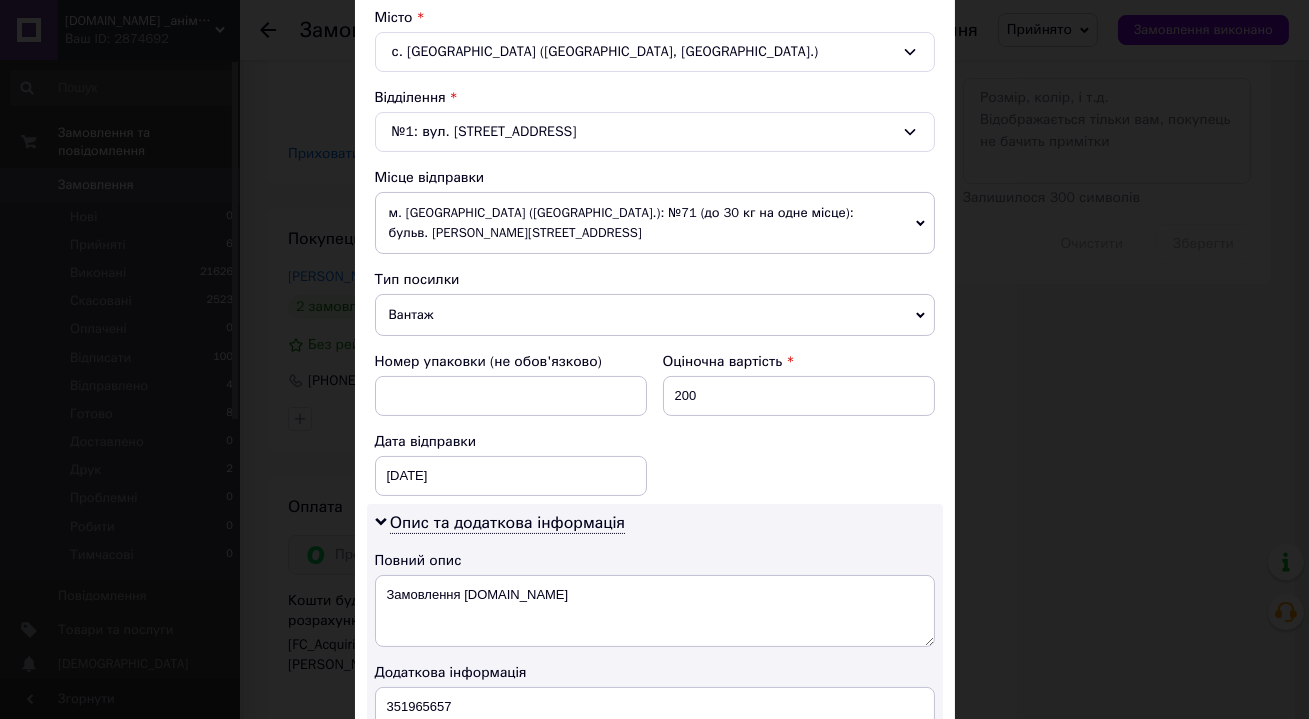 click on "Вантаж" at bounding box center [655, 315] 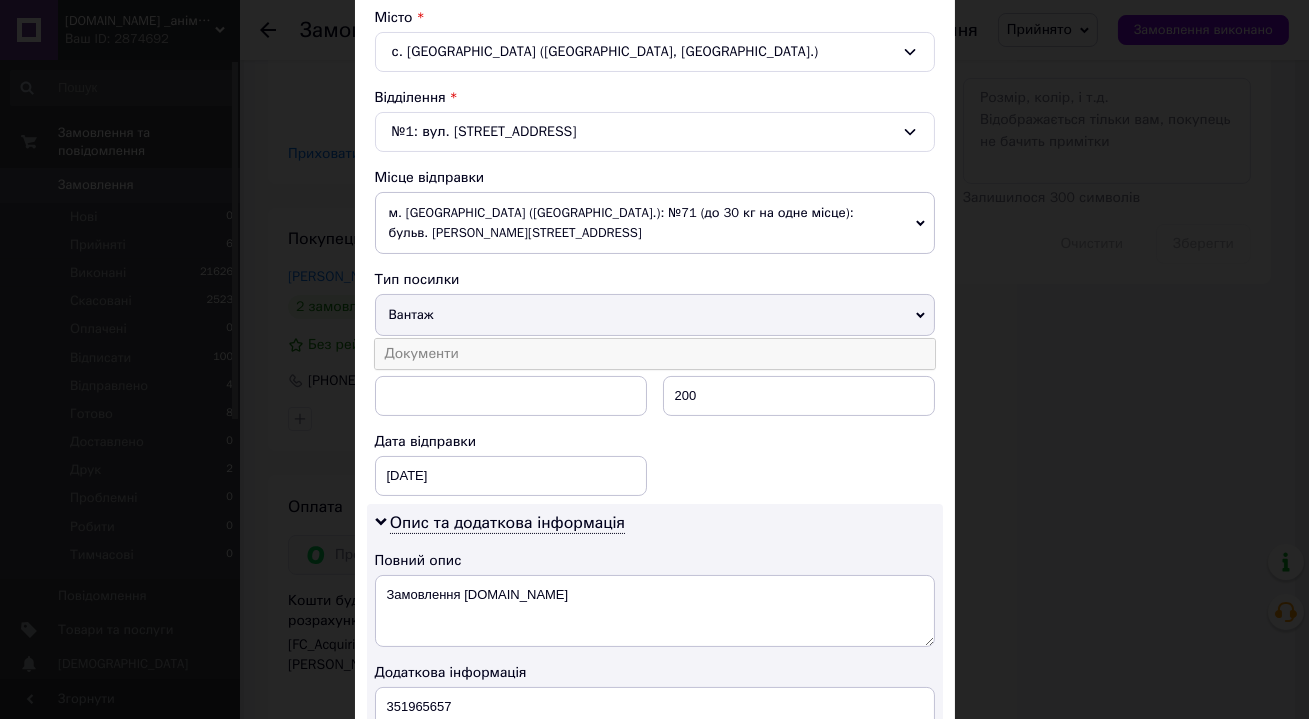 click on "Документи" at bounding box center [655, 354] 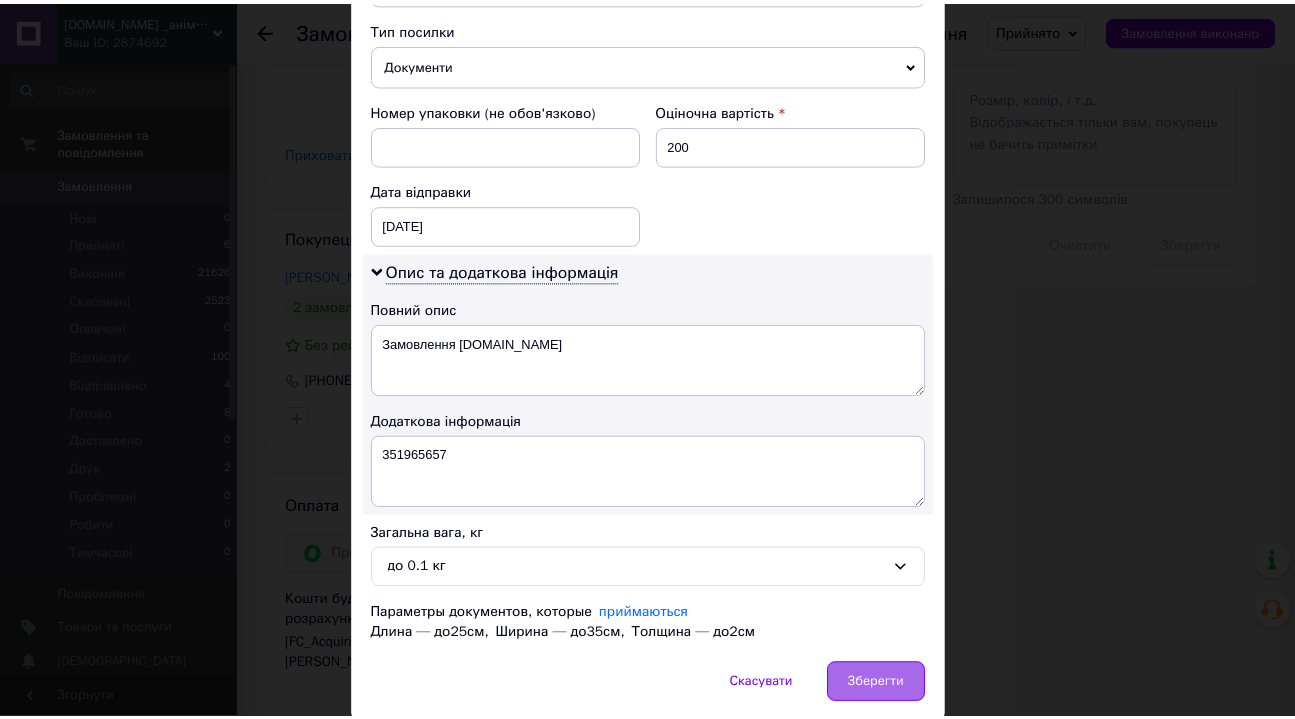 scroll, scrollTop: 839, scrollLeft: 0, axis: vertical 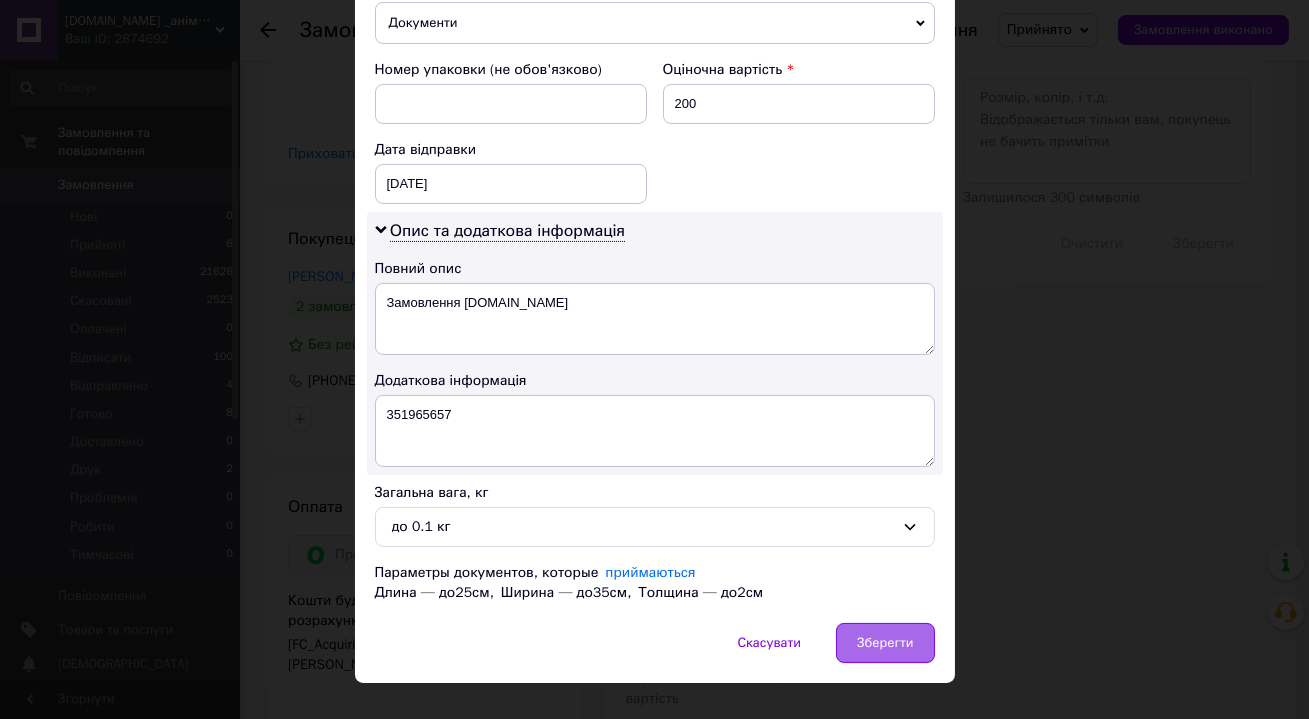 click on "Зберегти" at bounding box center (885, 643) 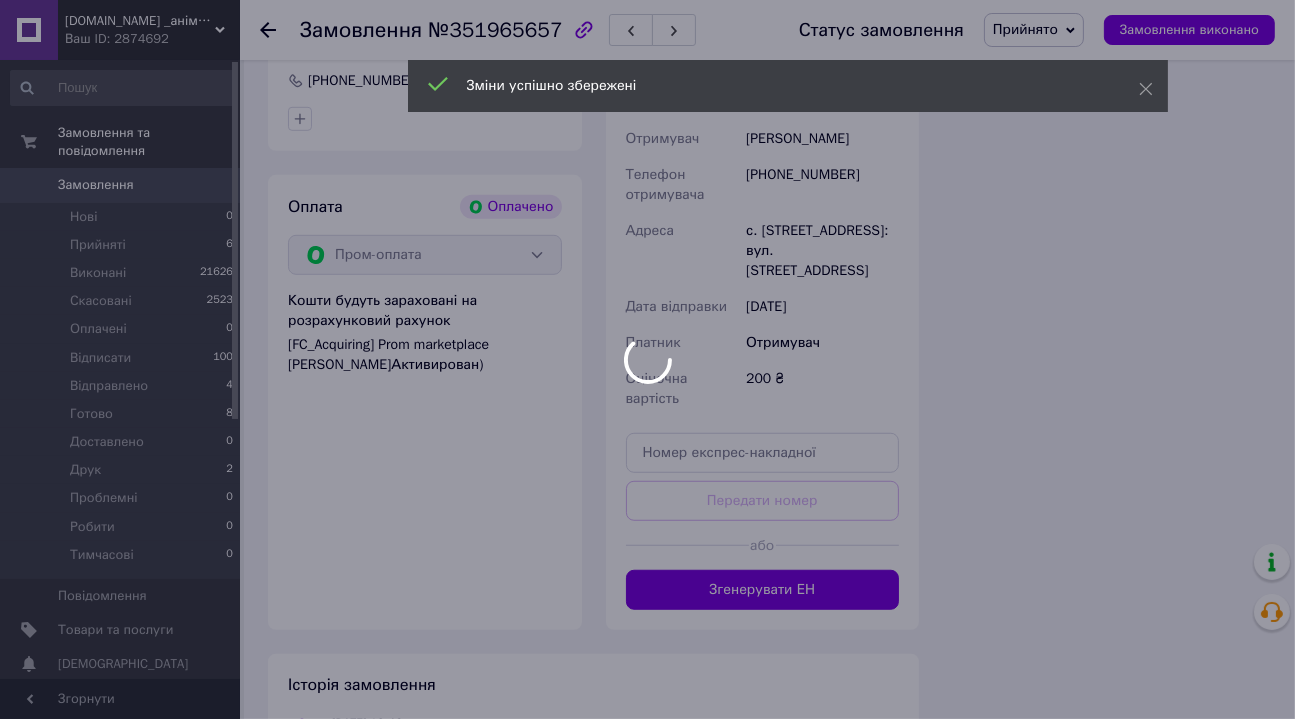 scroll, scrollTop: 1545, scrollLeft: 0, axis: vertical 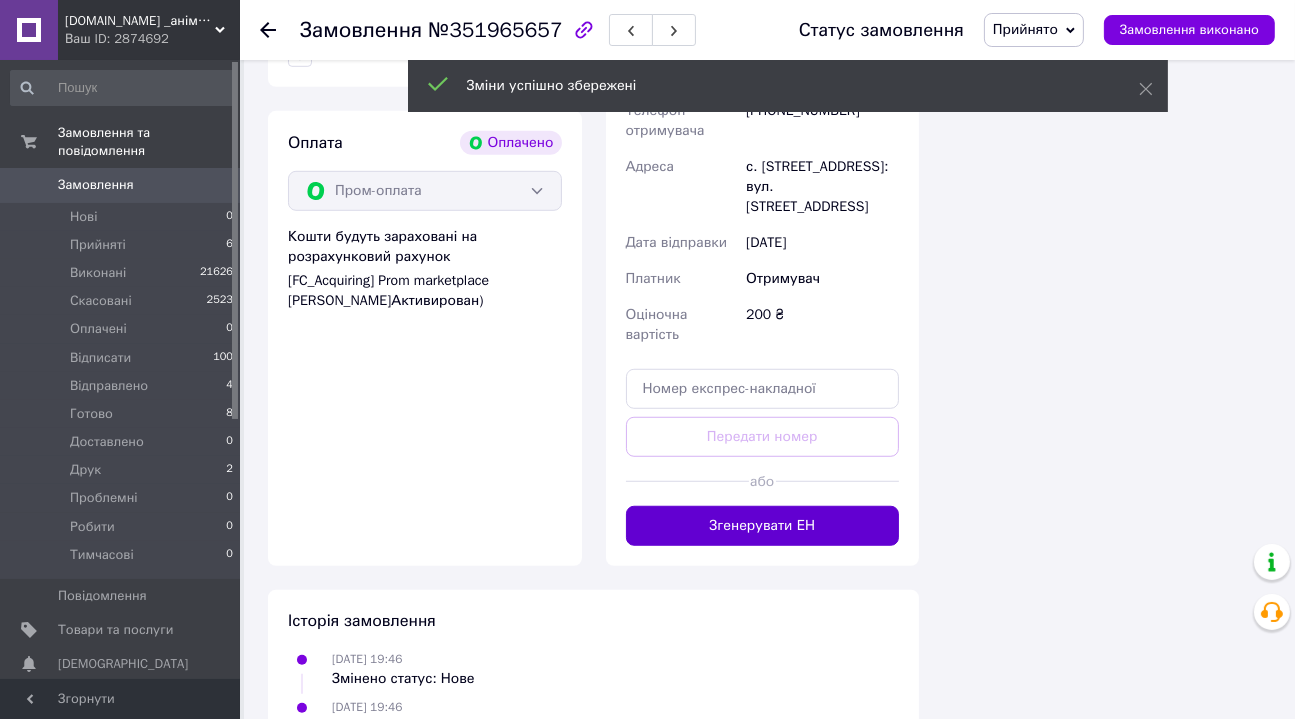 click on "Згенерувати ЕН" at bounding box center (763, 526) 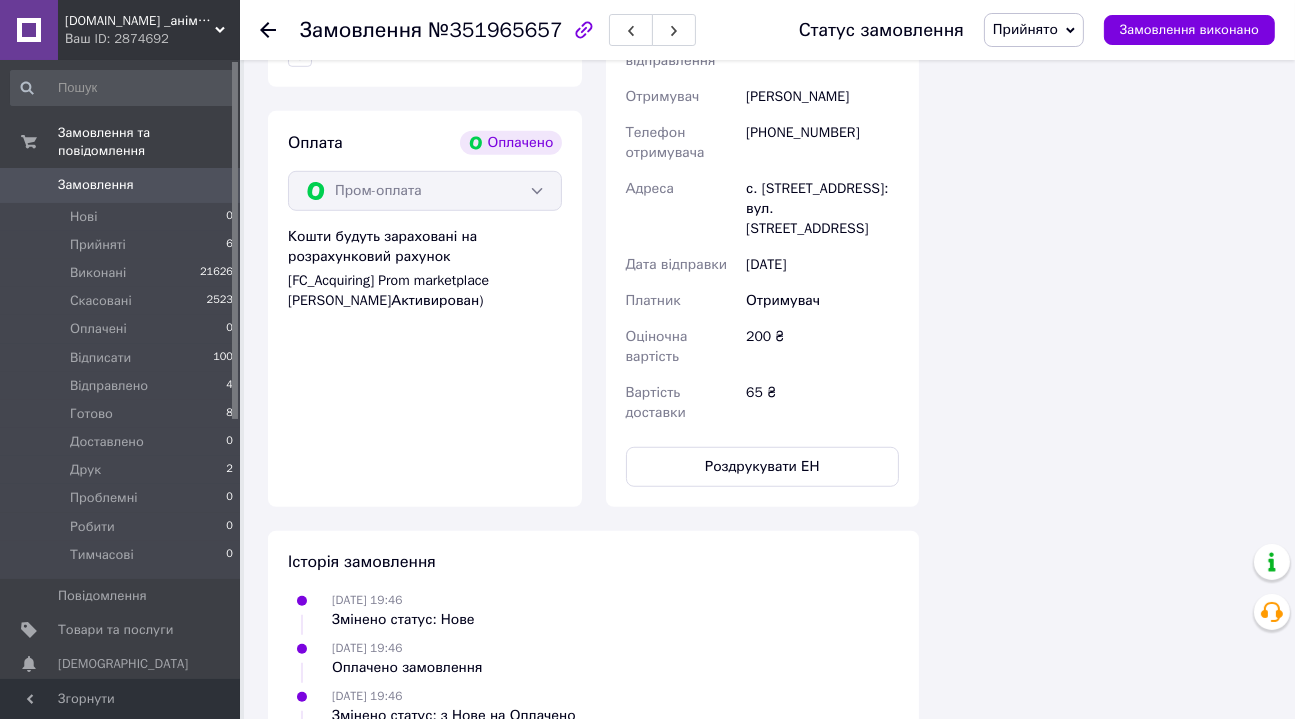 click on "Замовлення з додатку Оплачено [DATE] 19:46 Товари в замовленні (4) - 11% "Євангеліон / Evangelion" плакат (постер) розміром А4 (28х20см) A4 Готово до відправки 55 ₴   62 ₴ Артикул: 05-462 Залишок: 999 Каталог ProSale: 8.05 ₴  1 шт. 55 ₴ - 11% "Сатору Годжьо і Гето Сугуру (Магічна битва / Jujutsu kaisen)" плакат (постер) розміром А4 (28х20см) A4 Готово до відправки 55 ₴   62 ₴ Артикул: 05-516 Залишок: 998 Каталог ProSale: 8.05 ₴  1 шт. 55 ₴ - 11% "Євангеліон / Evangelion" плакат (постер) розміром А4 (20х28см) A4 Готово до відправки 55 ₴   62 ₴ Артикул: 05-459 Залишок: 997 Каталог ProSale: 8.05 ₴  1 шт. 55 ₴ - 10% A5 Готово до відправки 35 ₴   39 ₴ 1 шт. 35 ₴" at bounding box center [593, -195] 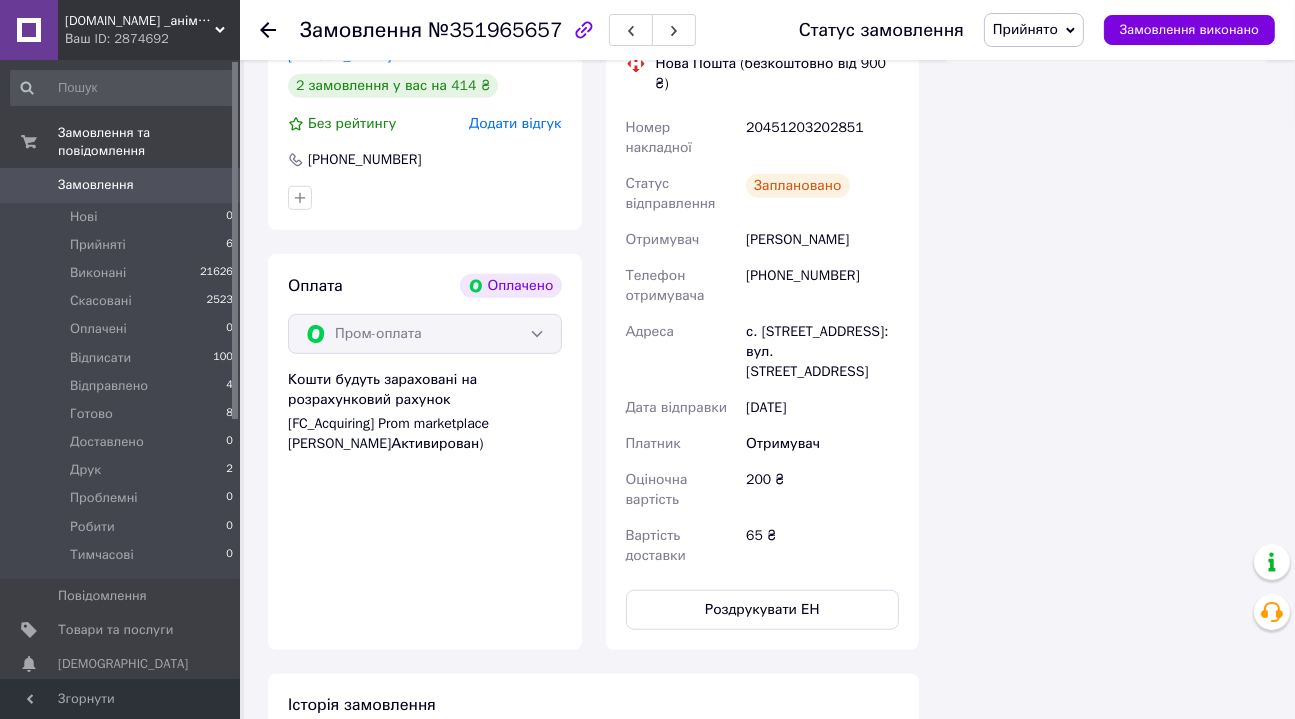scroll, scrollTop: 1272, scrollLeft: 0, axis: vertical 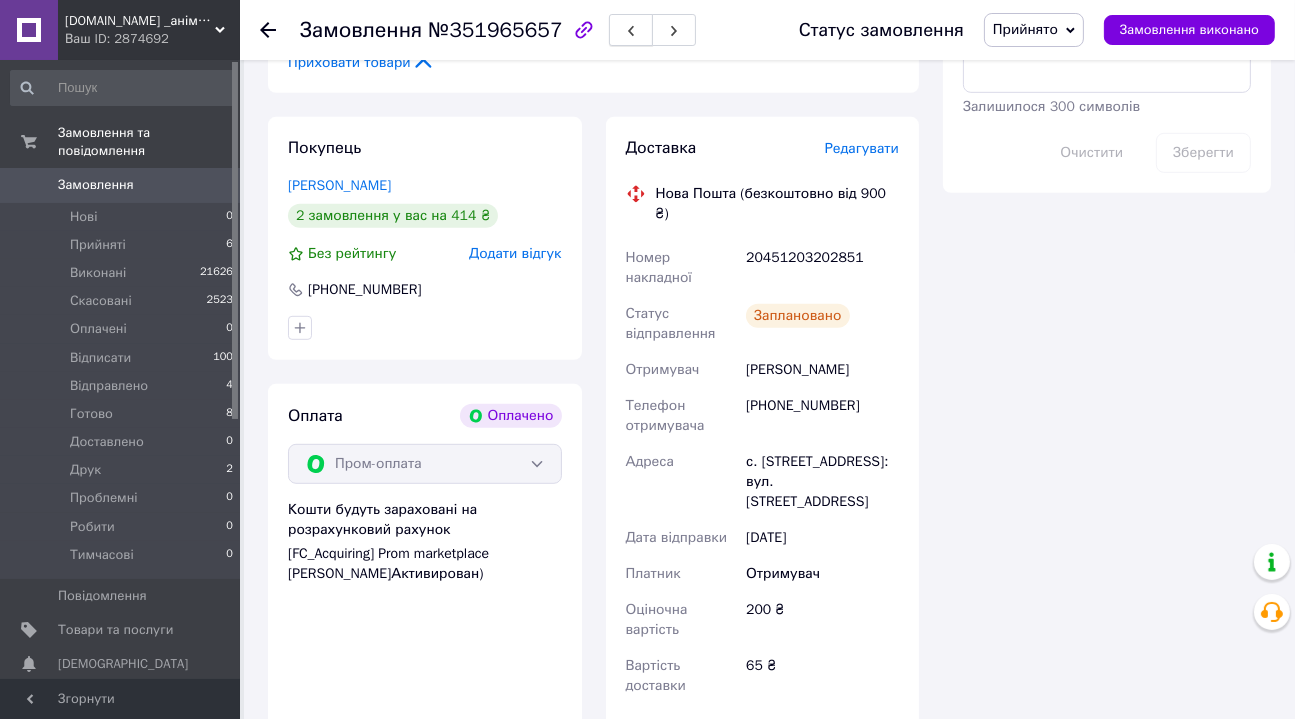 click at bounding box center (631, 30) 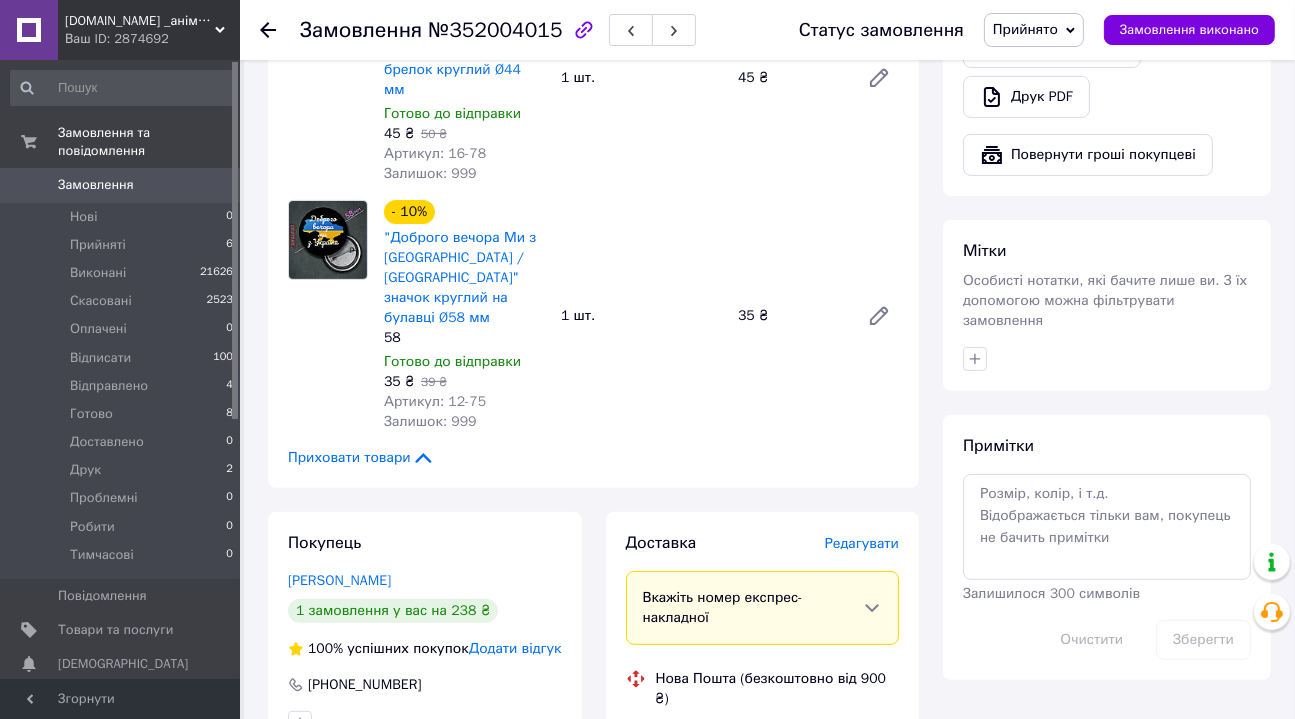 scroll, scrollTop: 818, scrollLeft: 0, axis: vertical 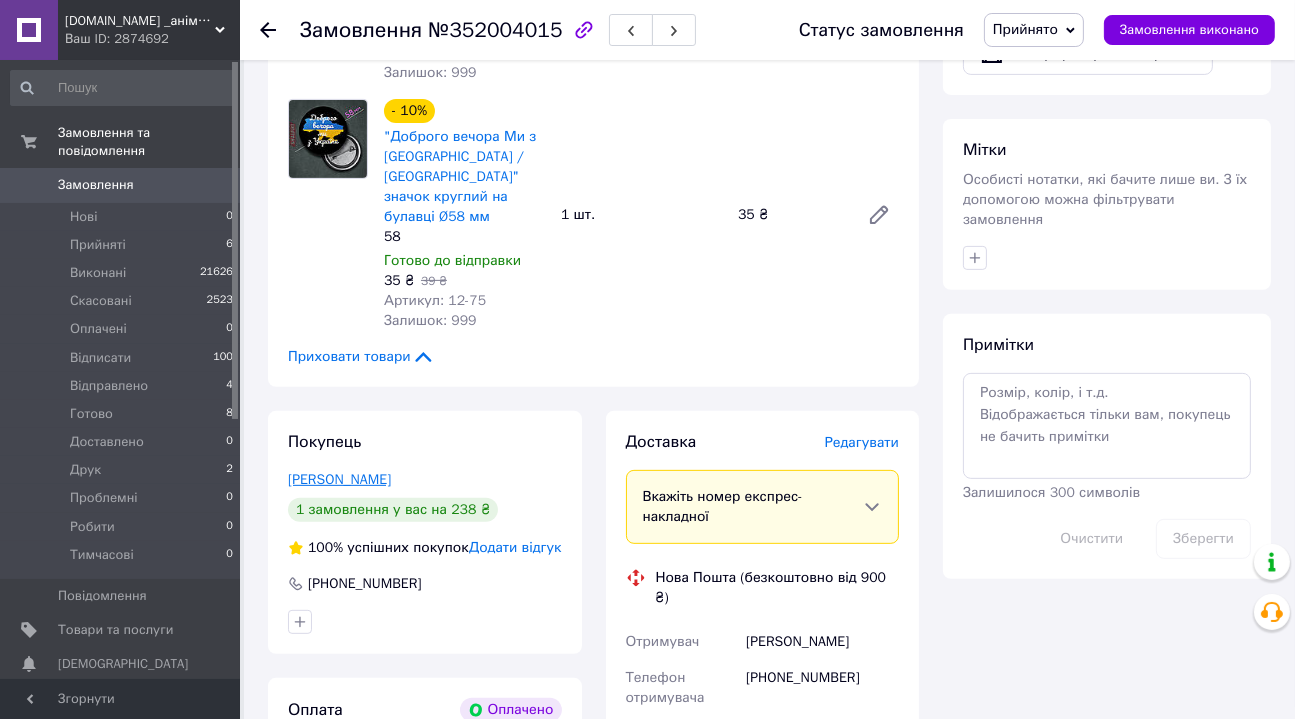 click on "[PERSON_NAME]" at bounding box center [339, 479] 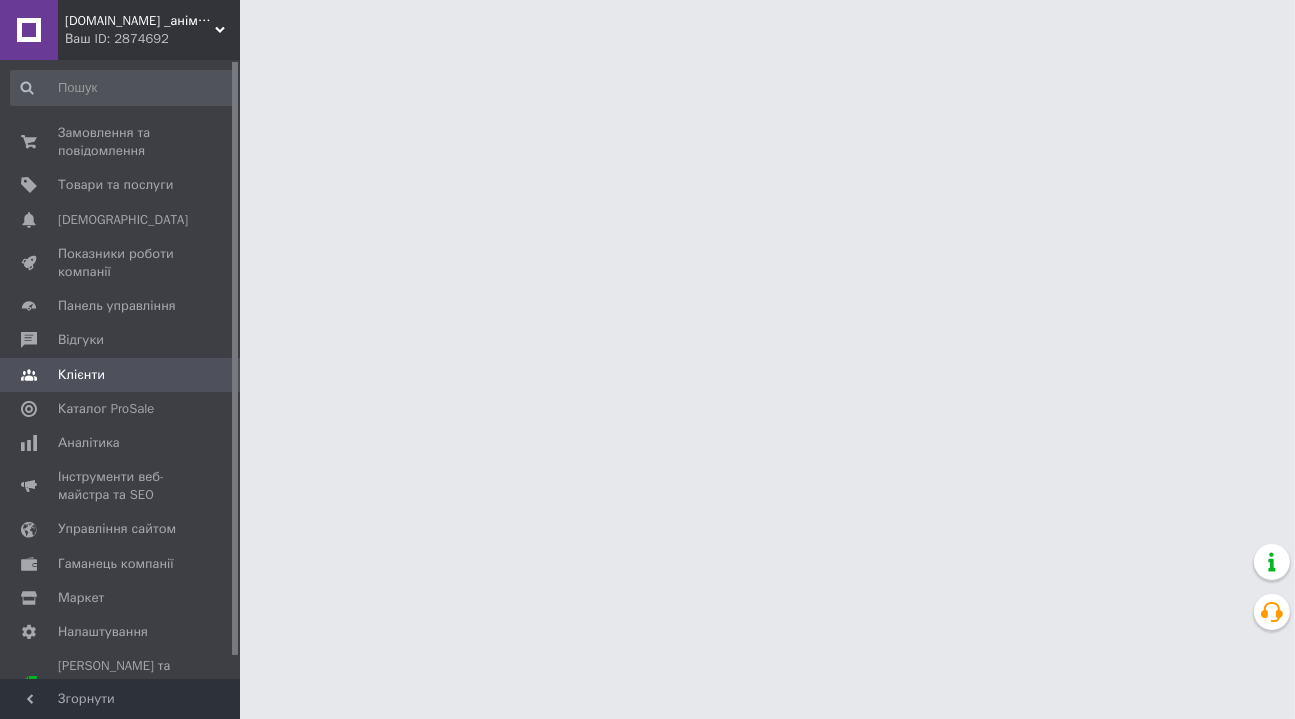 scroll, scrollTop: 0, scrollLeft: 0, axis: both 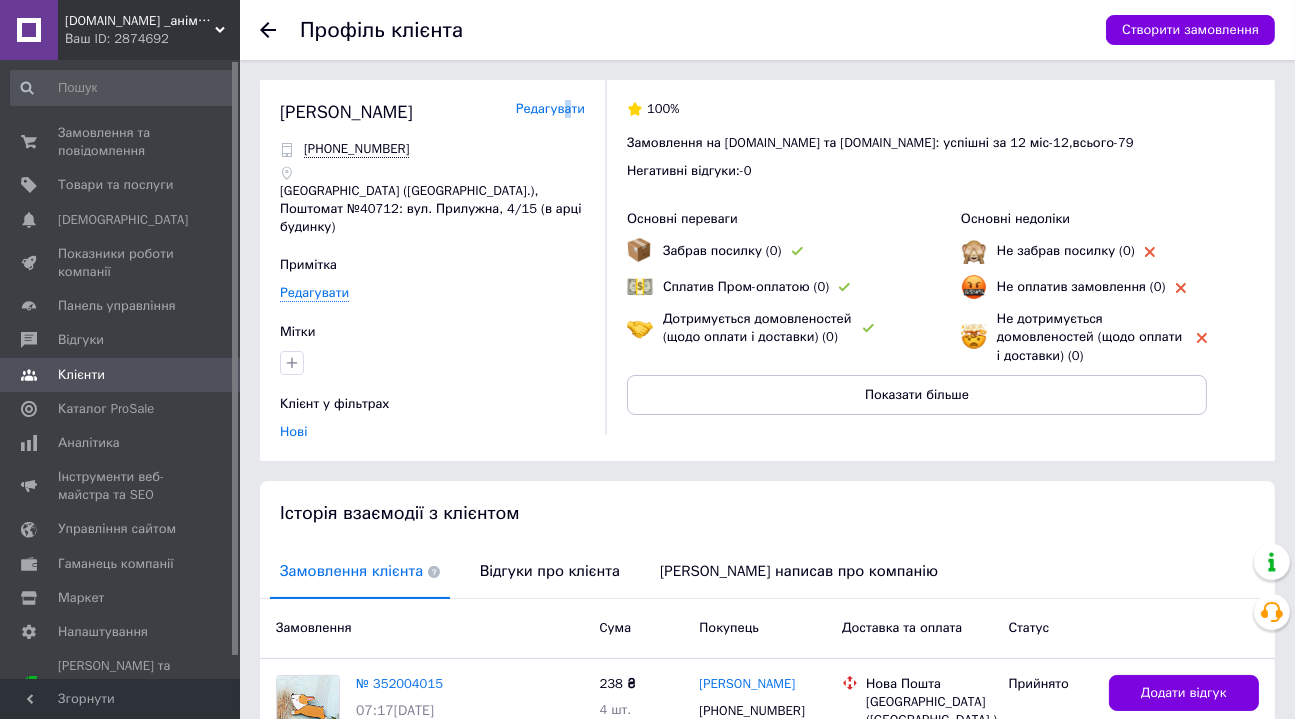 click on "Редагувати" at bounding box center [550, 109] 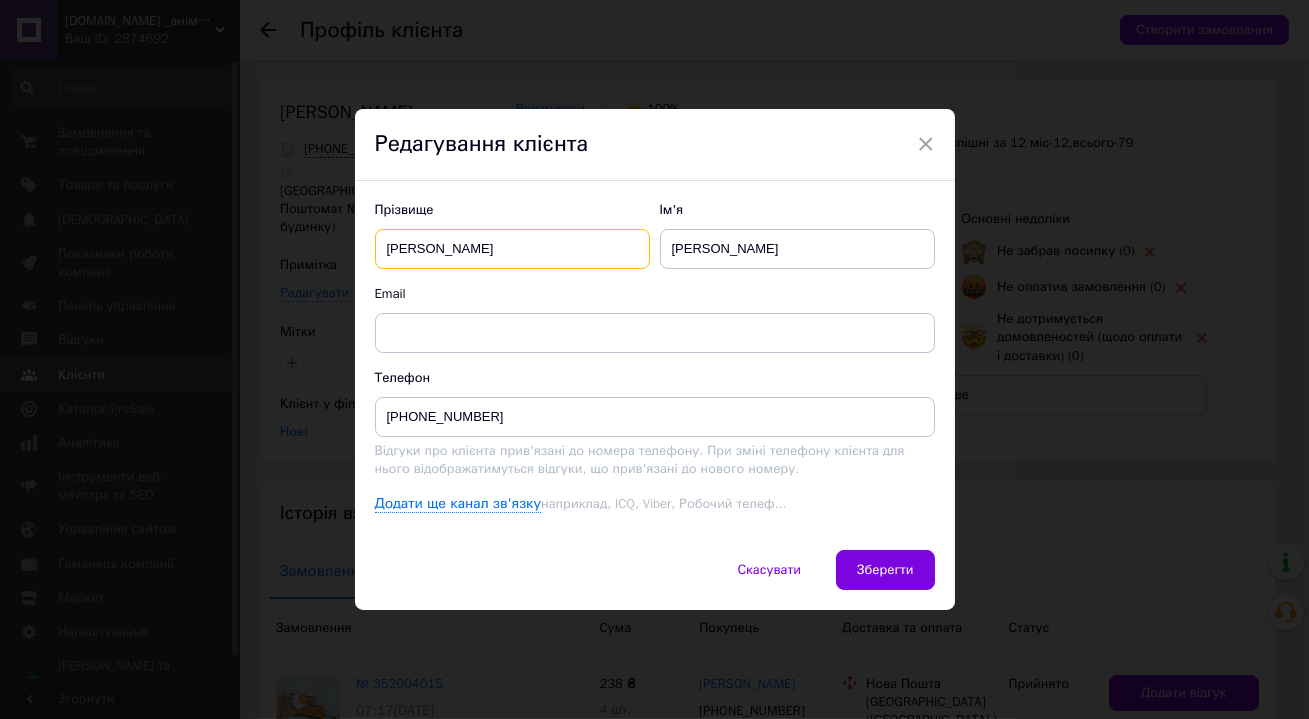 click on "[PERSON_NAME]" at bounding box center (512, 249) 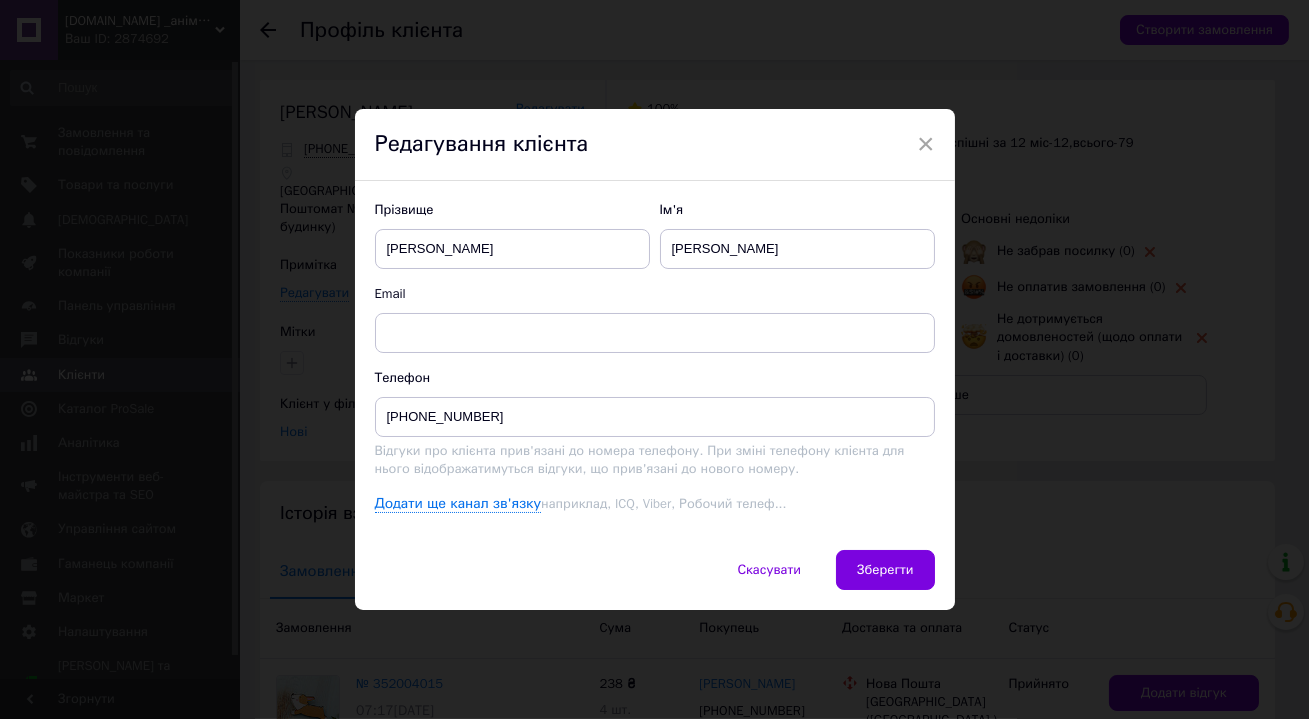 click on "Ім'я" at bounding box center [797, 210] 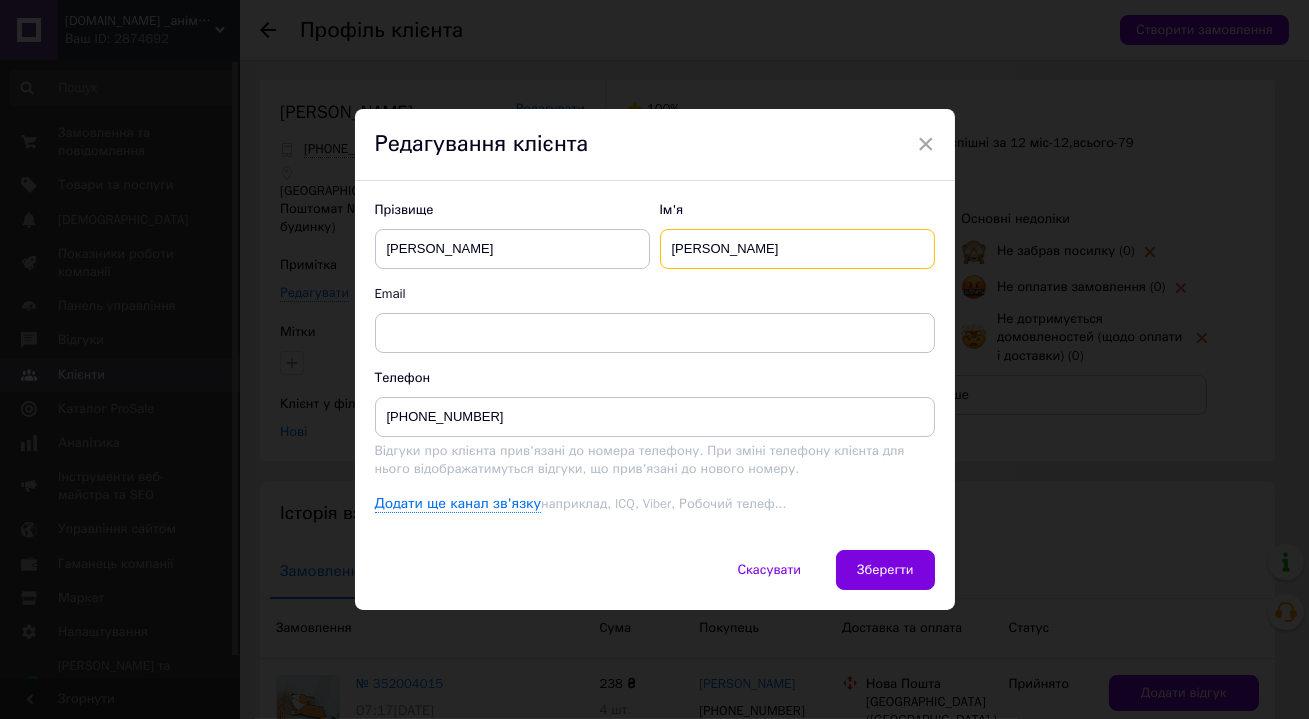 click on "[PERSON_NAME]" at bounding box center [797, 249] 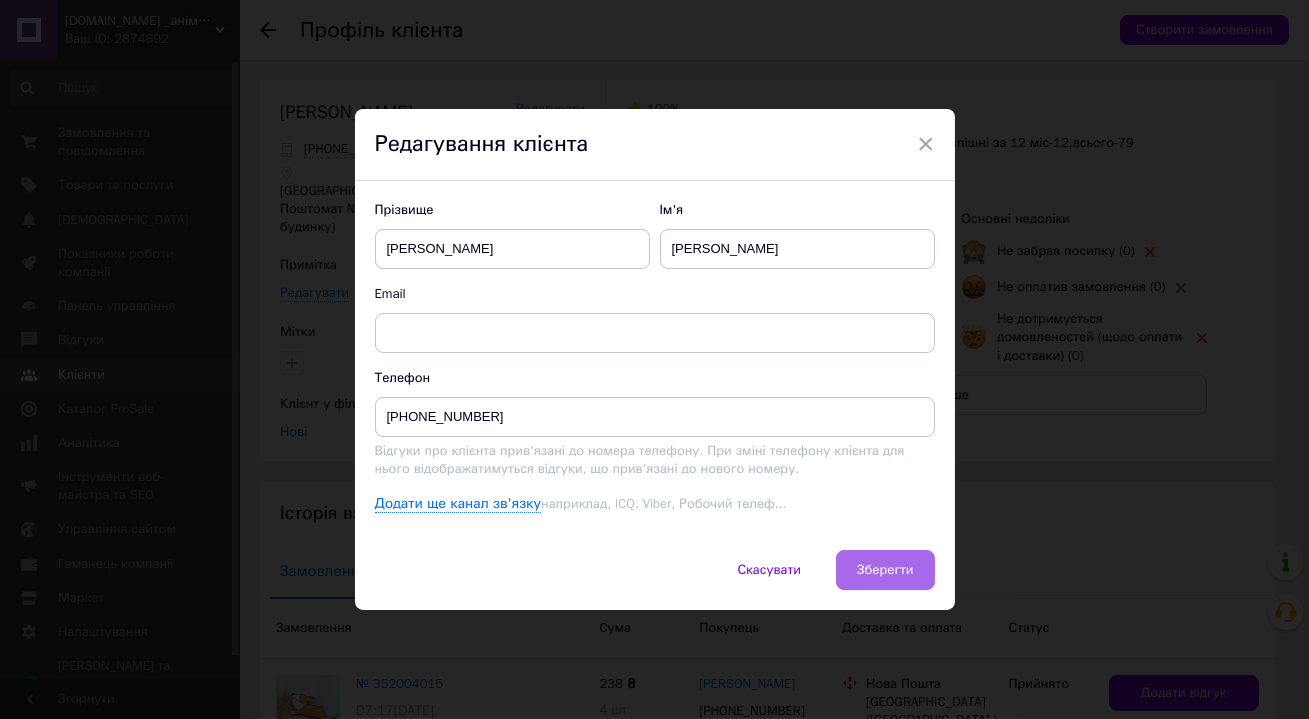 click on "Зберегти" at bounding box center (885, 570) 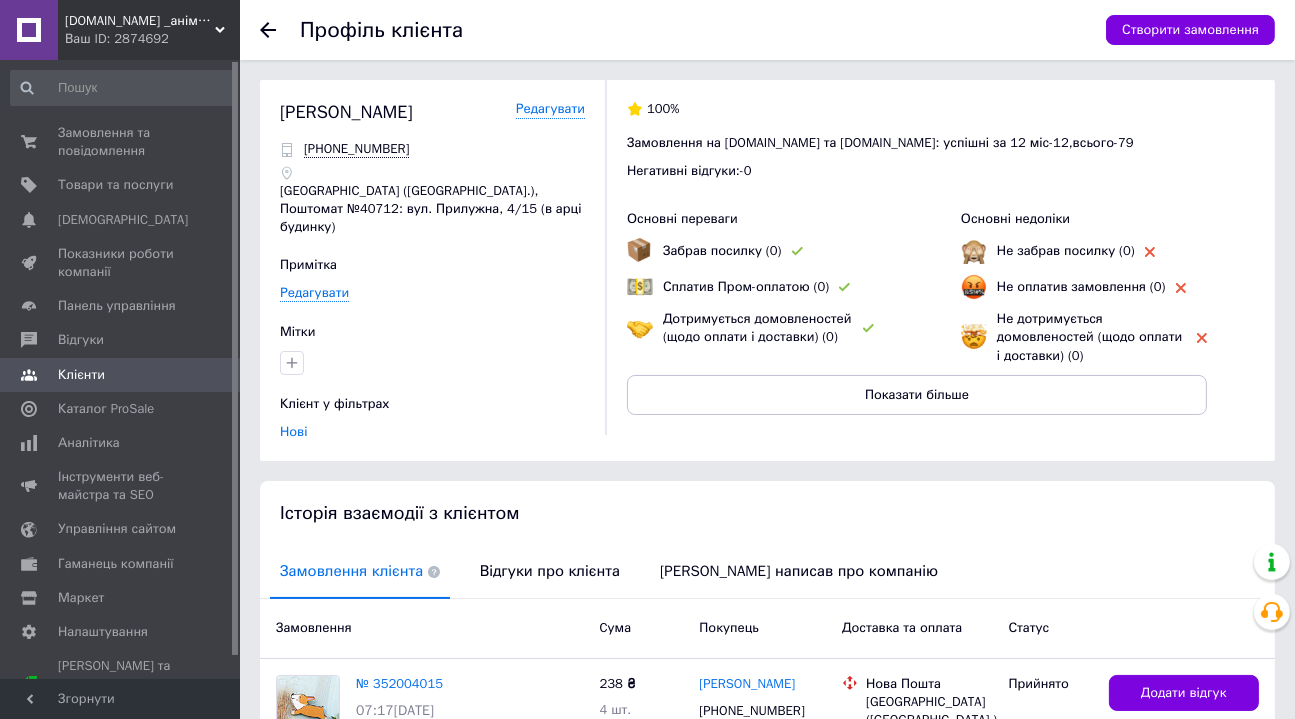 click on "Клієнт у фільтрах" at bounding box center (430, 404) 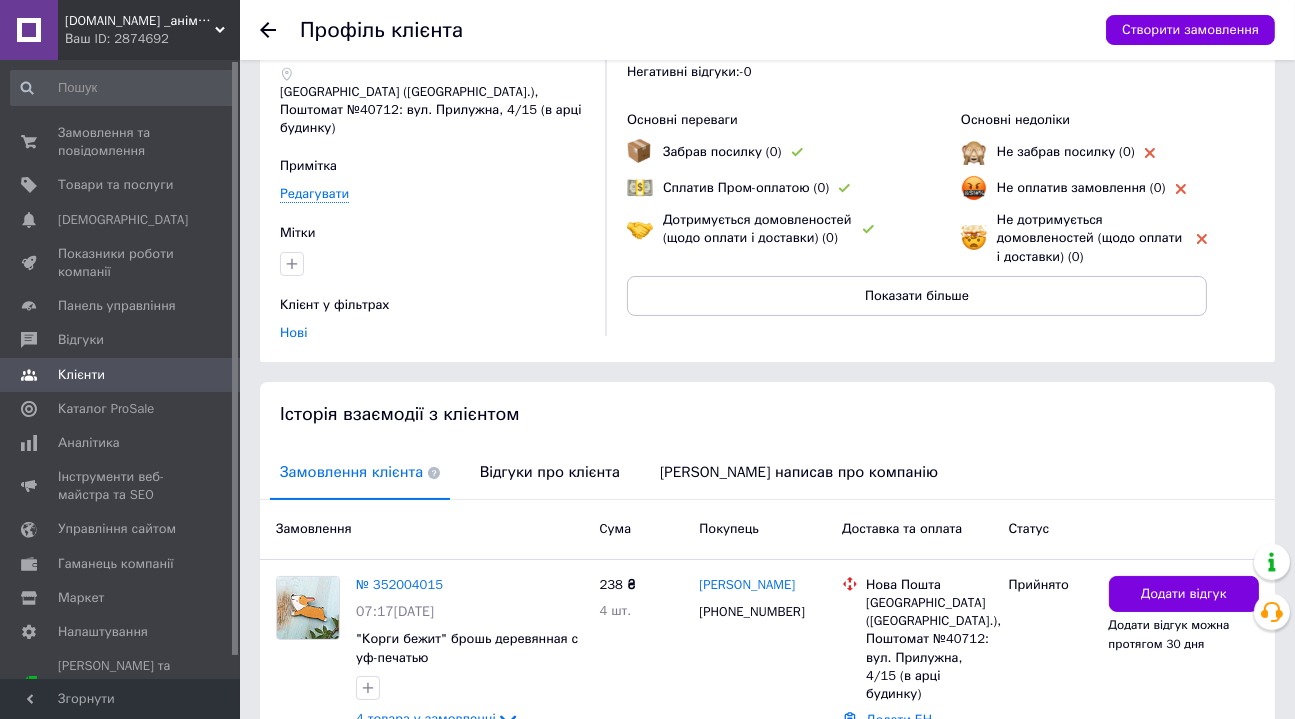 scroll, scrollTop: 188, scrollLeft: 0, axis: vertical 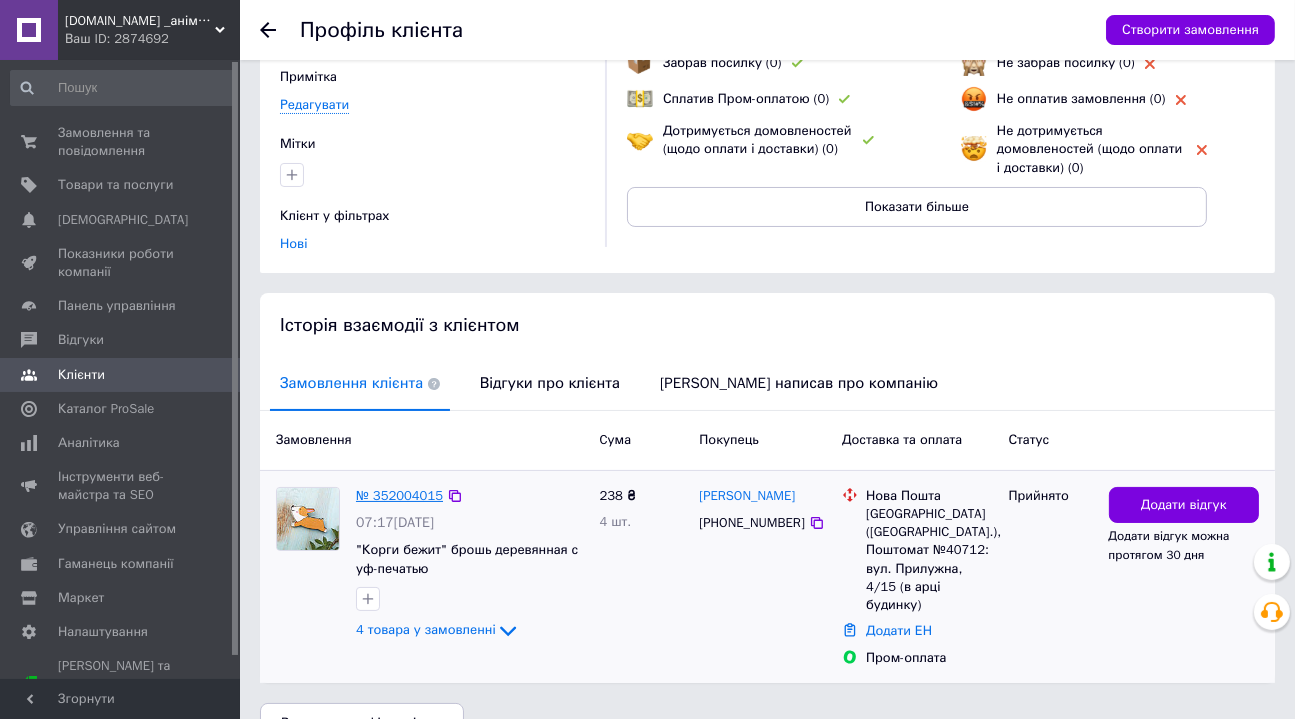 click on "№ 352004015" at bounding box center [399, 495] 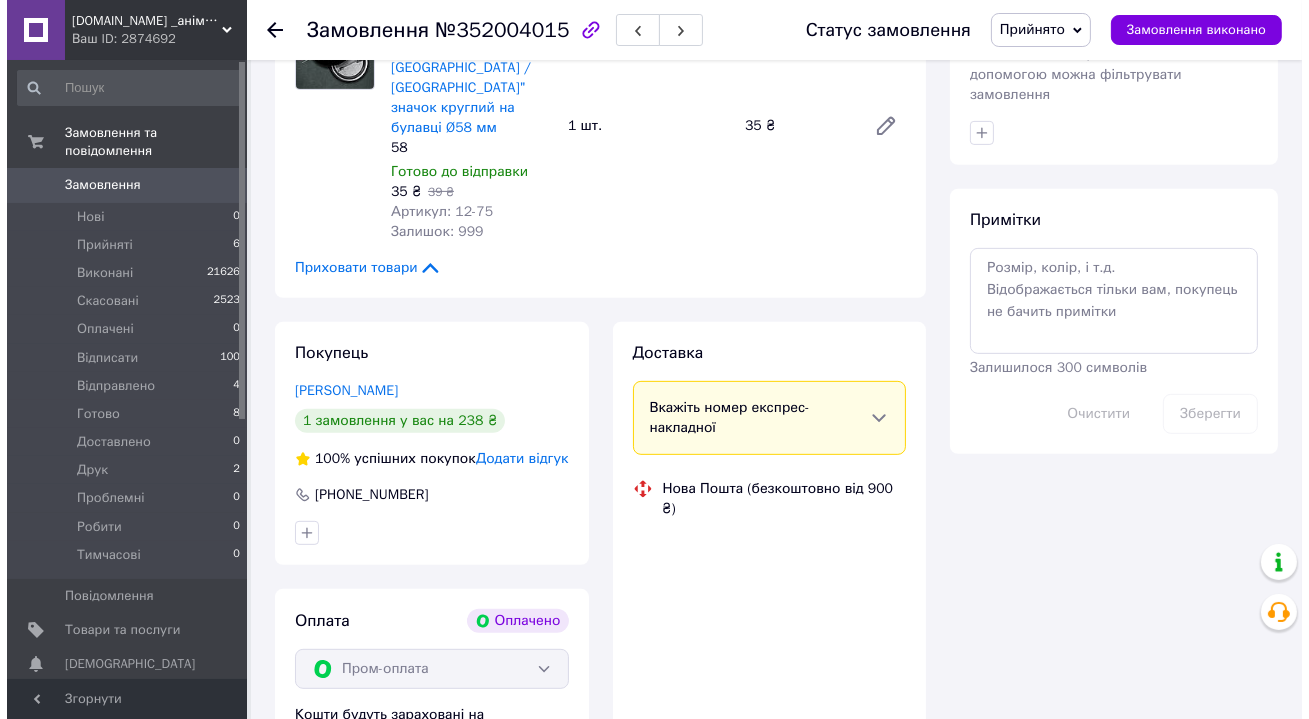 scroll, scrollTop: 909, scrollLeft: 0, axis: vertical 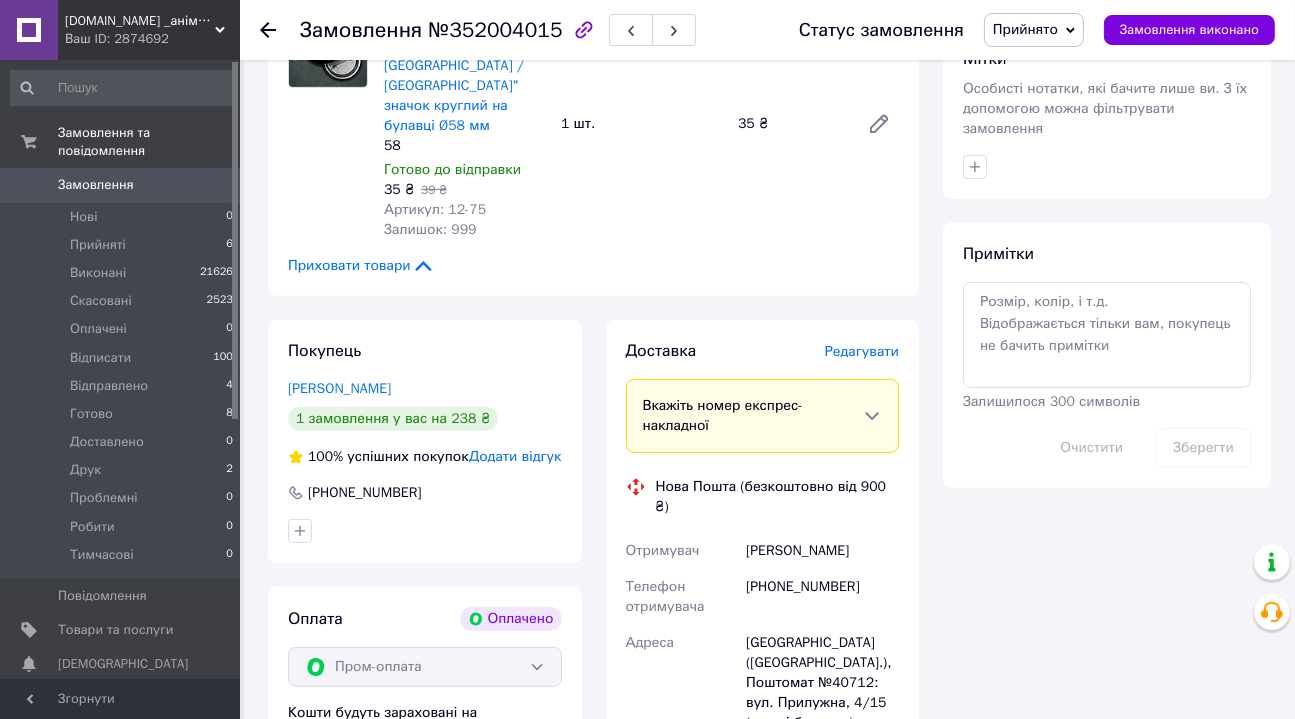 click on "Доставка [PERSON_NAME] Вкажіть номер експрес-накладної Обов'язково введіть номер експрес-накладної,
якщо створювали її не на цій сторінці. У разі,
якщо номер ЕН не буде доданий, ми не зможемо
виплатити гроші за замовлення Мобільний номер покупця (із замовлення) повинен відповідати номеру отримувача за накладною Нова Пошта (безкоштовно від 900 ₴) Отримувач [PERSON_NAME] Телефон отримувача [PHONE_NUMBER] Адреса [GEOGRAPHIC_DATA] (Київська обл.), Поштомат №40712: вул. Прилужна, 4/15 (в арці будинку) Дата відправки [DATE] Платник Отримувач Оціночна вартість 238 ₴ Передати номер або 238" at bounding box center (763, 701) 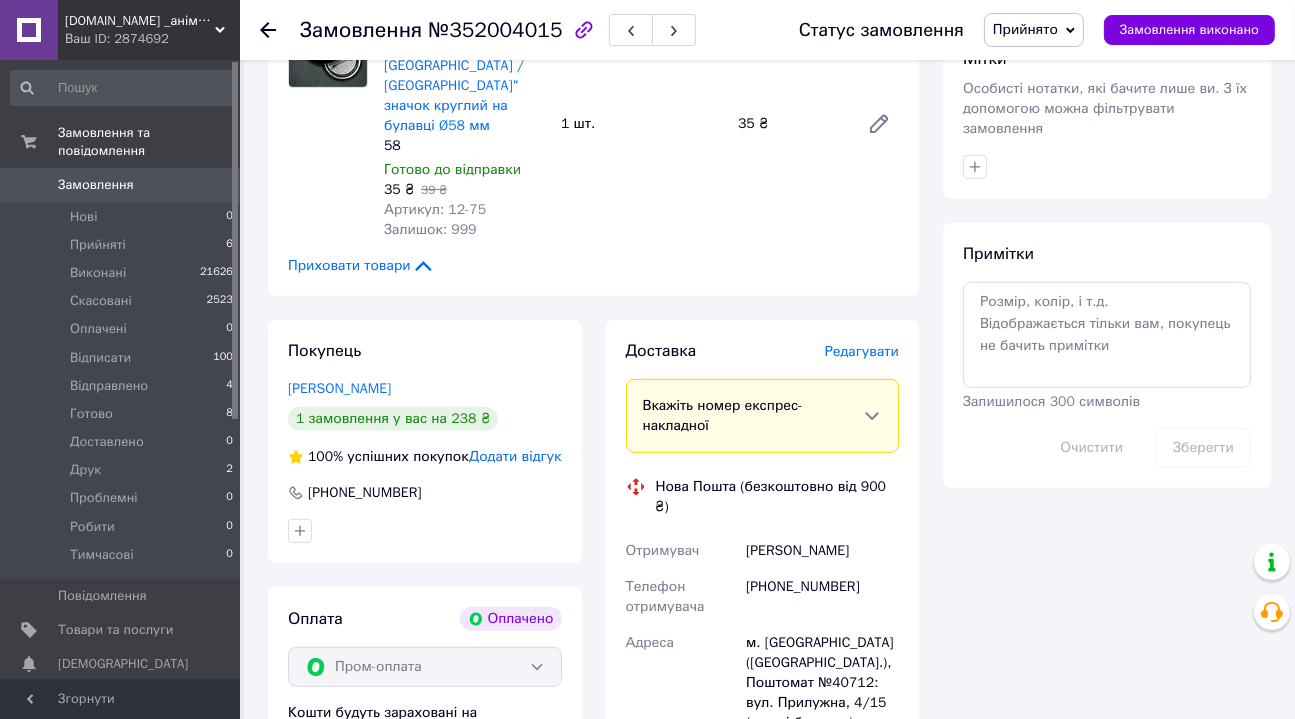 click on "Редагувати" at bounding box center (862, 351) 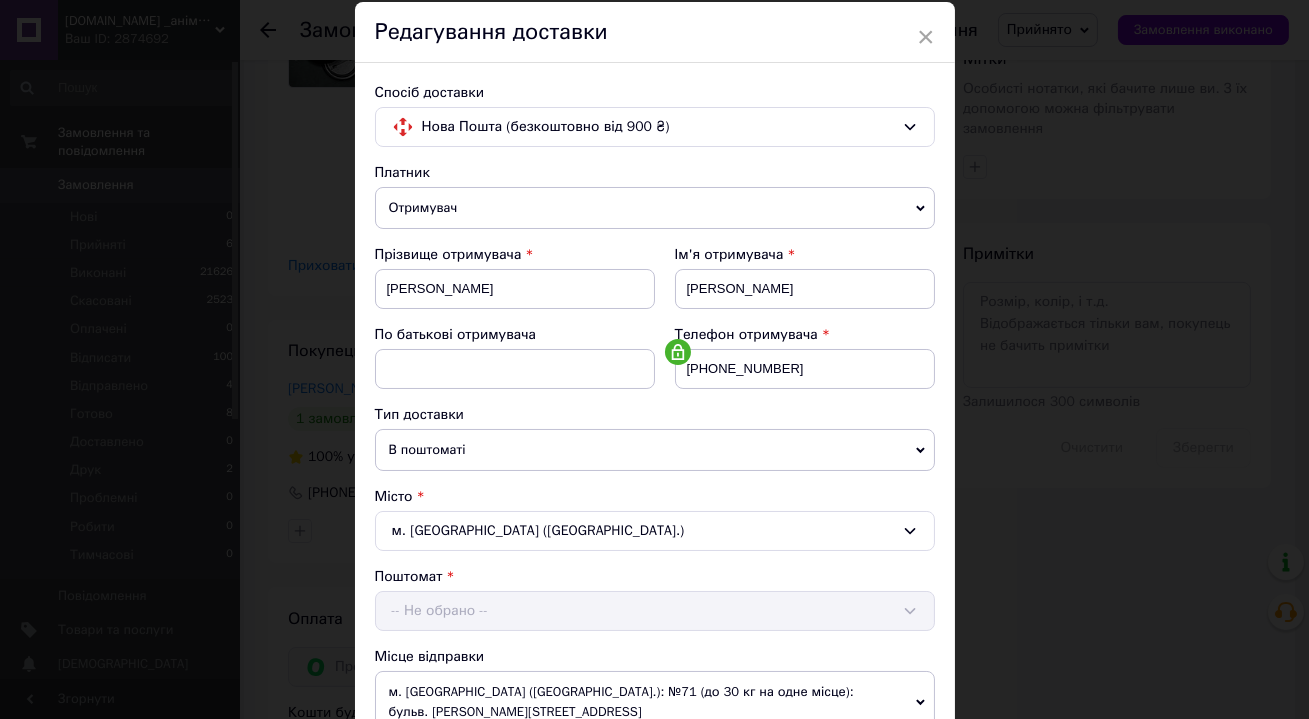 scroll, scrollTop: 272, scrollLeft: 0, axis: vertical 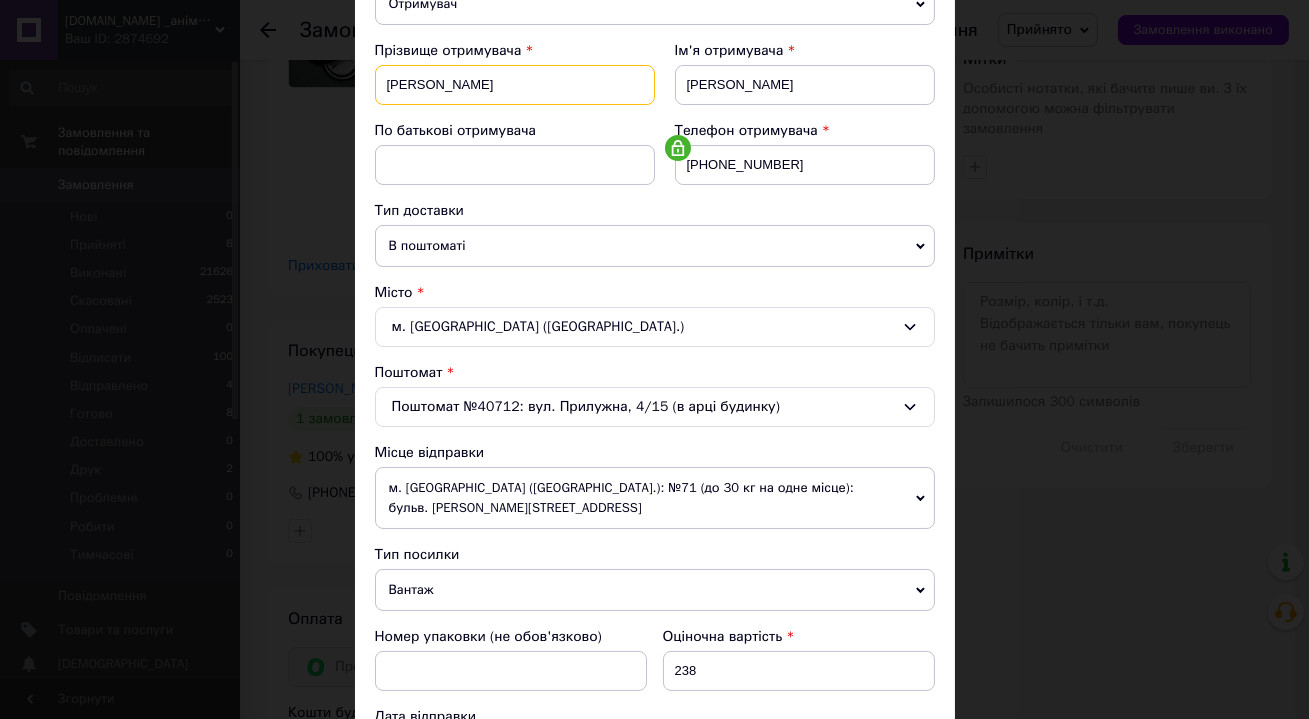 click on "[PERSON_NAME]" at bounding box center (515, 85) 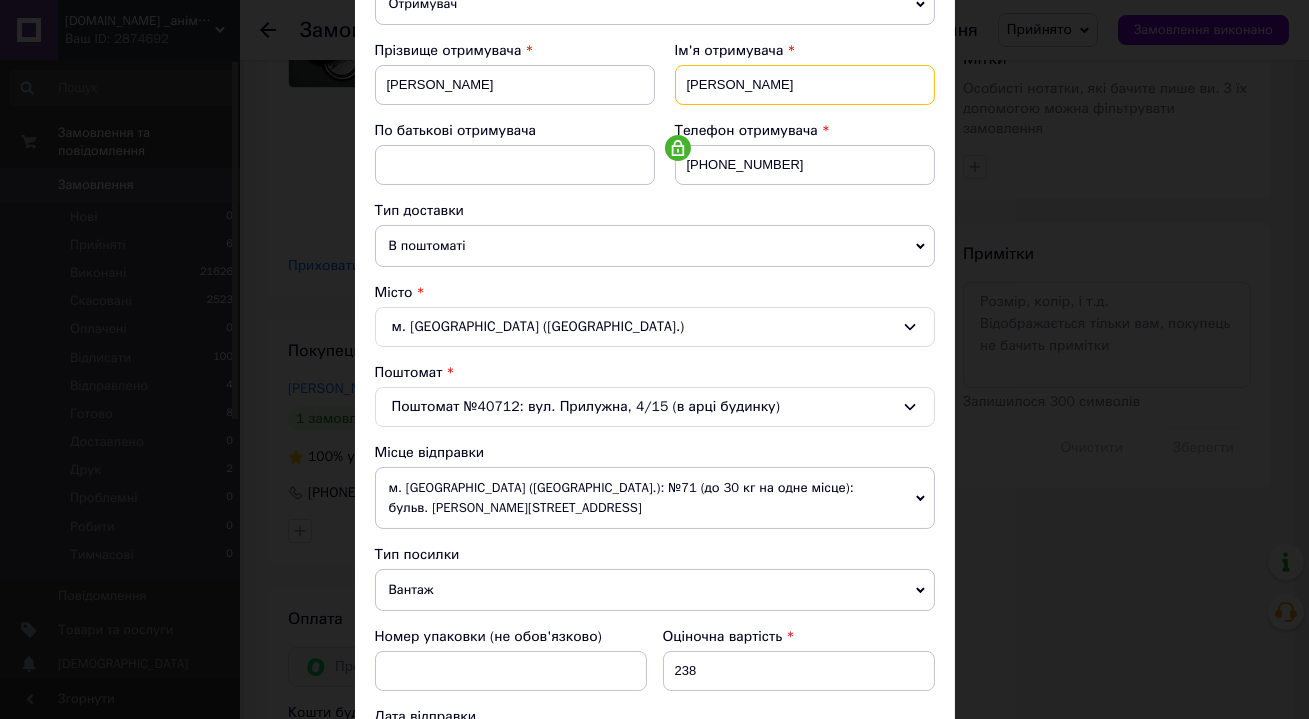 click on "[PERSON_NAME]" at bounding box center [805, 85] 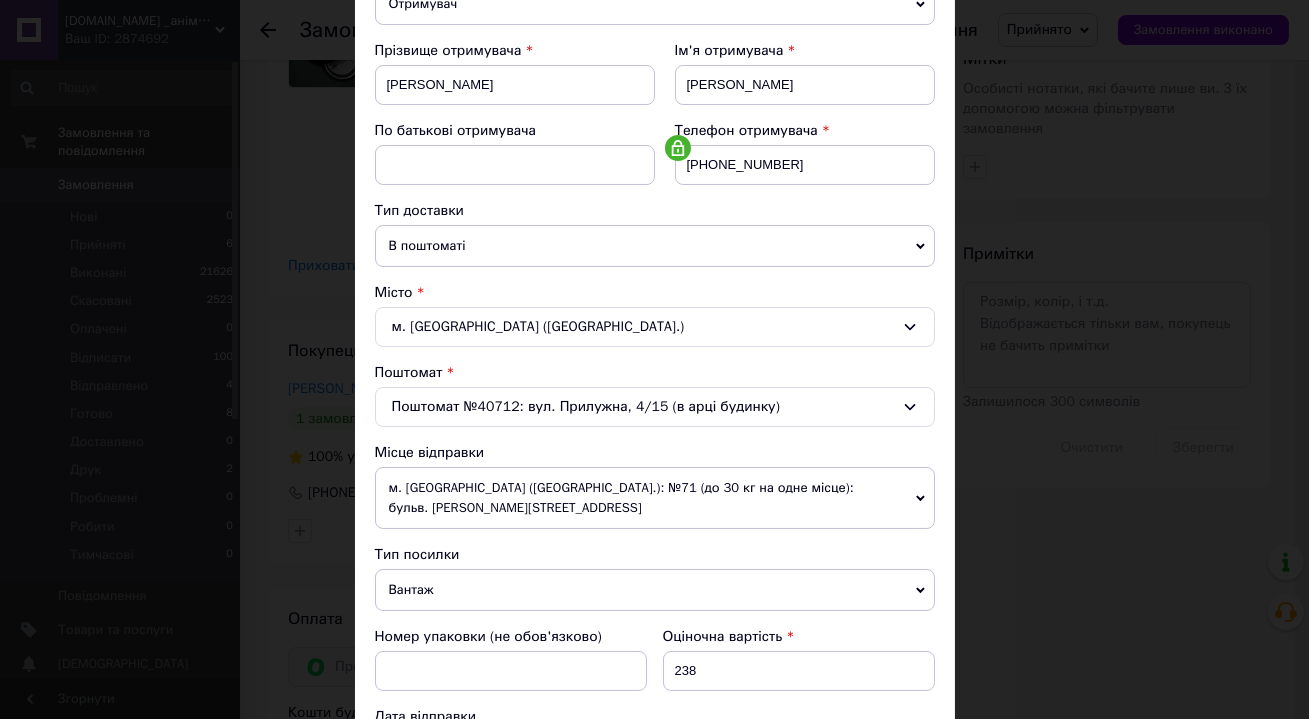 click on "По батькові отримувача" at bounding box center [515, 131] 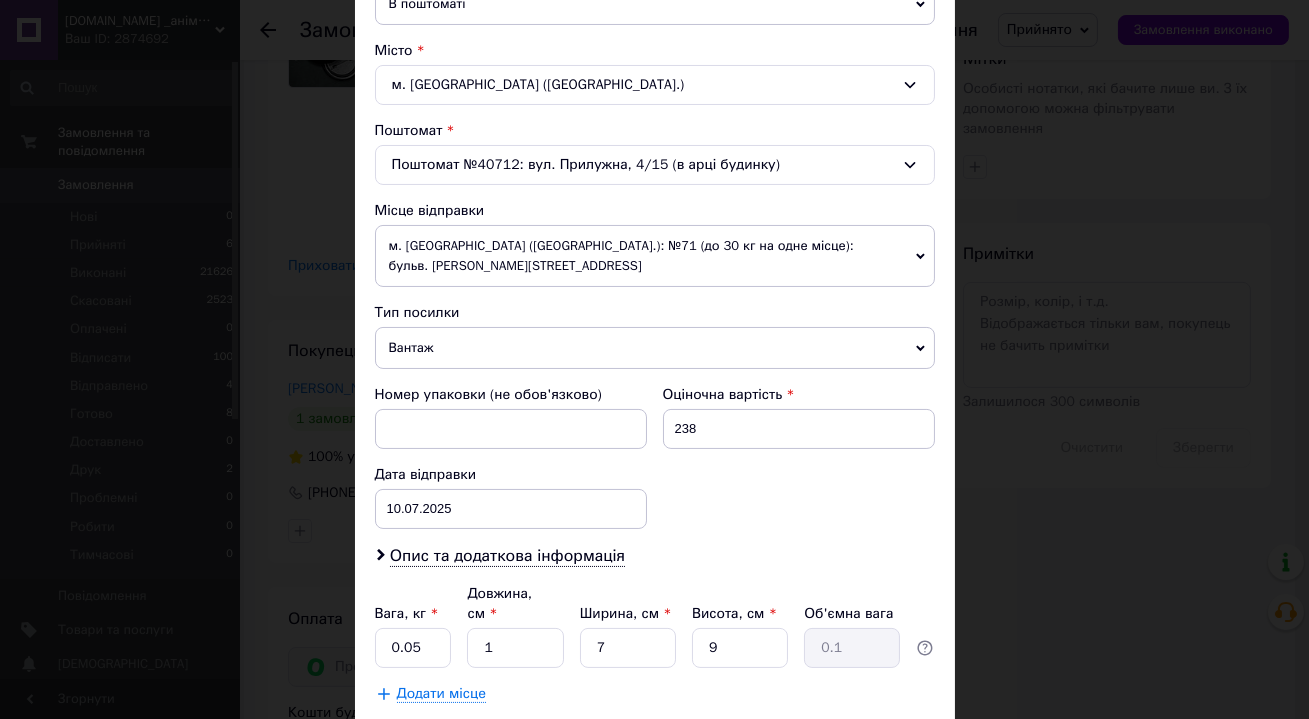 scroll, scrollTop: 597, scrollLeft: 0, axis: vertical 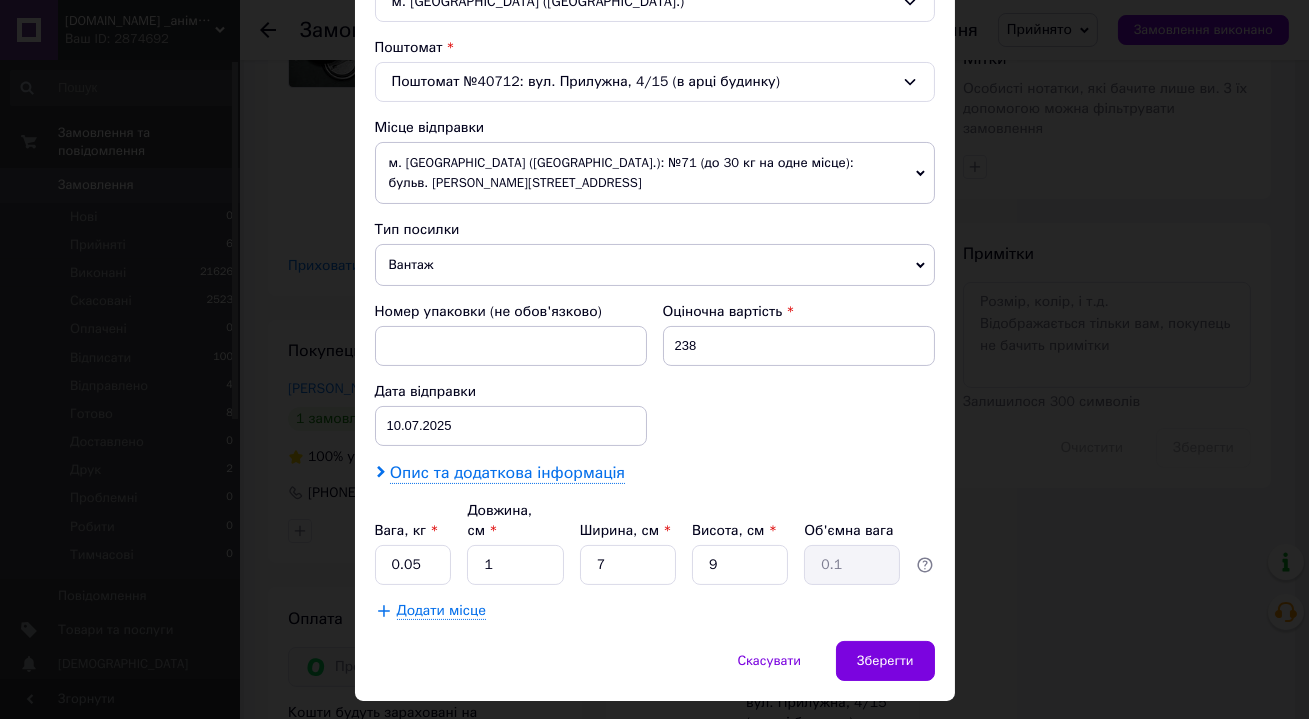 click on "Опис та додаткова інформація" at bounding box center (507, 473) 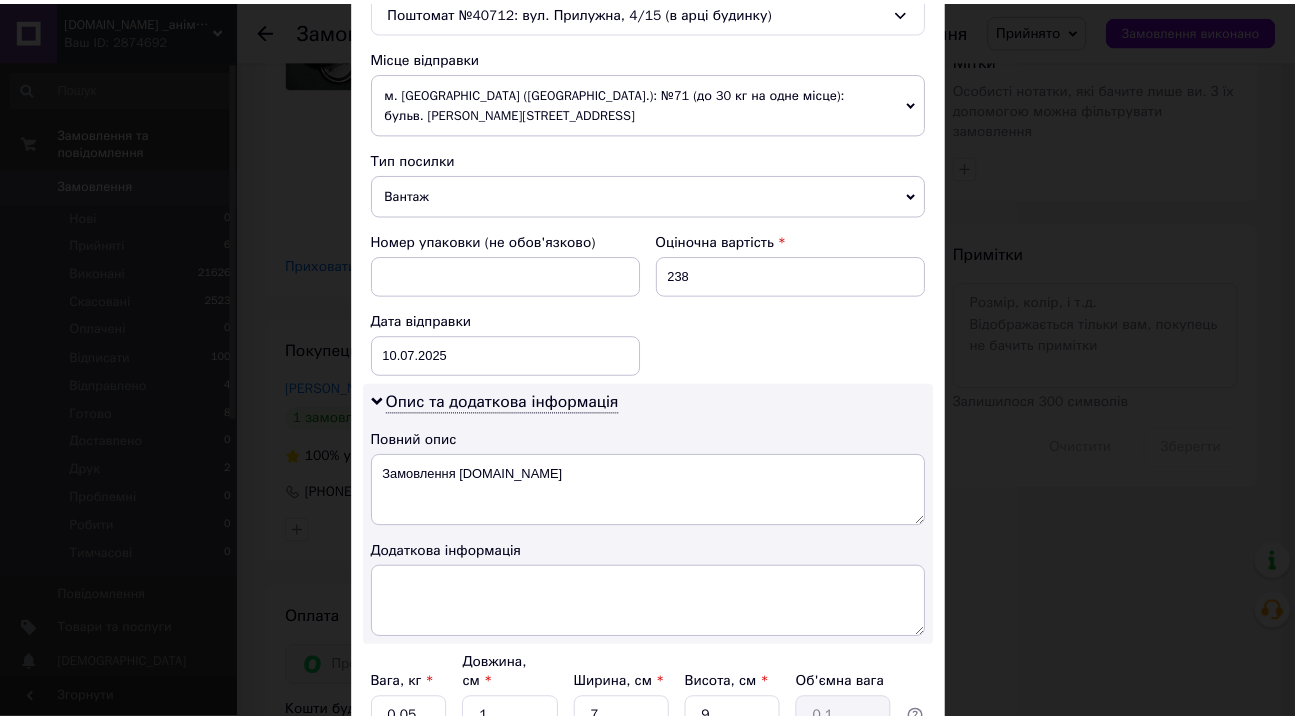 scroll, scrollTop: 819, scrollLeft: 0, axis: vertical 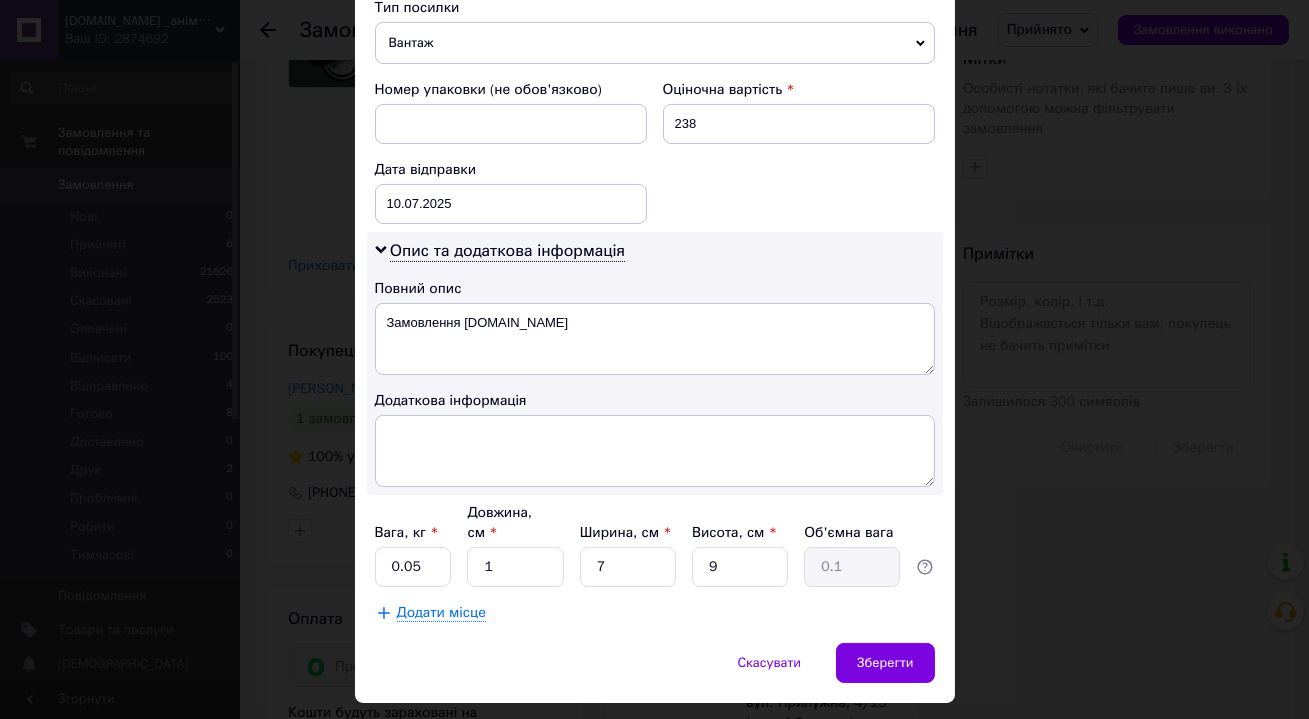 click on "Платник Отримувач Відправник Прізвище отримувача [PERSON_NAME] Ім'я отримувача [PERSON_NAME] батькові отримувача Телефон отримувача [PHONE_NUMBER] Тип доставки В поштоматі У відділенні Кур'єром Місто м. [GEOGRAPHIC_DATA] ([GEOGRAPHIC_DATA].) Поштомат Поштомат №40712: вул. Прилужна, 4/15 (в арці будинку) Місце відправки м. [GEOGRAPHIC_DATA] ([GEOGRAPHIC_DATA].): №71 (до 30 кг на одне місце): бульв. [PERSON_NAME], 5 Немає збігів. Спробуйте змінити умови пошуку Додати ще місце відправки Тип посилки Вантаж Документи Номер упаковки (не обов'язково) Оціночна вартість 238 Дата відправки [DATE] < 2025 > < Июль > Пн Вт Ср Чт" at bounding box center [655, 17] 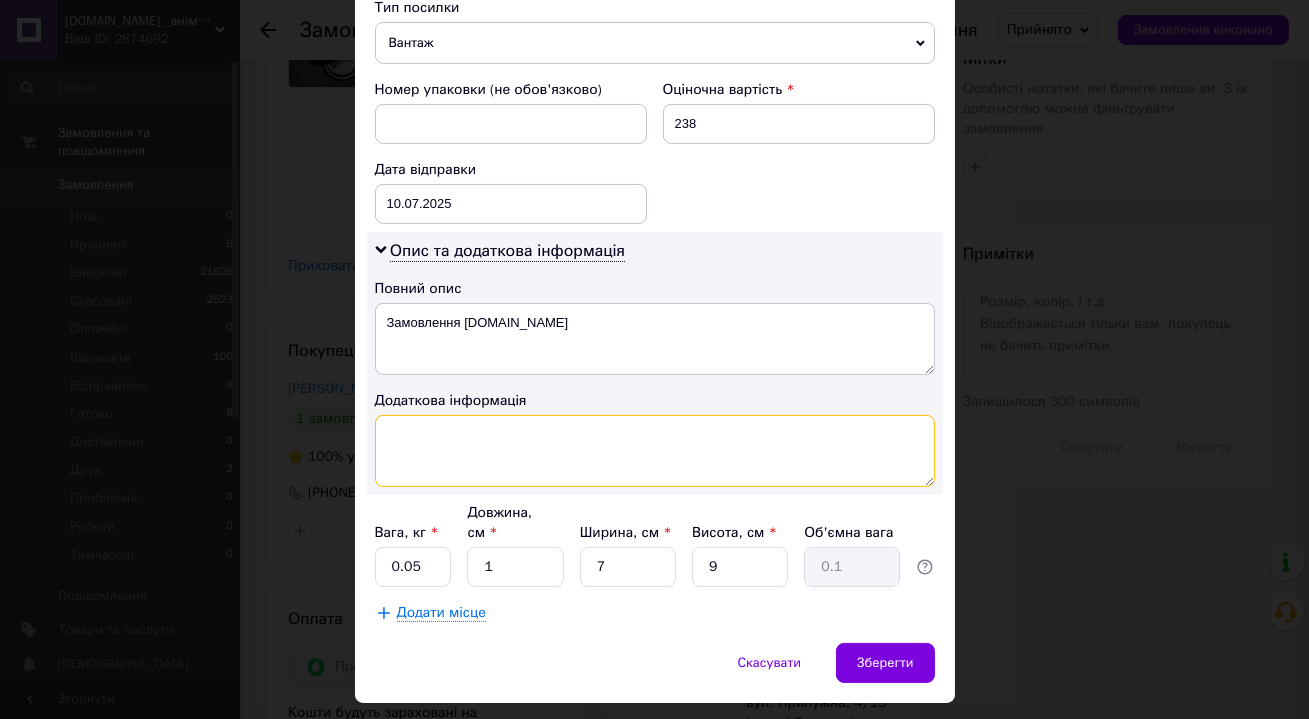 click at bounding box center (655, 451) 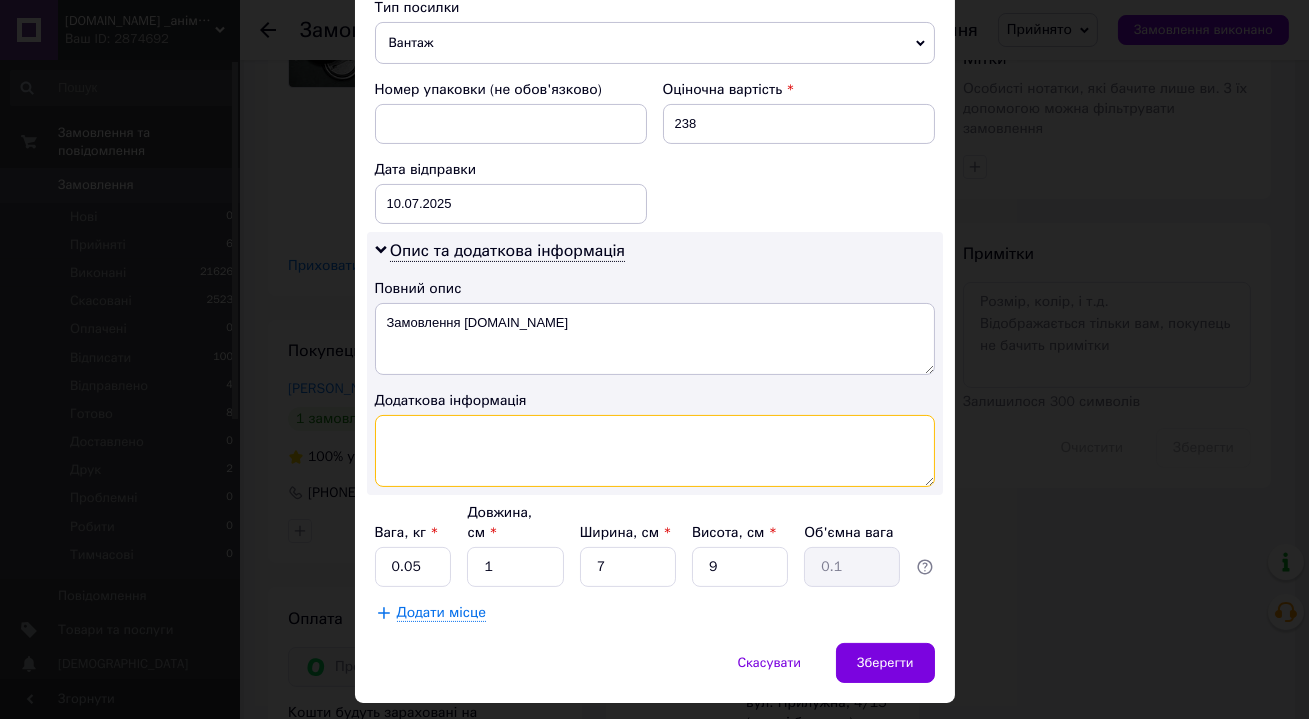 paste on "352004015" 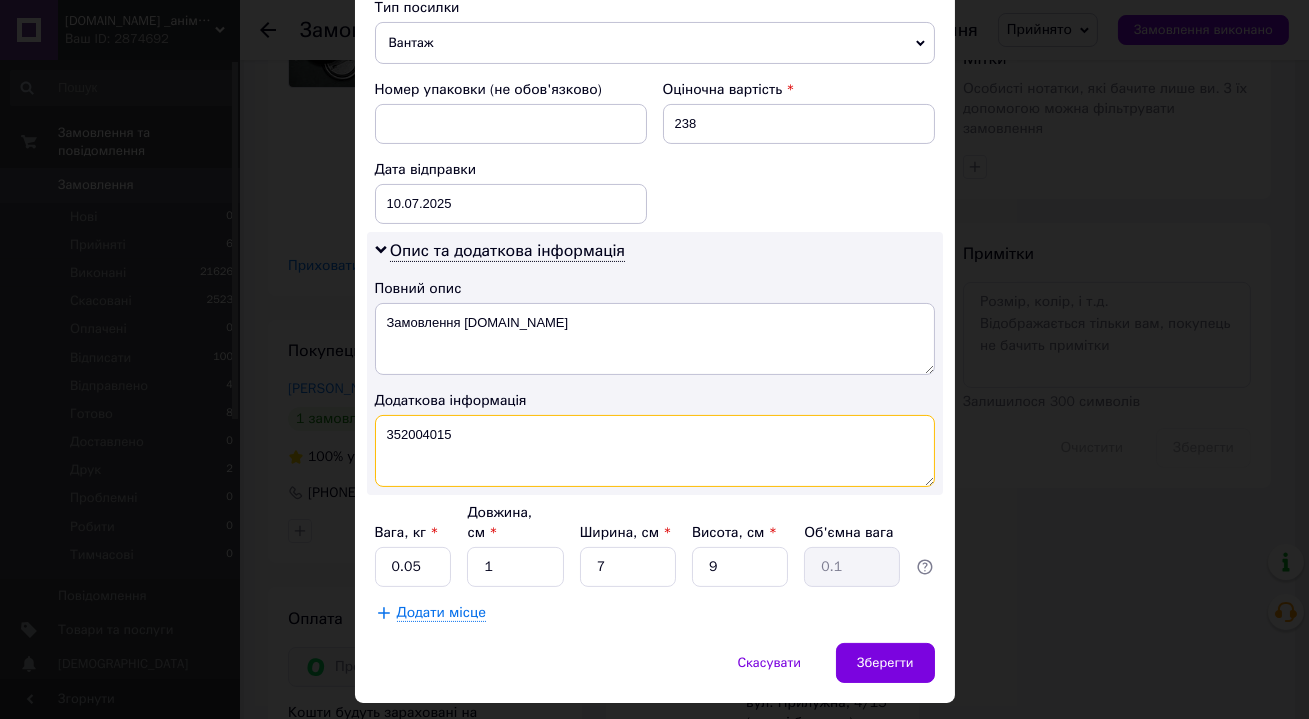type on "352004015" 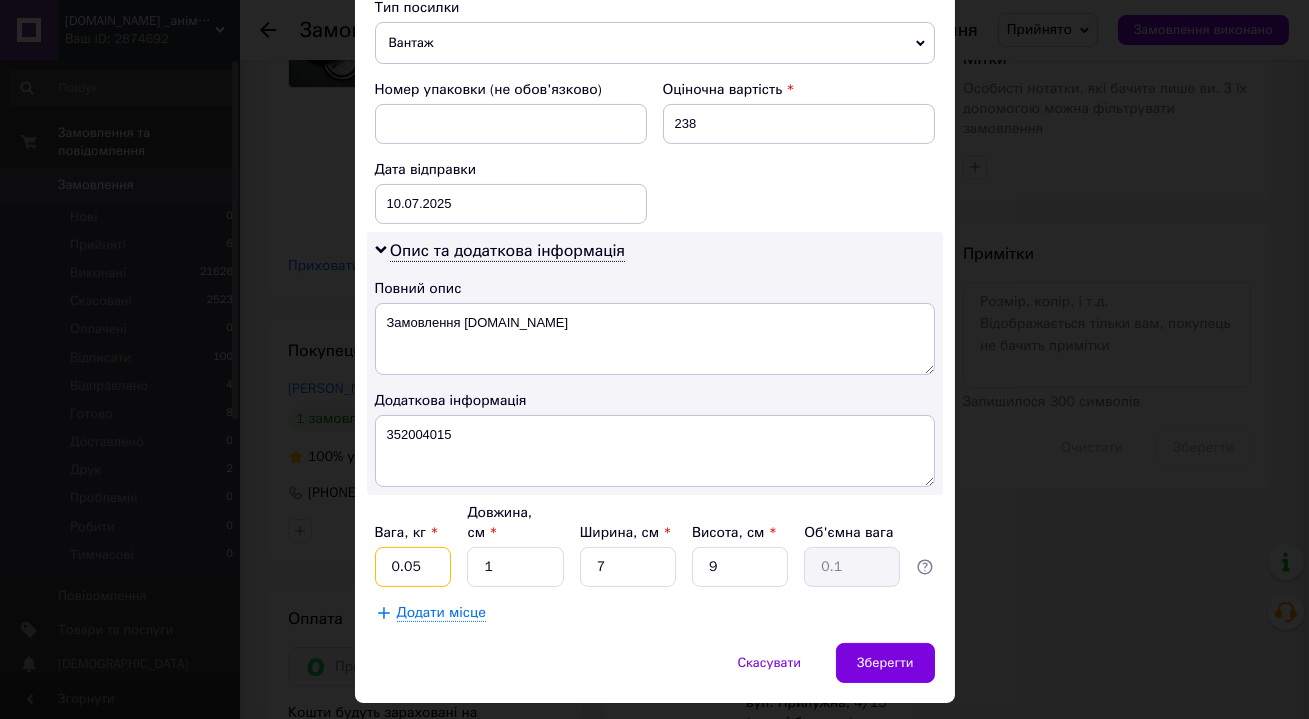 click on "0.05" at bounding box center (413, 567) 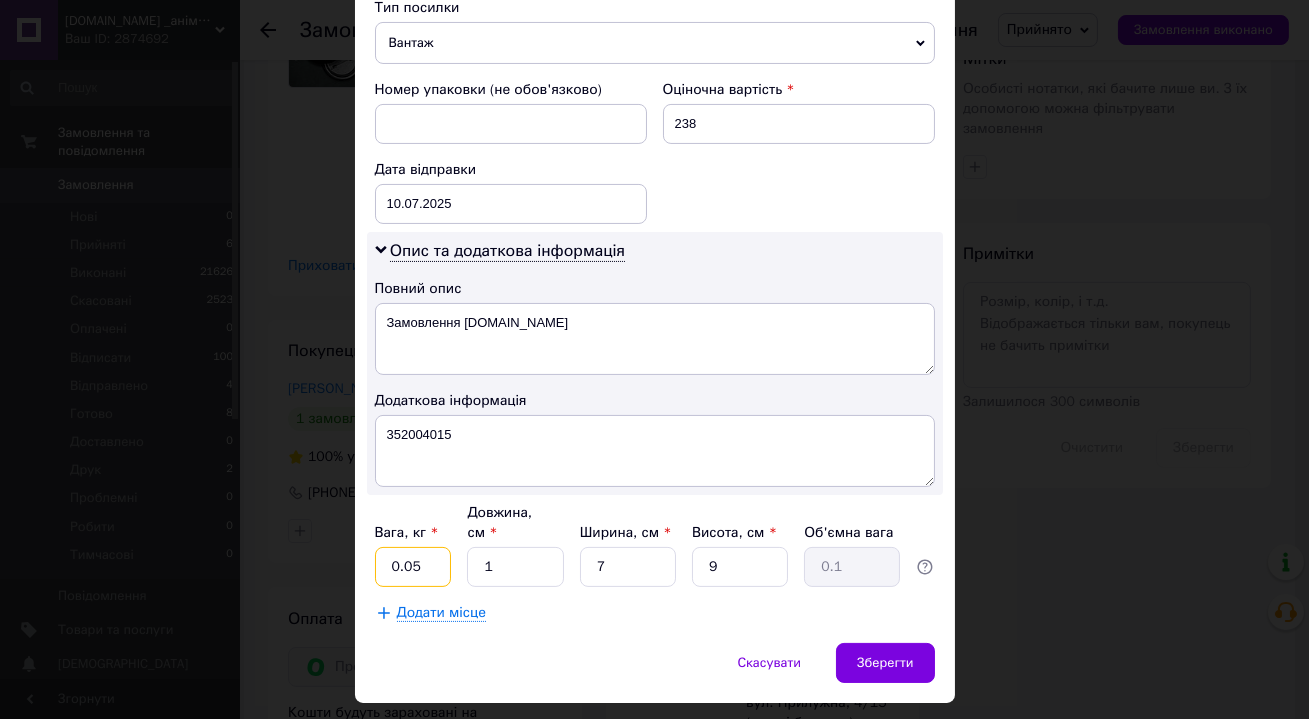click on "0.05" at bounding box center [413, 567] 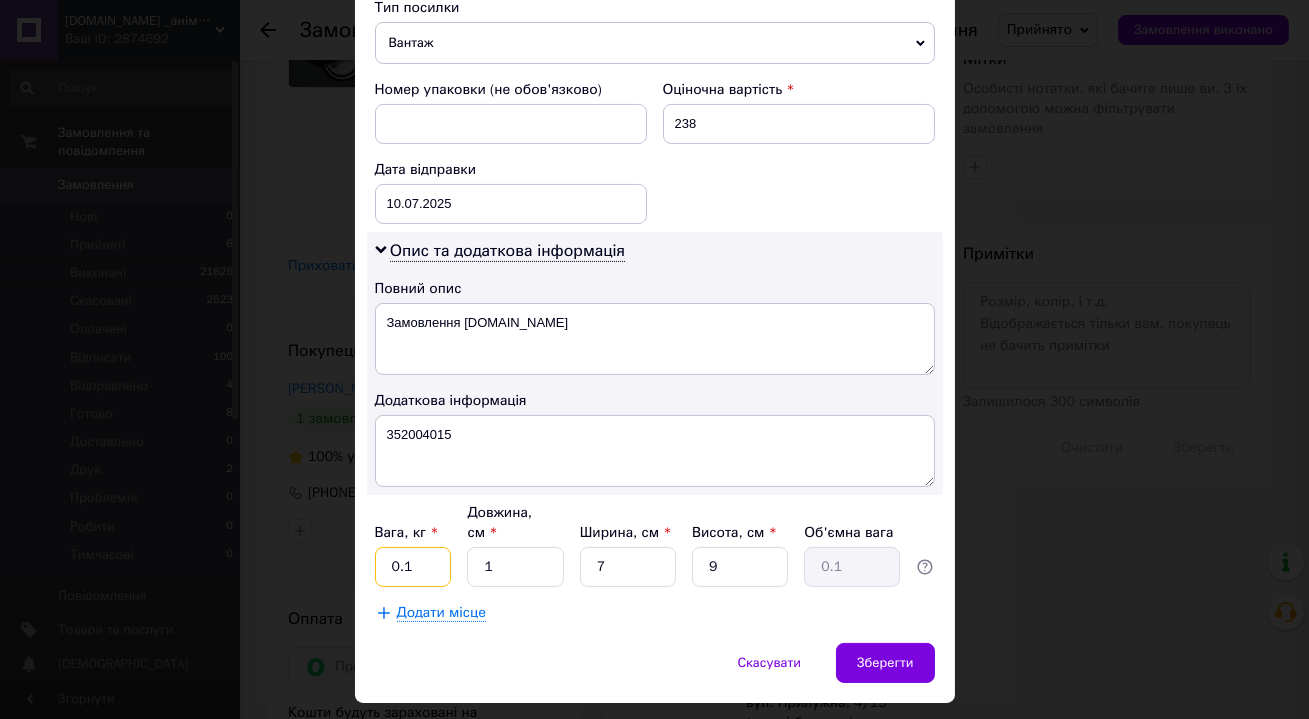 type on "0.1" 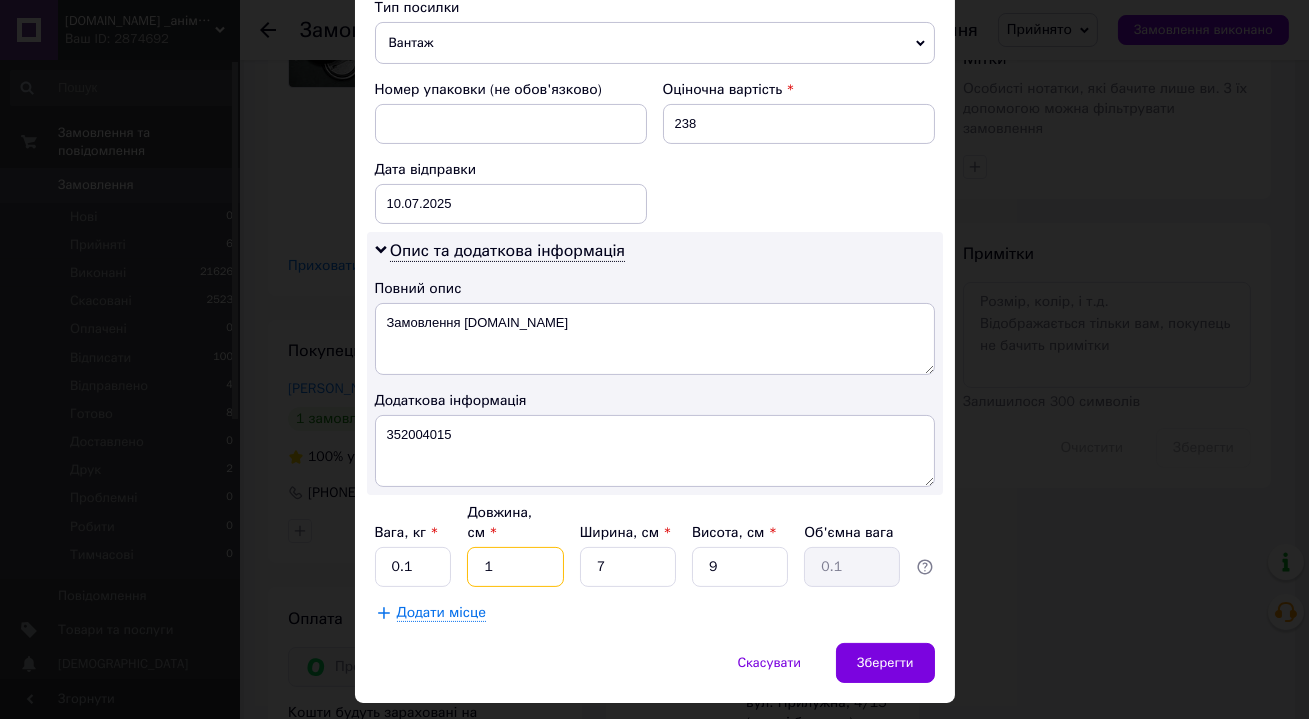 click on "1" at bounding box center (515, 567) 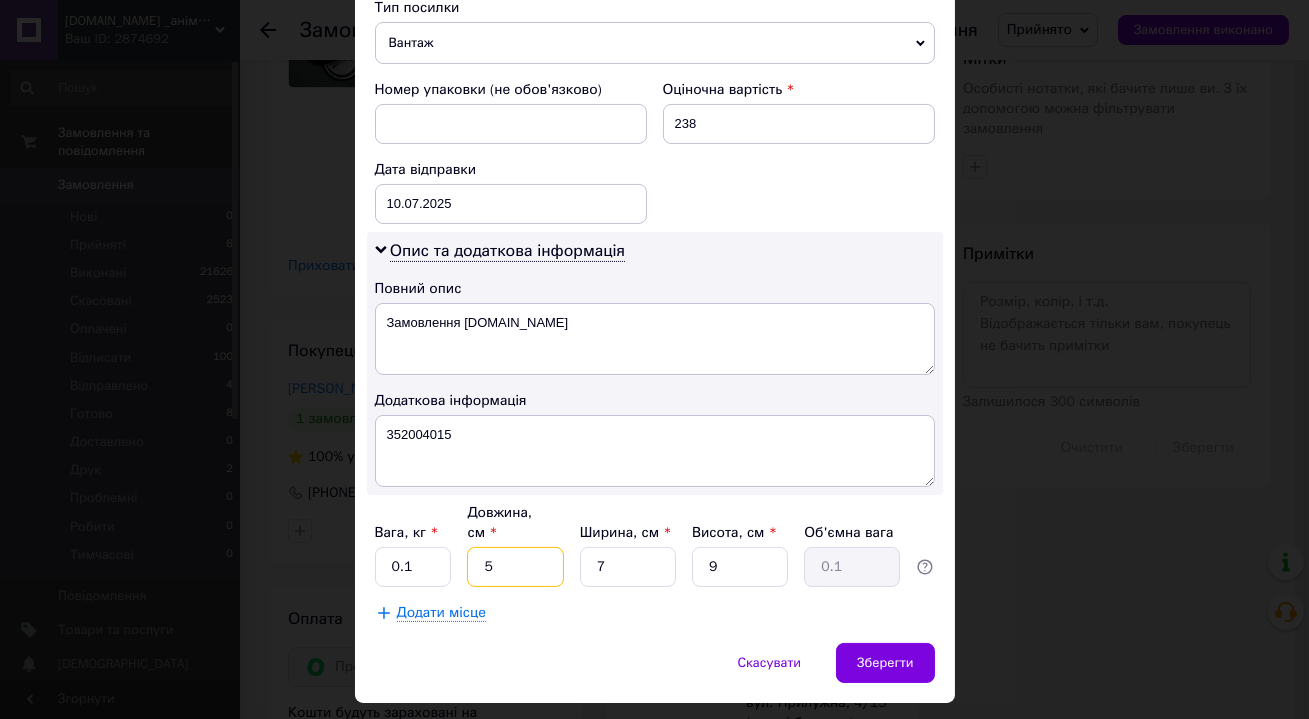 type on "5" 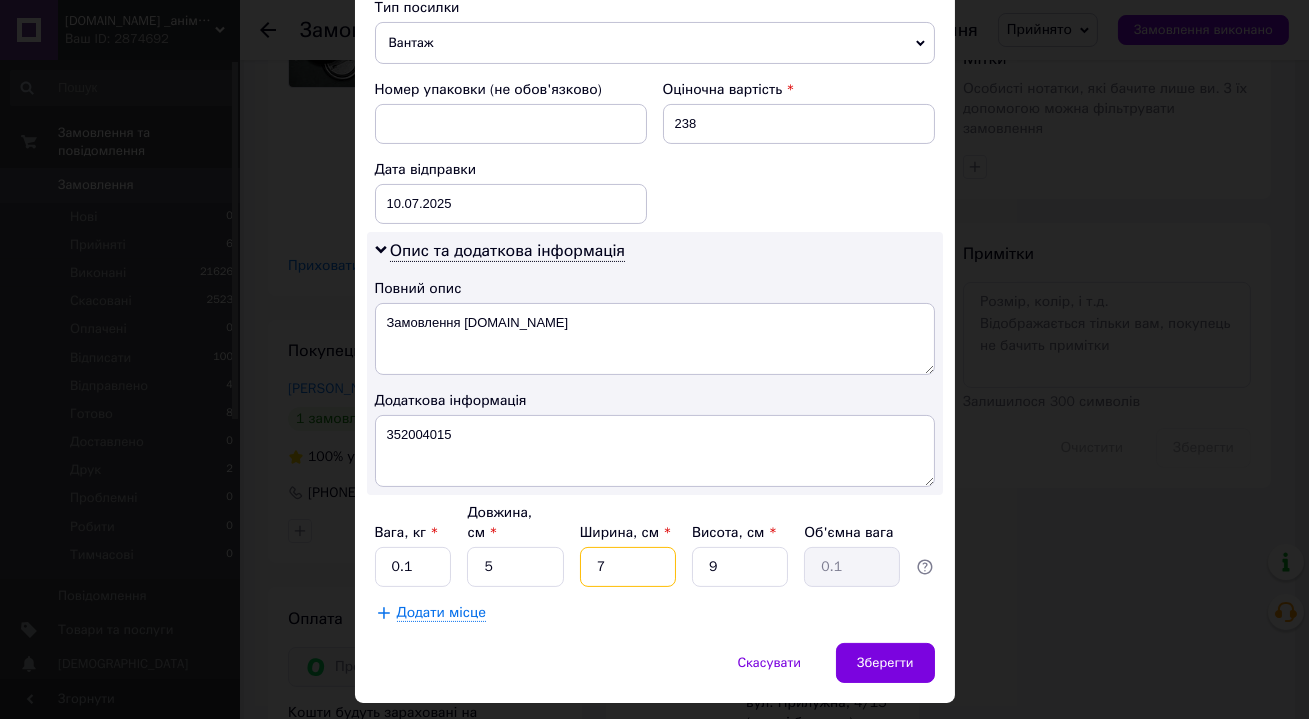 click on "7" at bounding box center (628, 567) 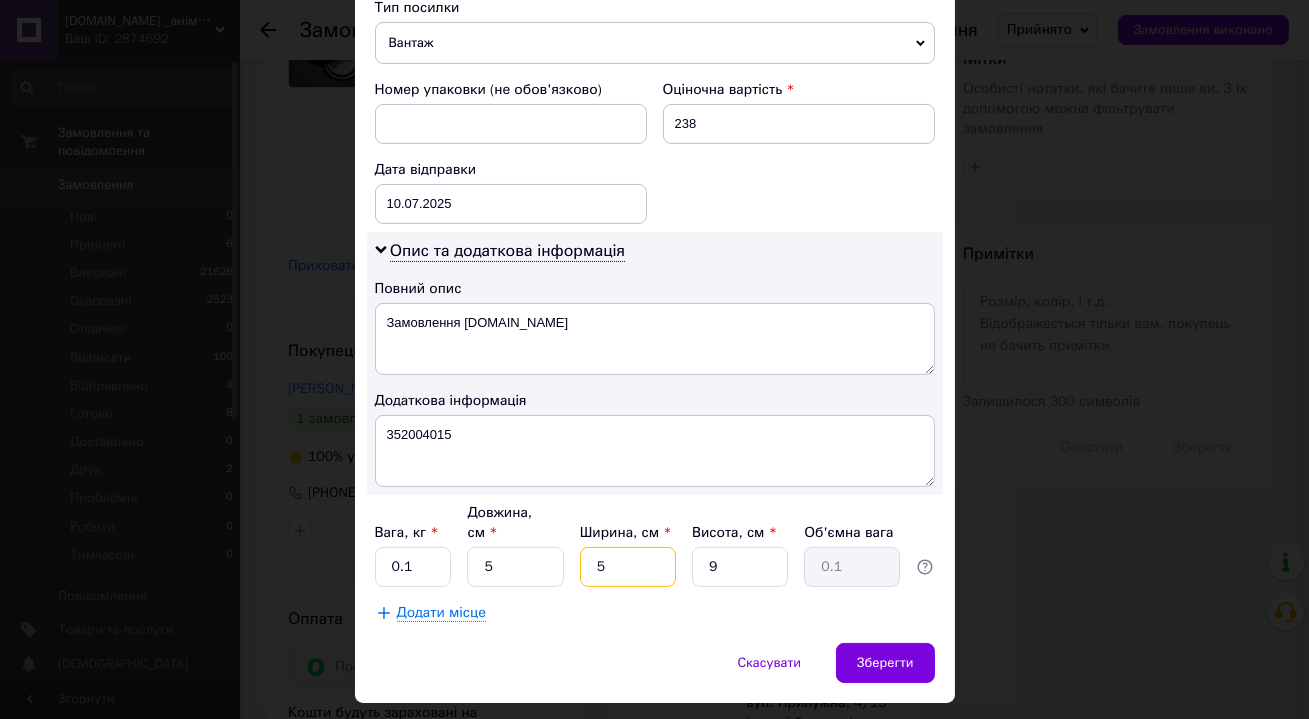 type on "5" 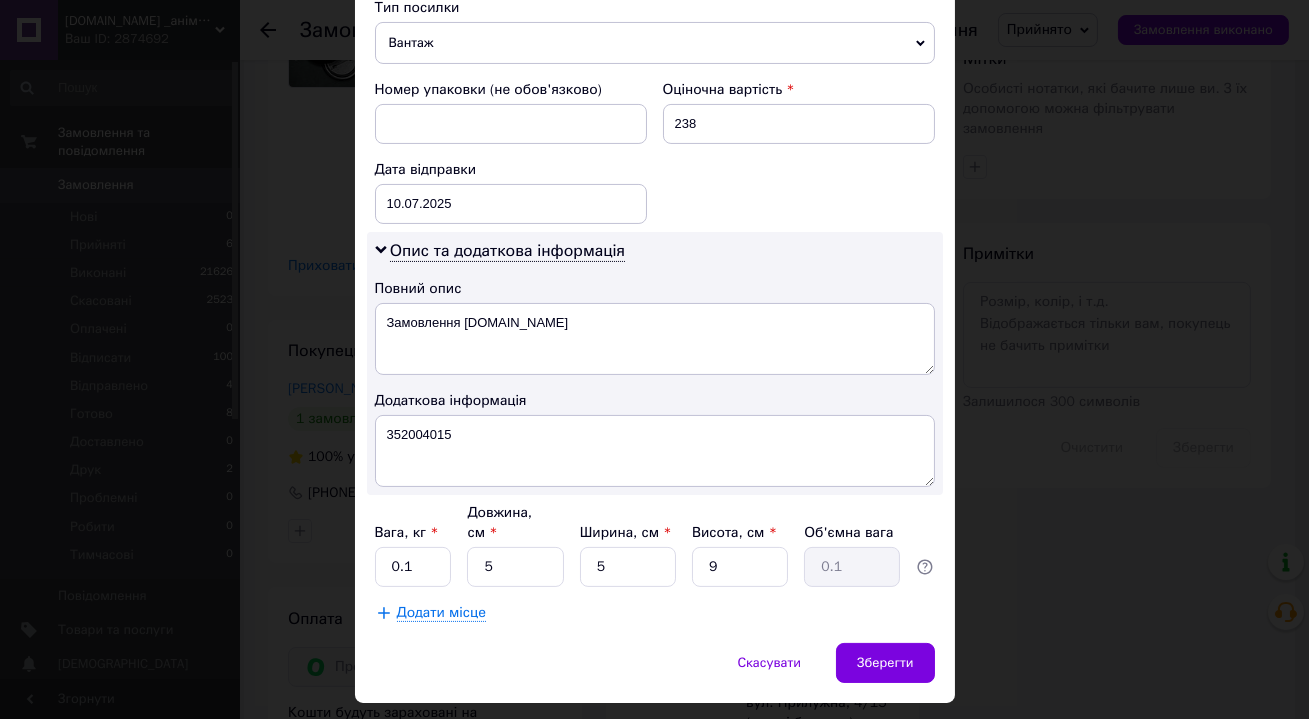 click on "Вага, кг   * 0.1 Довжина, см   * 5 Ширина, см   * 5 Висота, см   * 9 Об'ємна вага 0.1" at bounding box center [655, 545] 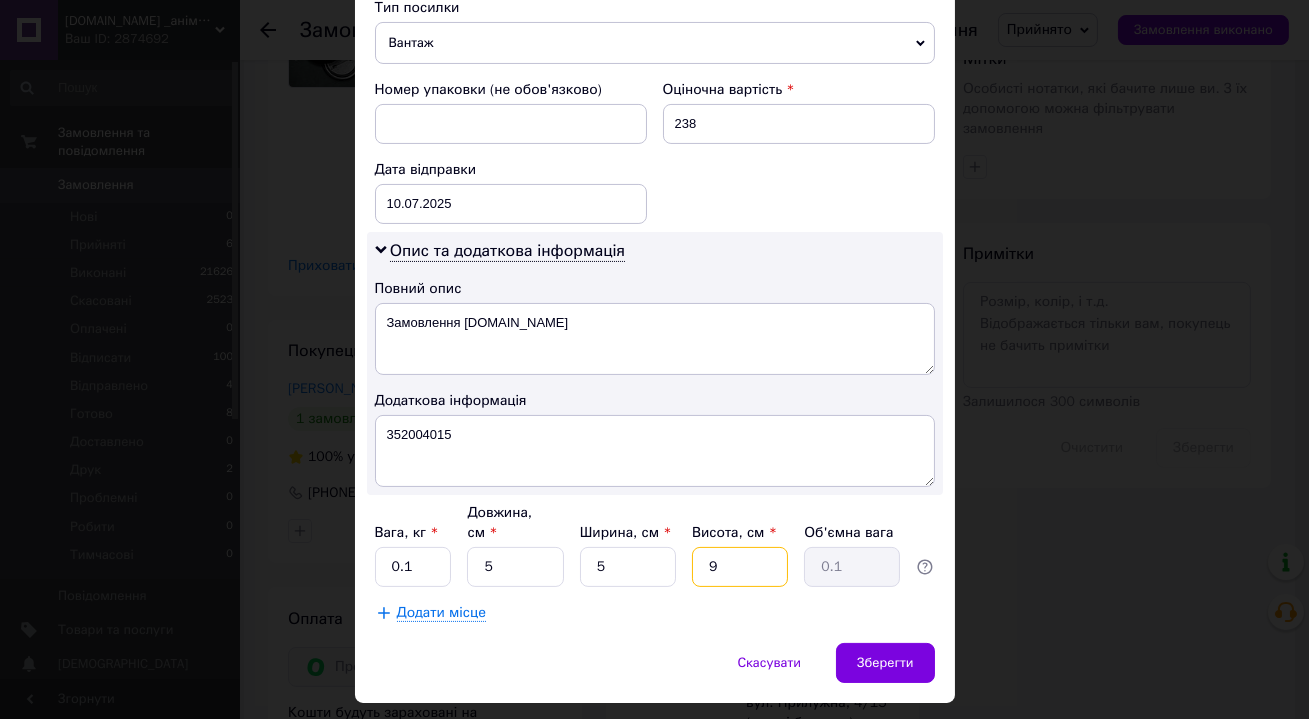 click on "9" at bounding box center (740, 567) 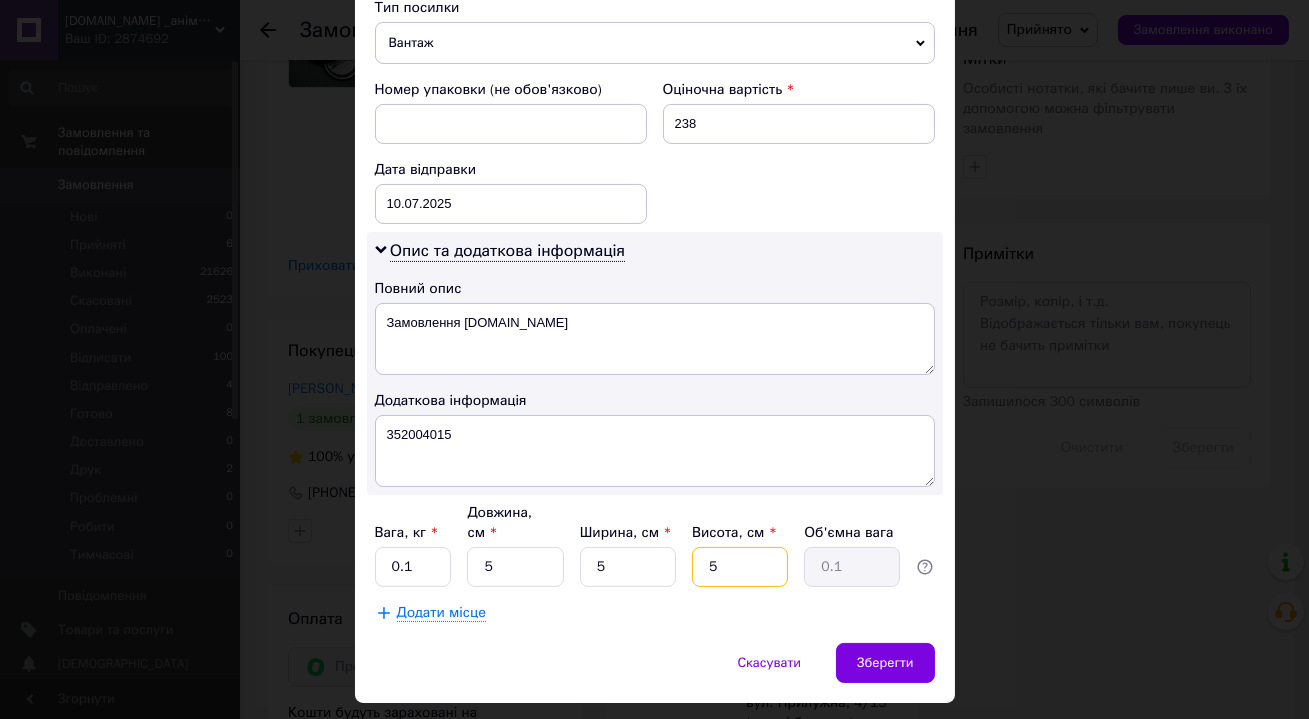 click on "5" at bounding box center (740, 567) 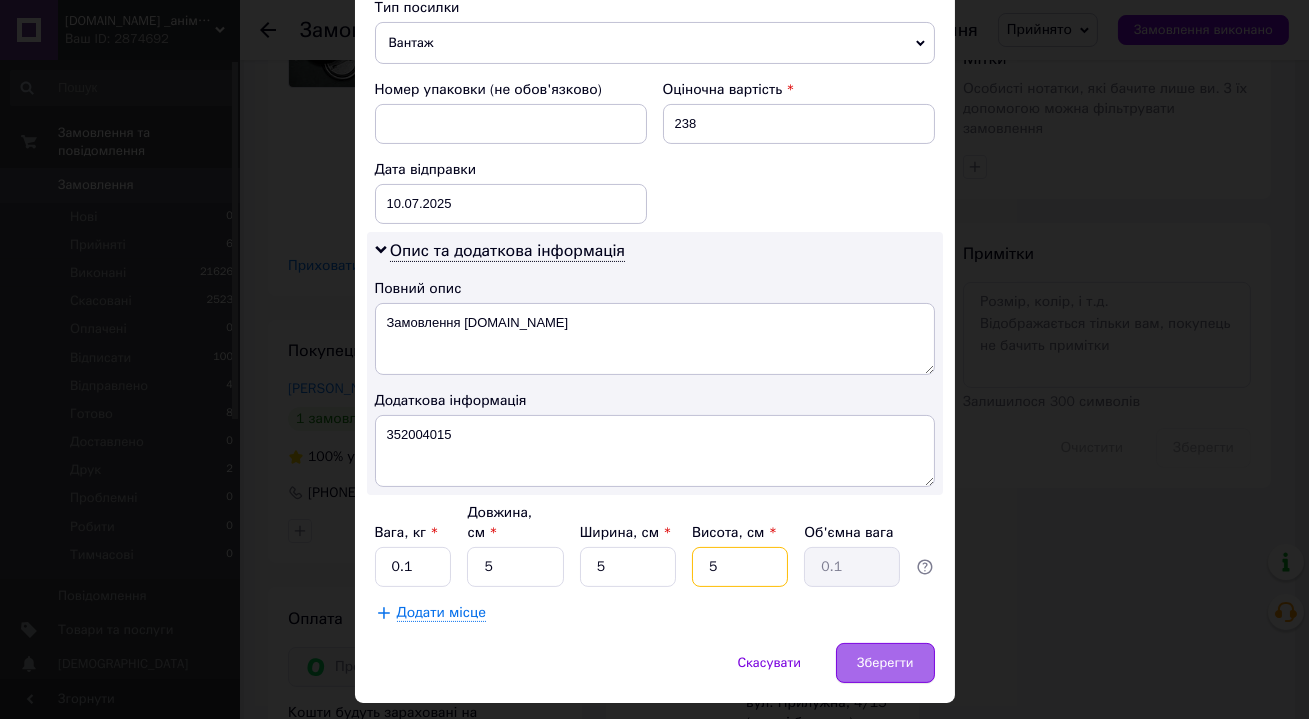 type on "5" 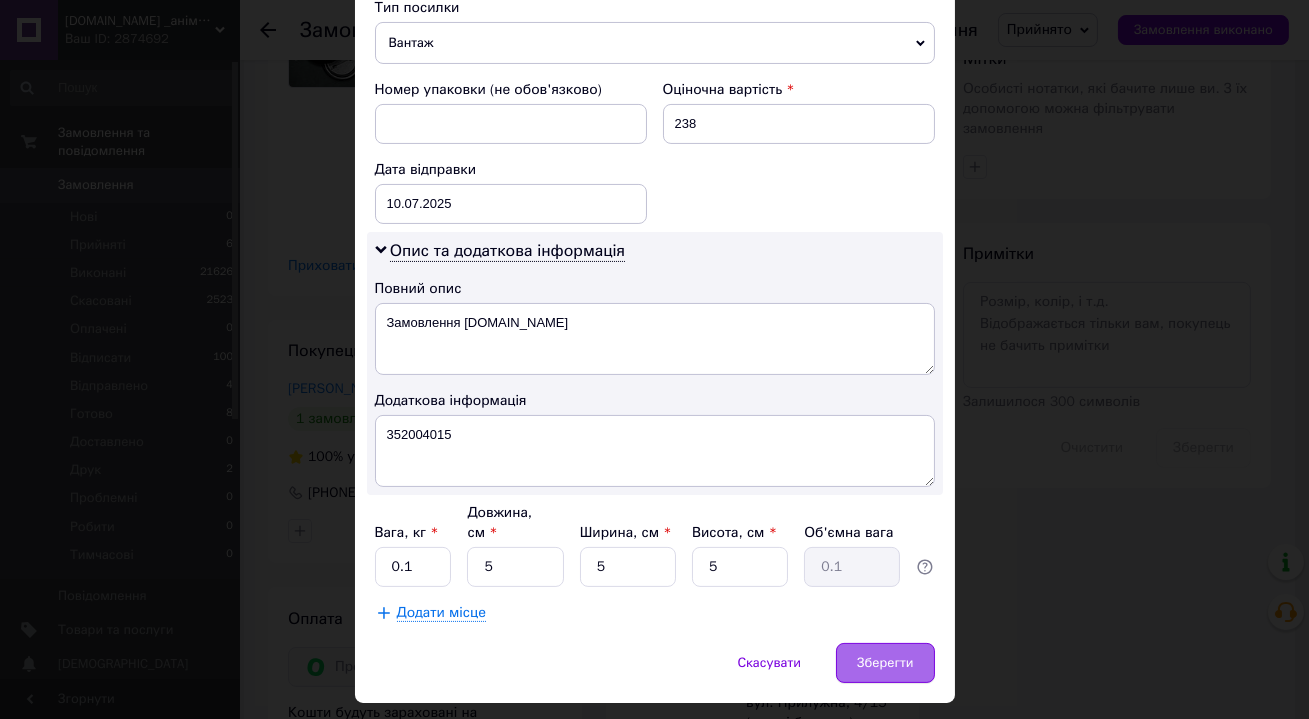click on "Зберегти" at bounding box center [885, 663] 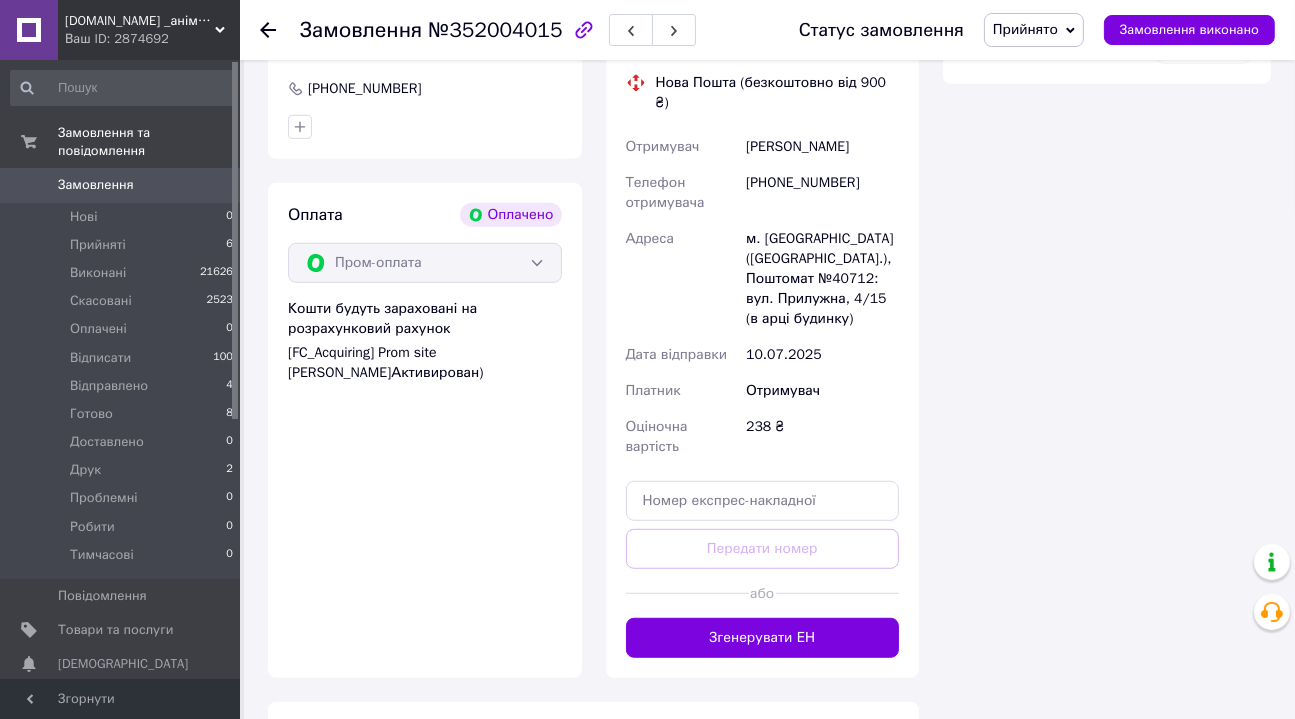 scroll, scrollTop: 1454, scrollLeft: 0, axis: vertical 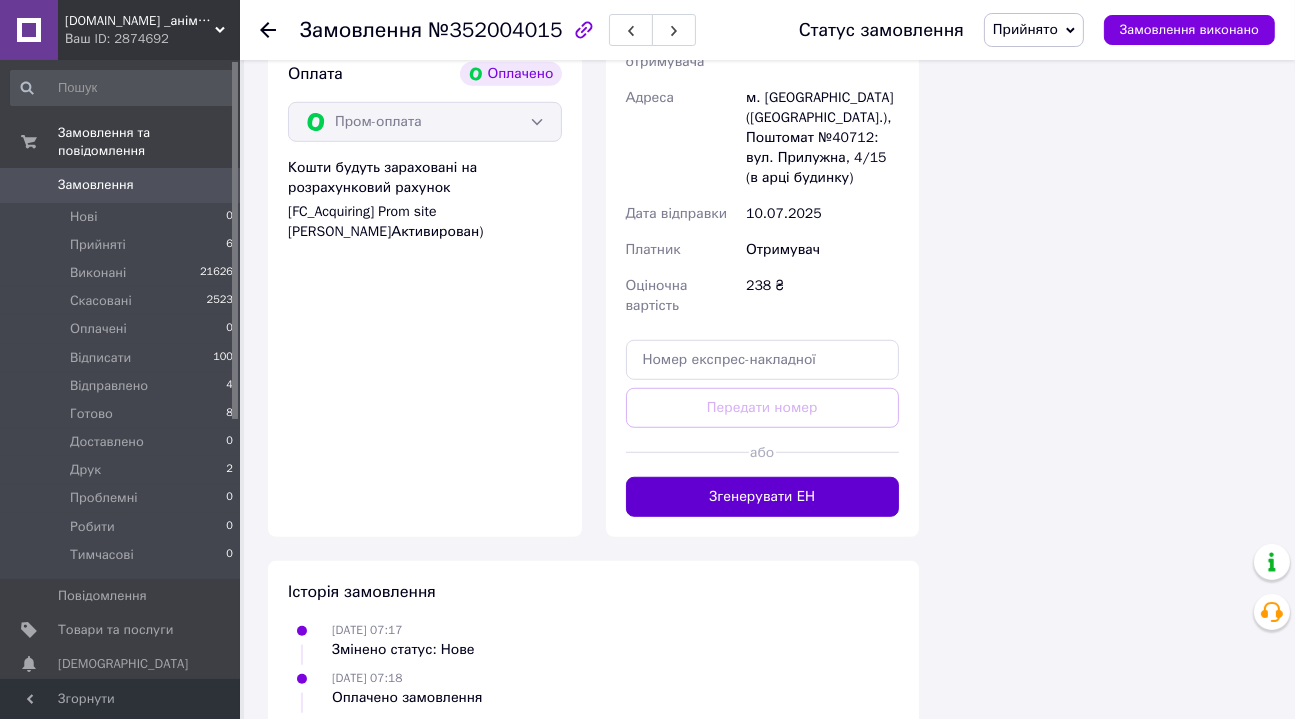 click on "Згенерувати ЕН" at bounding box center [763, 497] 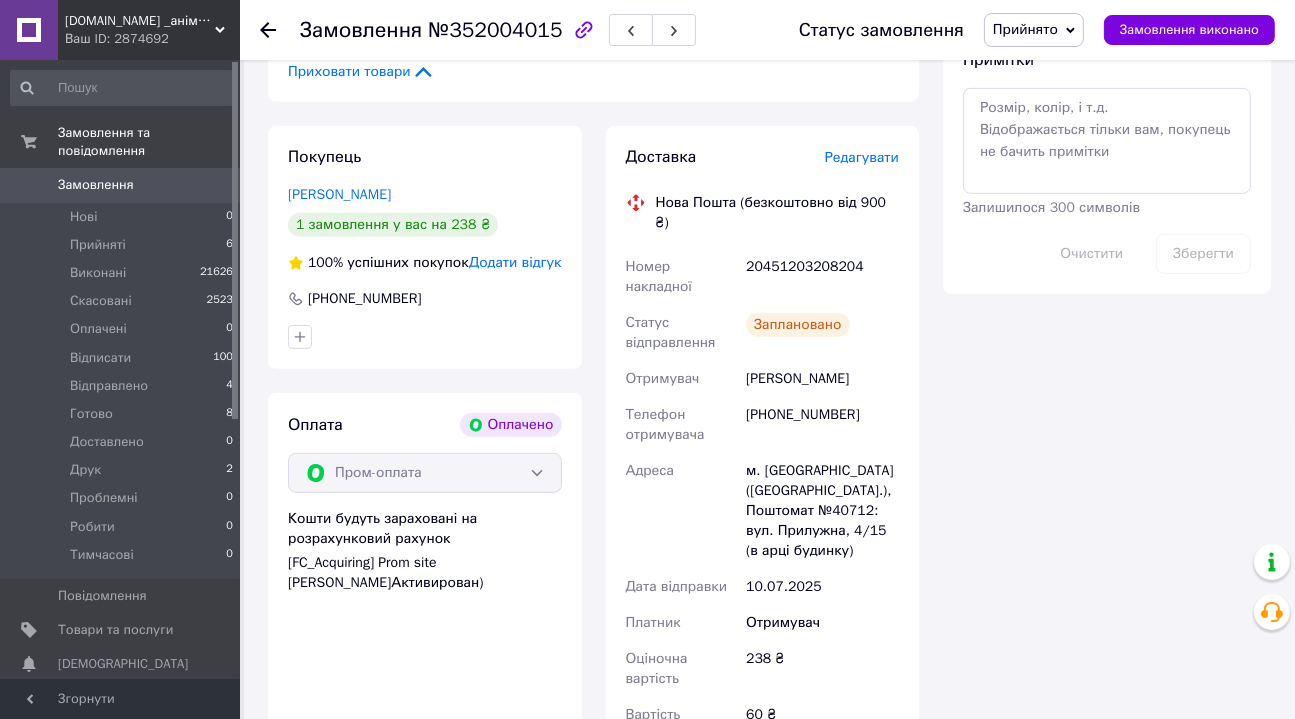 scroll, scrollTop: 999, scrollLeft: 0, axis: vertical 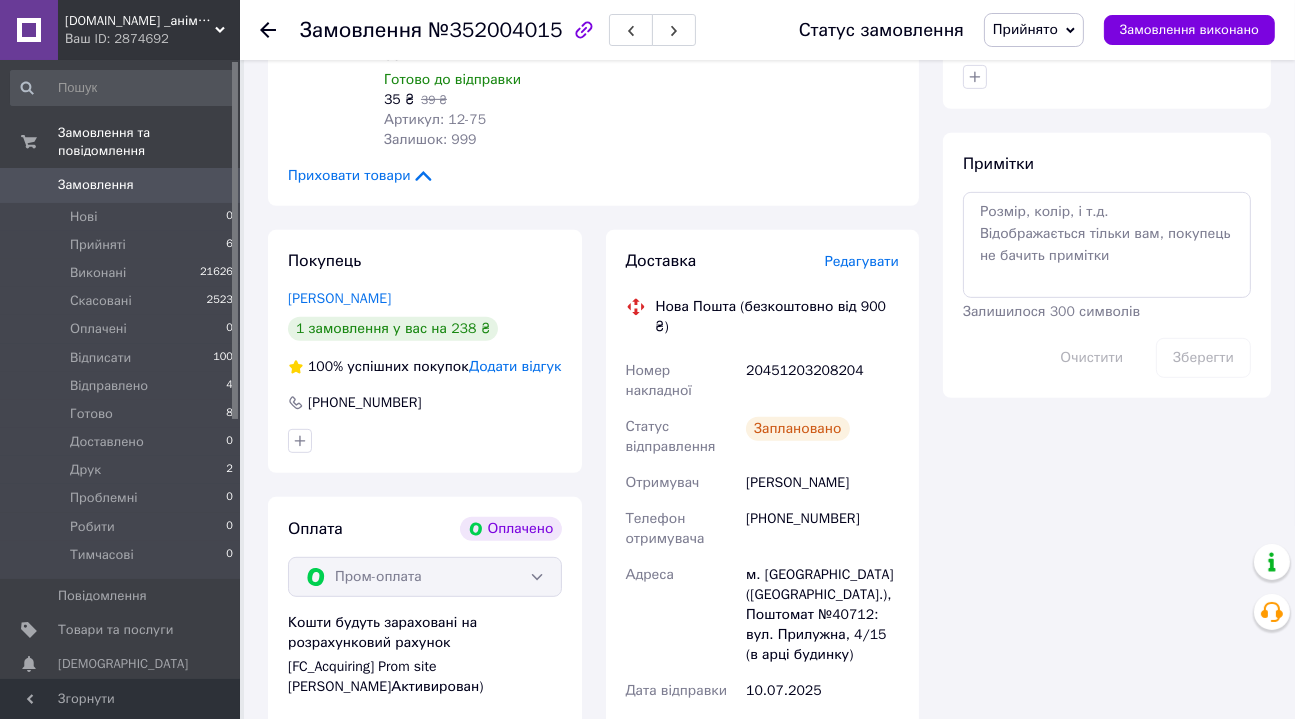 click on "Доставка Редагувати Нова Пошта (безкоштовно від 900 ₴) Номер накладної 20451203208204 Статус відправлення Заплановано Отримувач [PERSON_NAME] Телефон отримувача [PHONE_NUMBER] Адреса м. [GEOGRAPHIC_DATA] ([GEOGRAPHIC_DATA].), Поштомат №40712: вул. Прилужна, 4/15 (в арці будинку) Дата відправки [DATE] Платник Отримувач Оціночна вартість 238 ₴ Вартість доставки 60 ₴ Роздрукувати ЕН Платник Отримувач Відправник Прізвище отримувача [PERSON_NAME] Ім'я отримувача [PERSON_NAME] батькові отримувача Телефон отримувача [PHONE_NUMBER] Тип доставки В поштоматі У відділенні Кур'єром Місто -- Не обрано -- Поштомат <" at bounding box center (763, 581) 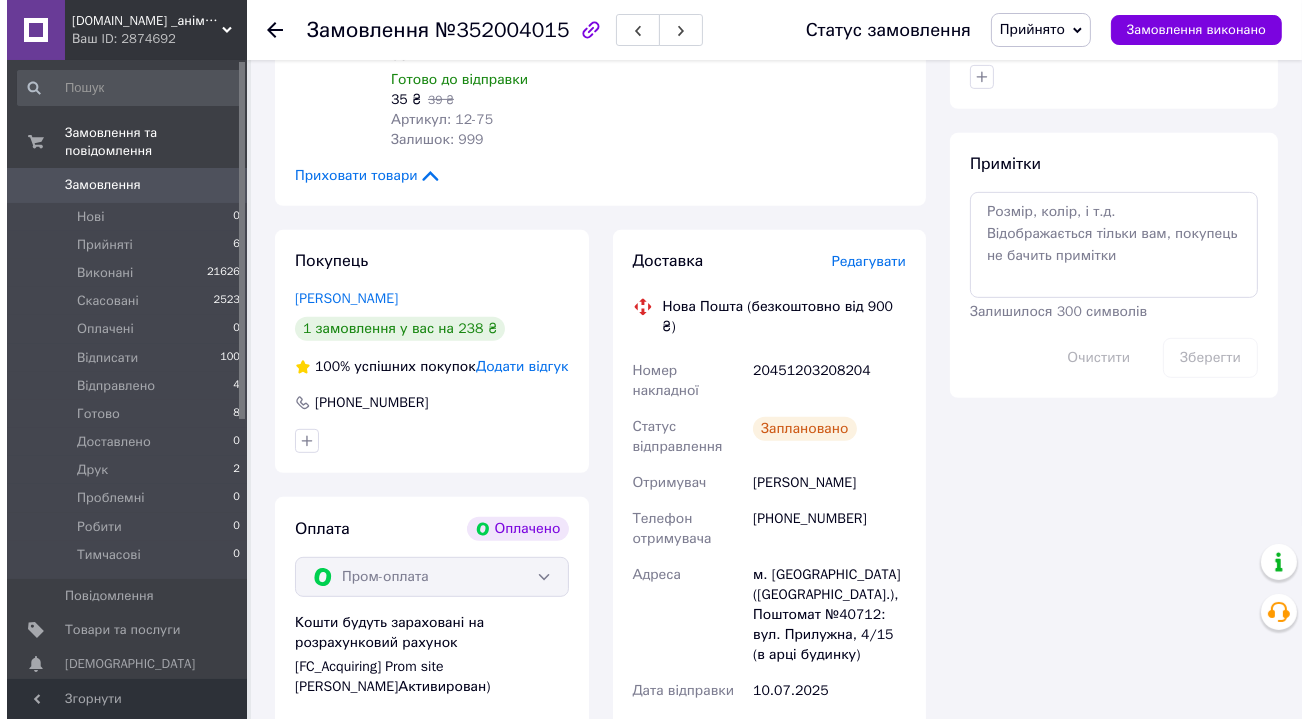 scroll, scrollTop: 979, scrollLeft: 0, axis: vertical 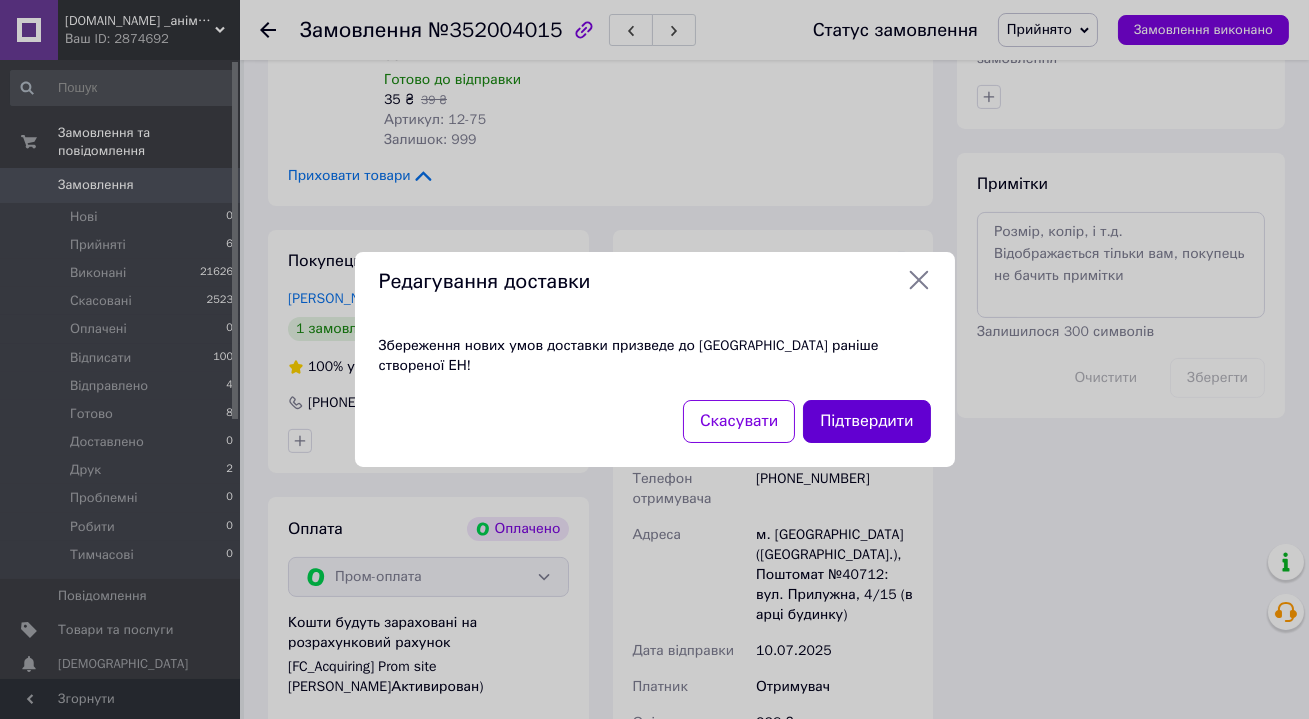 click on "Підтвердити" at bounding box center (866, 421) 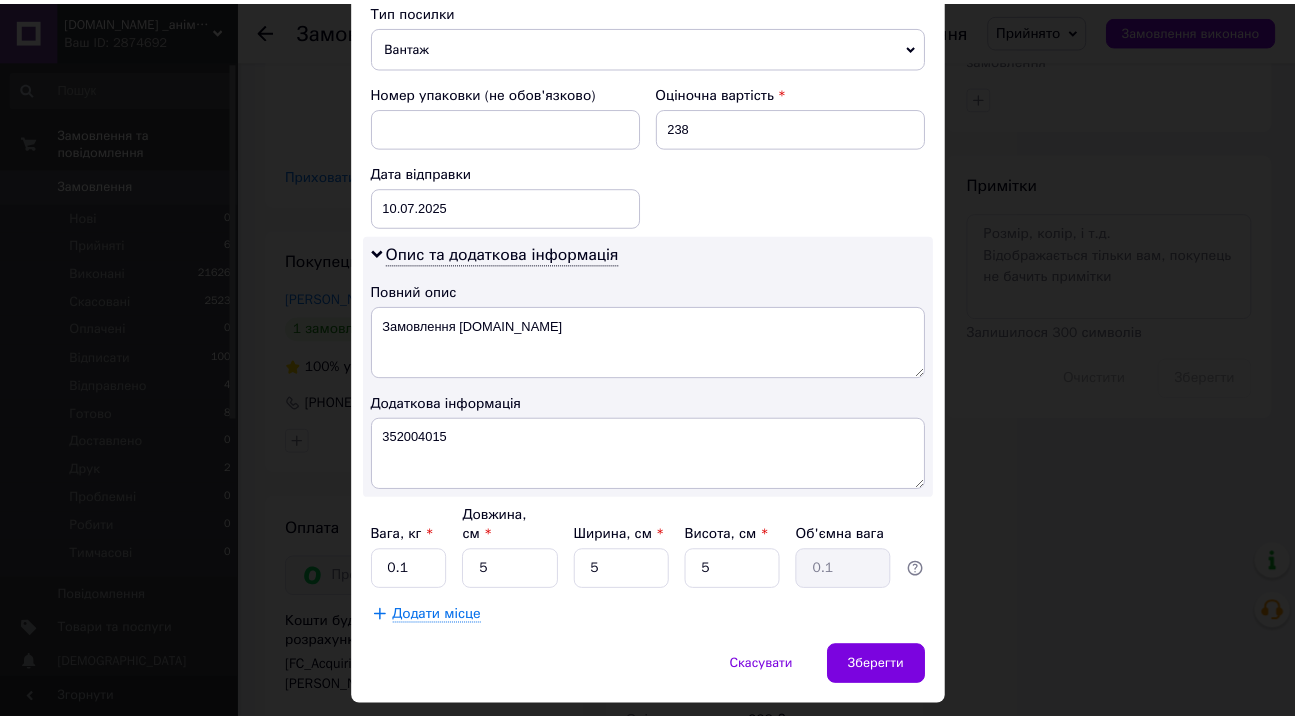 scroll, scrollTop: 818, scrollLeft: 0, axis: vertical 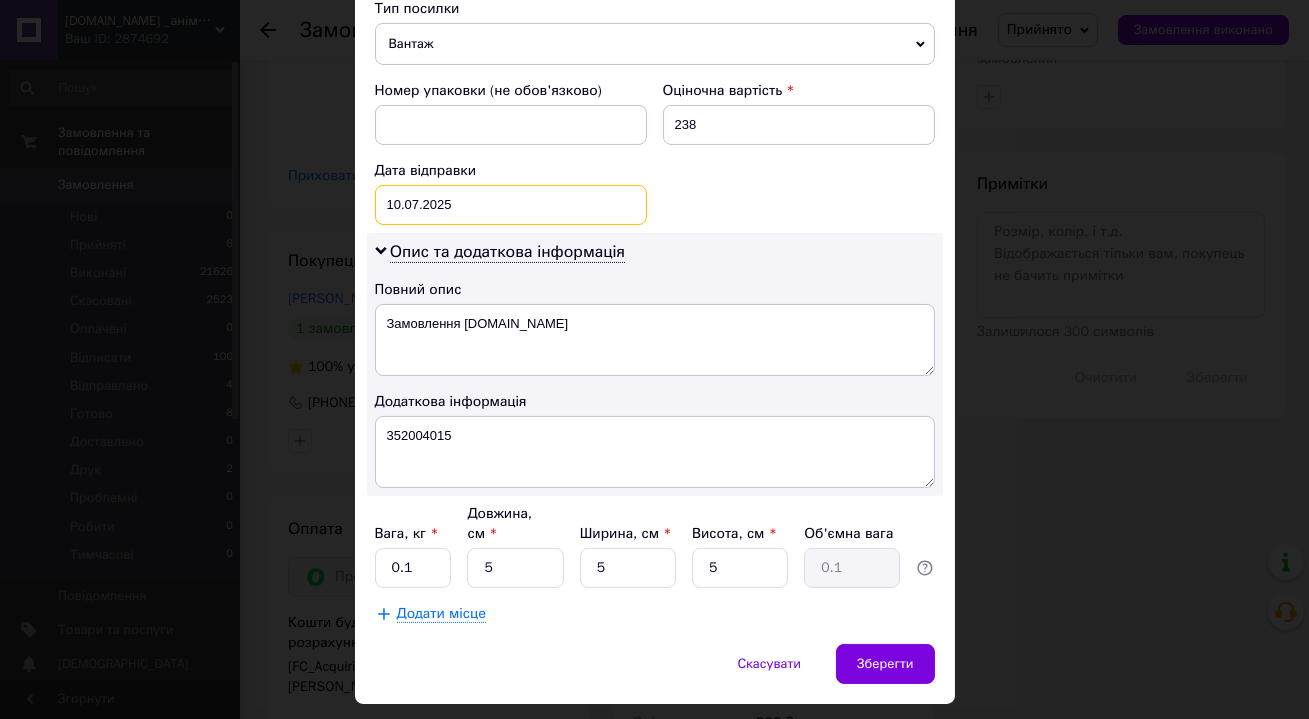 click on "[DATE] < 2025 > < Июль > Пн Вт Ср Чт Пт Сб Вс 30 1 2 3 4 5 6 7 8 9 10 11 12 13 14 15 16 17 18 19 20 21 22 23 24 25 26 27 28 29 30 31 1 2 3 4 5 6 7 8 9 10" at bounding box center [511, 205] 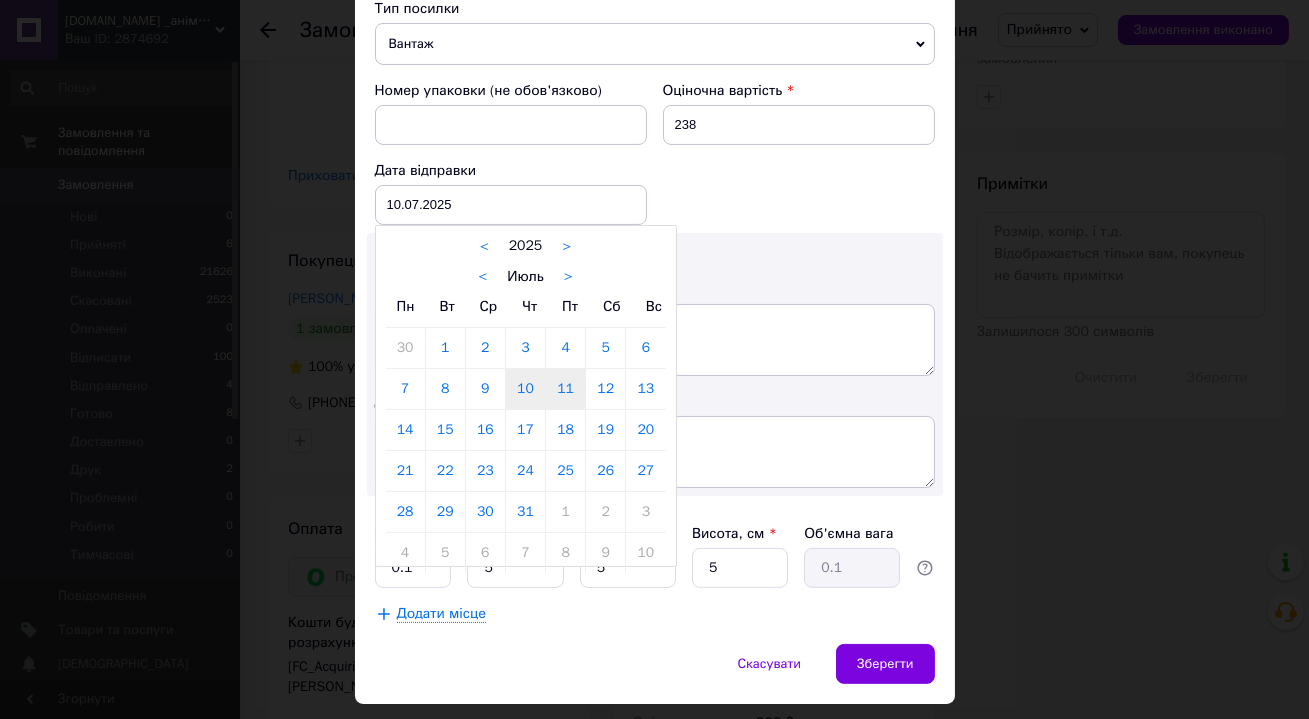 click on "11" at bounding box center [565, 389] 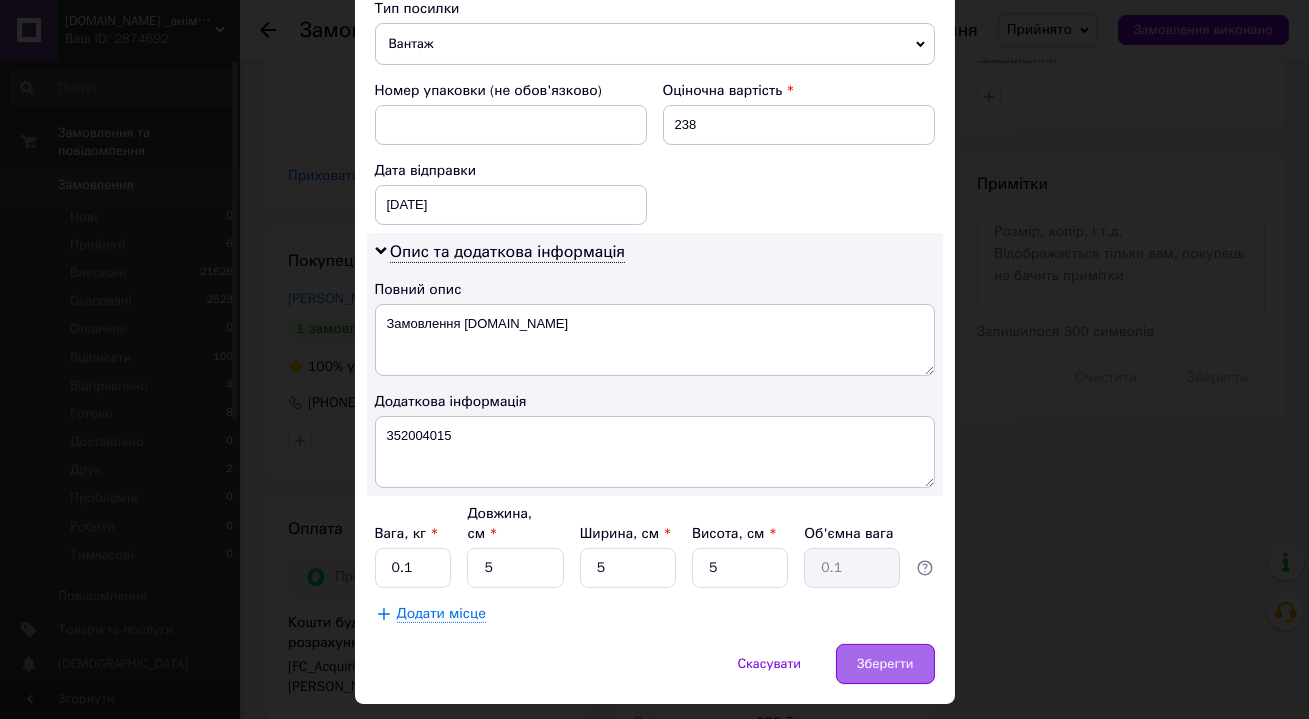 click on "Зберегти" at bounding box center [885, 664] 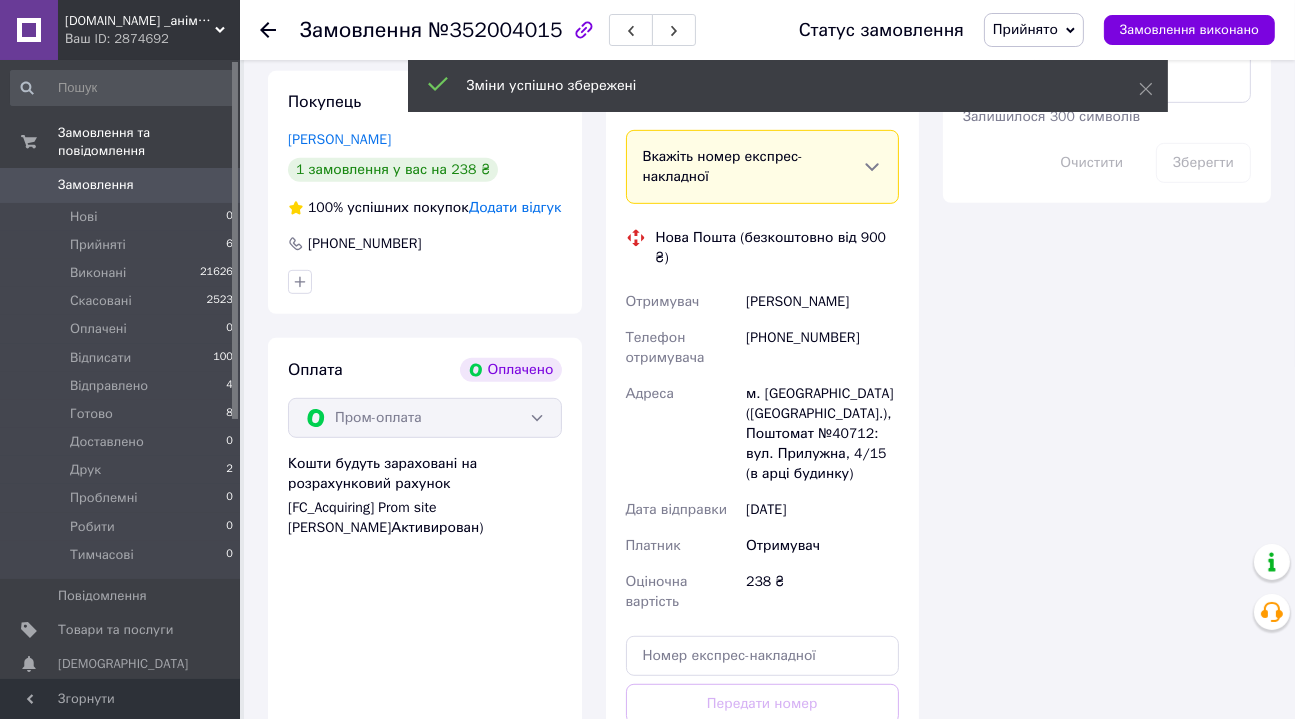 scroll, scrollTop: 1252, scrollLeft: 0, axis: vertical 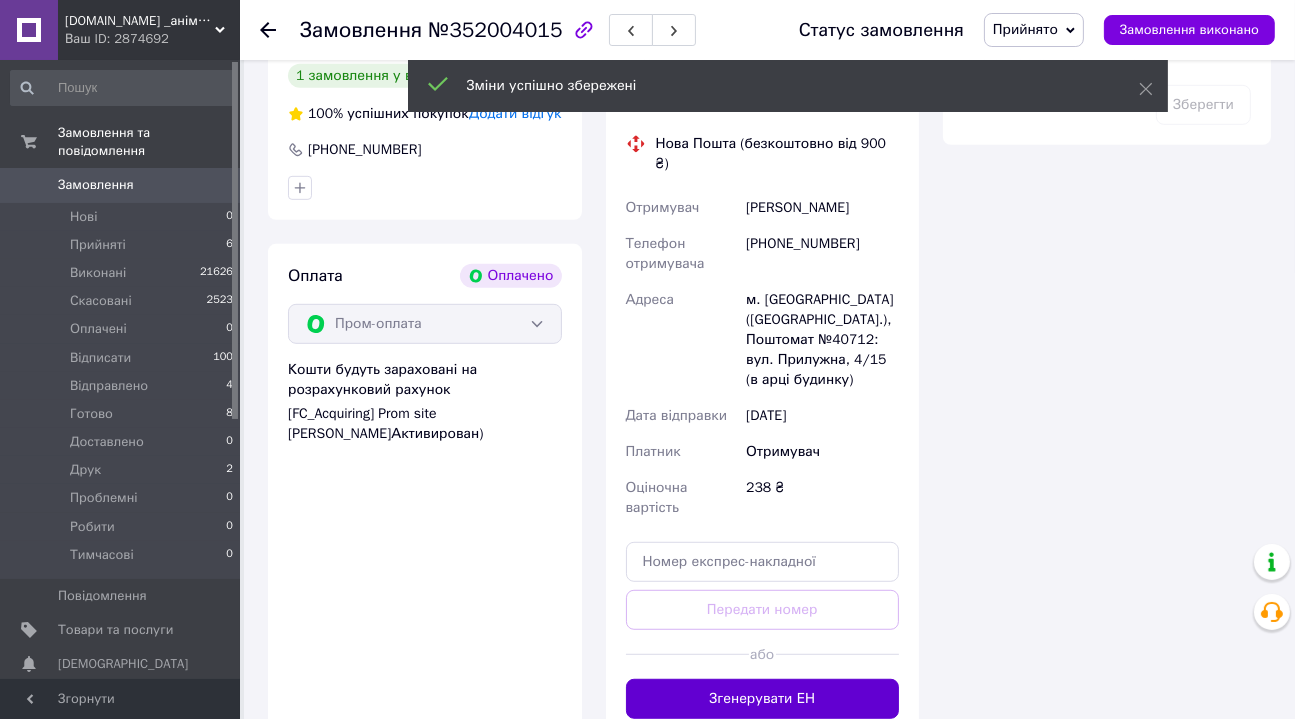 click on "Згенерувати ЕН" at bounding box center [763, 699] 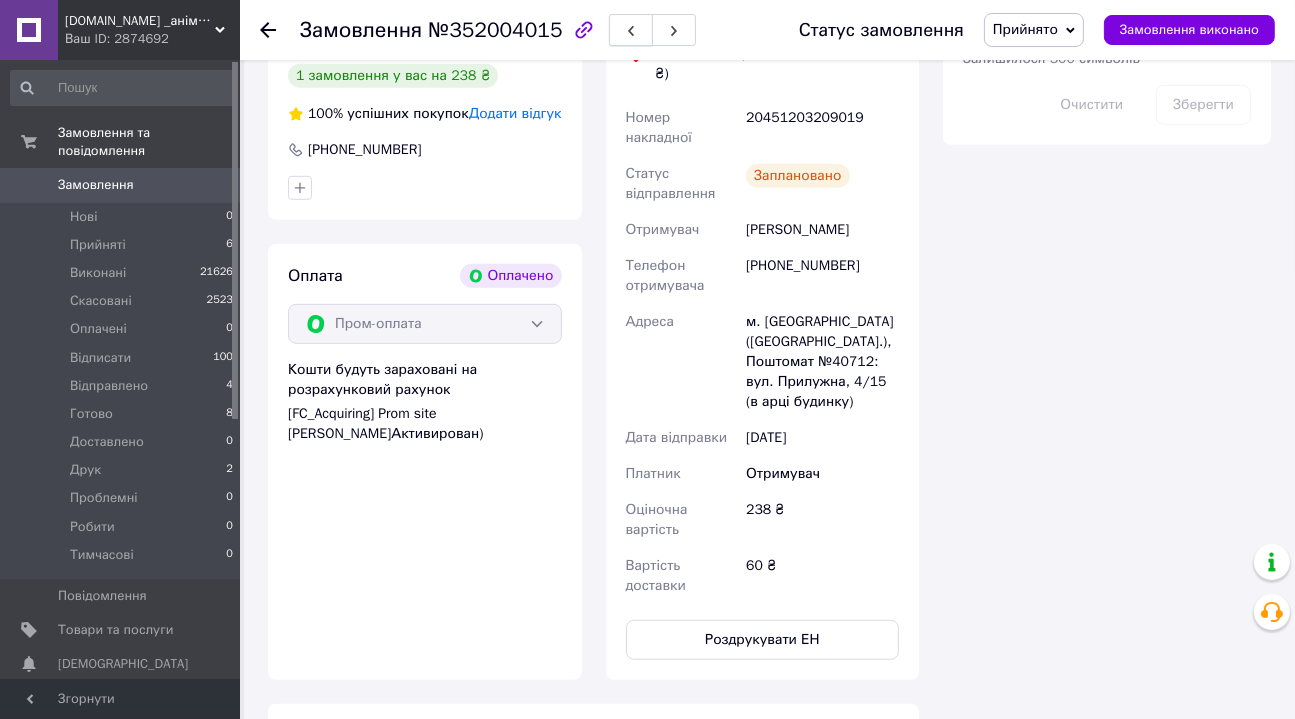 click 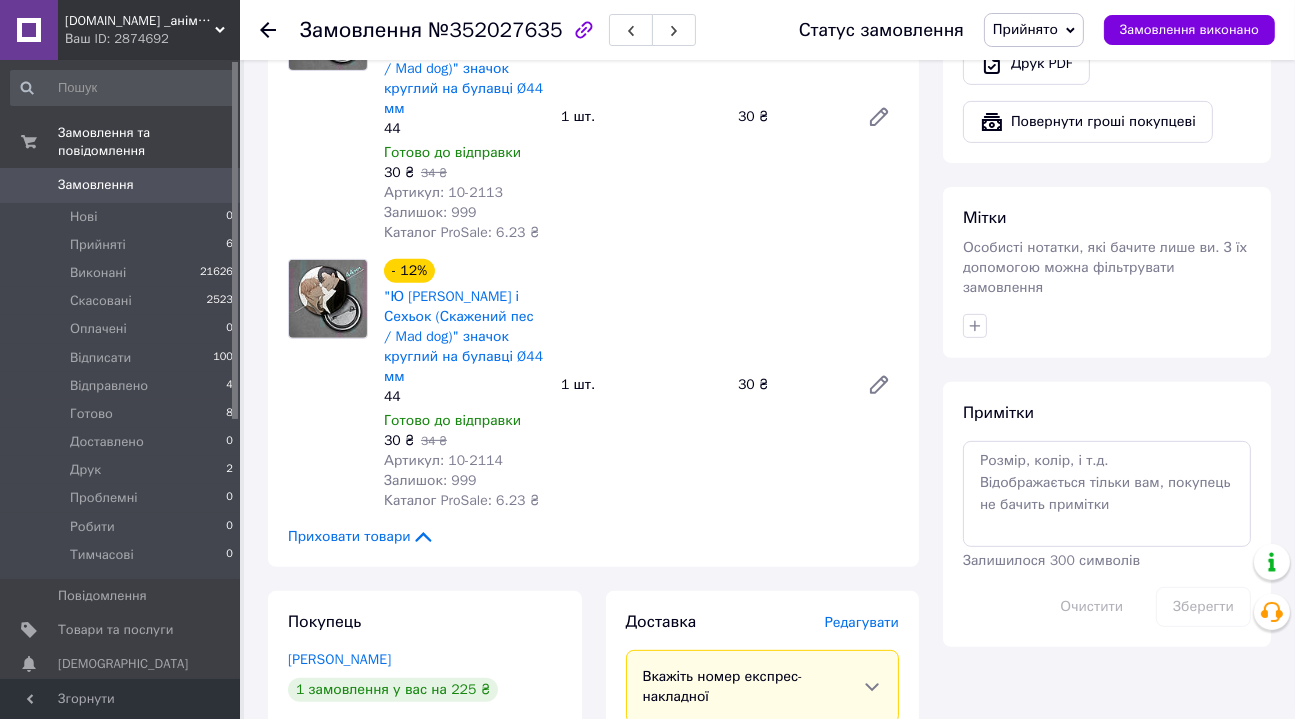 scroll, scrollTop: 1090, scrollLeft: 0, axis: vertical 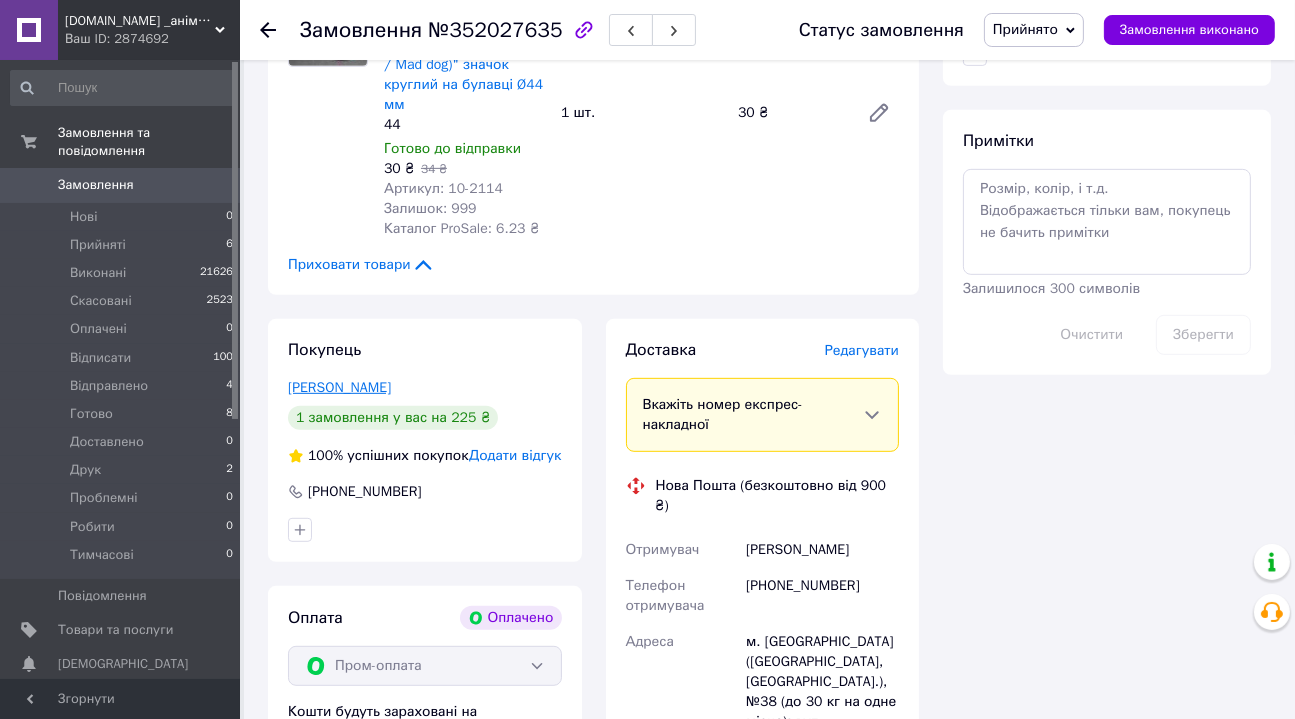 click on "[PERSON_NAME]" at bounding box center (339, 387) 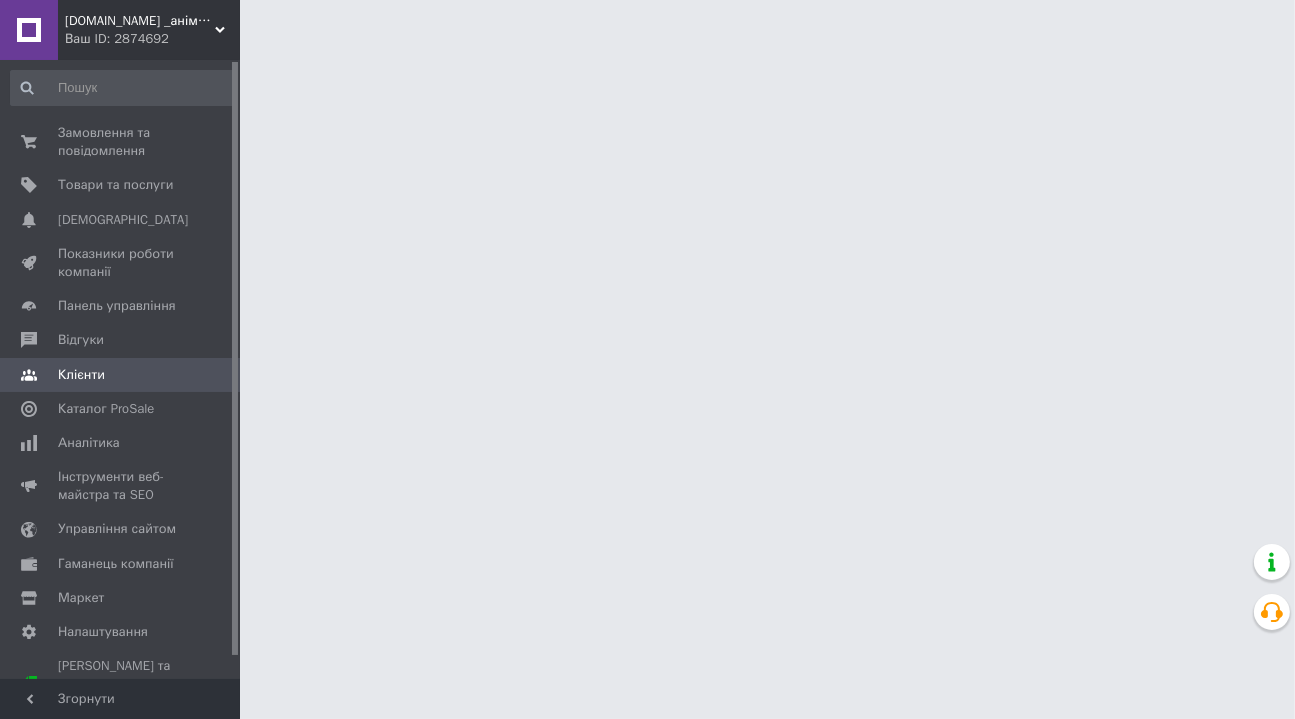 scroll, scrollTop: 0, scrollLeft: 0, axis: both 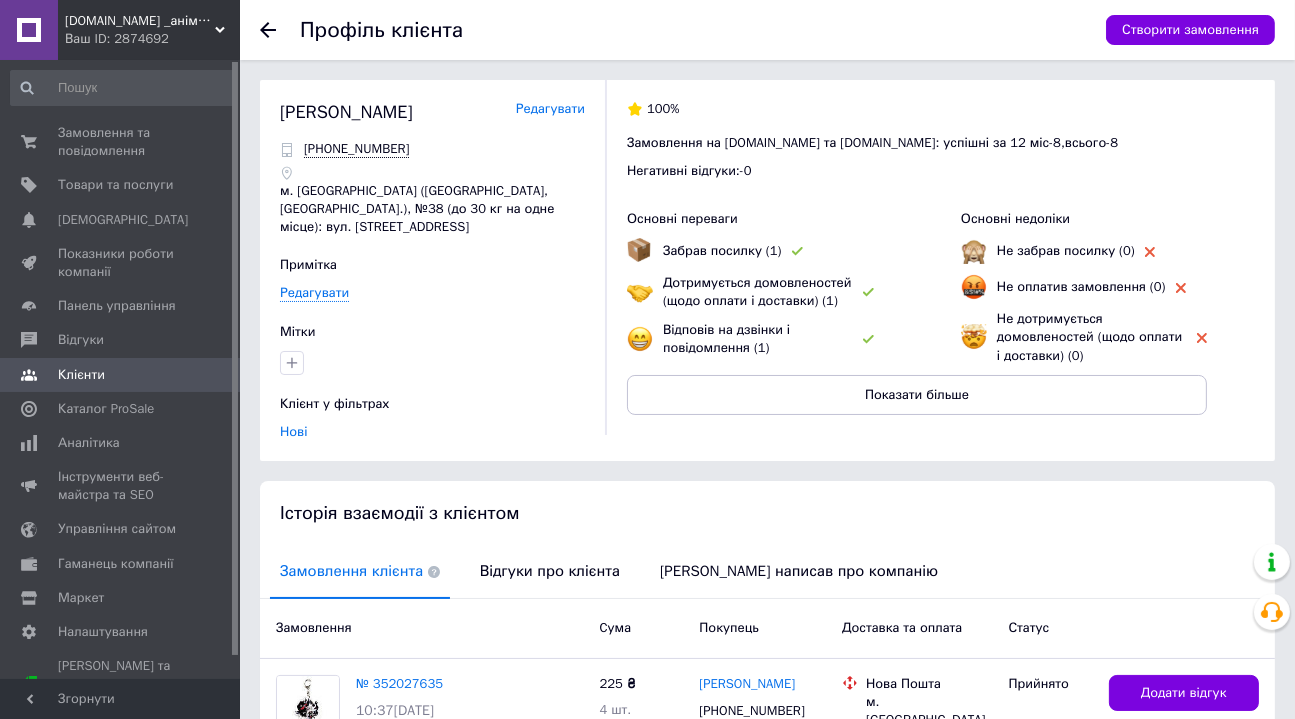 click on "Редагувати" at bounding box center [550, 109] 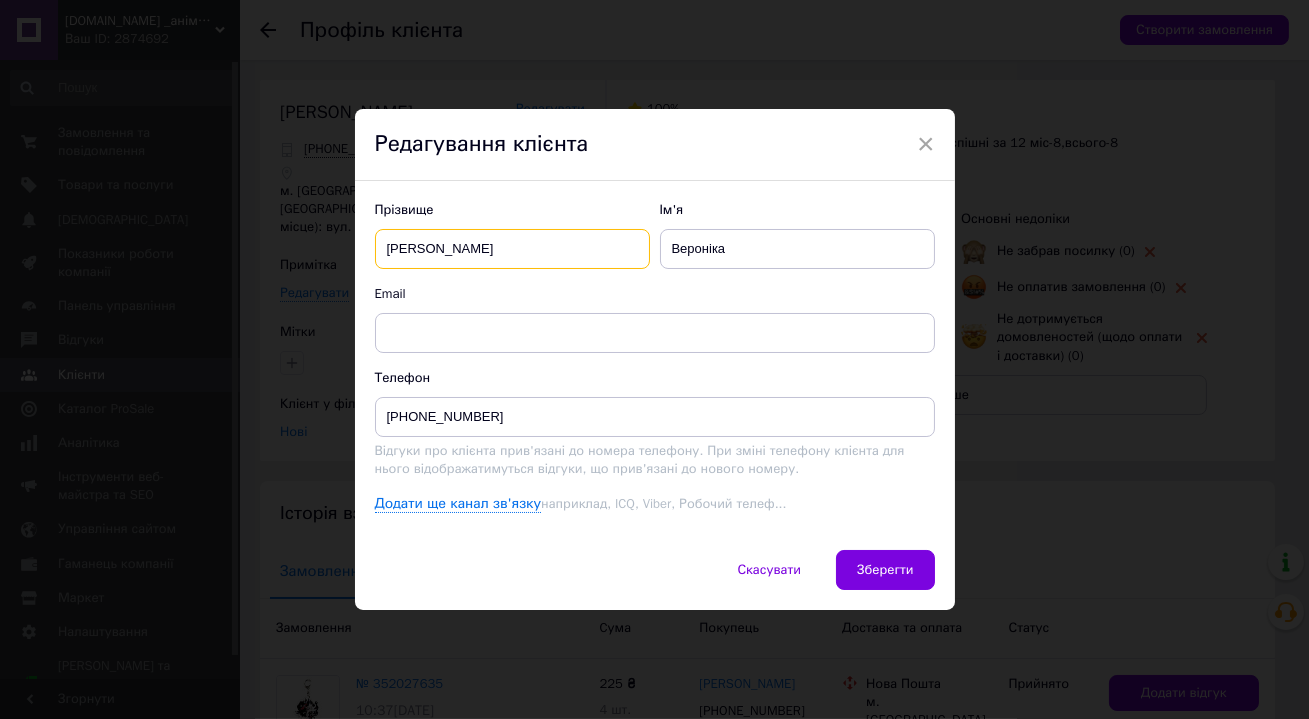 click on "[PERSON_NAME]" at bounding box center (512, 249) 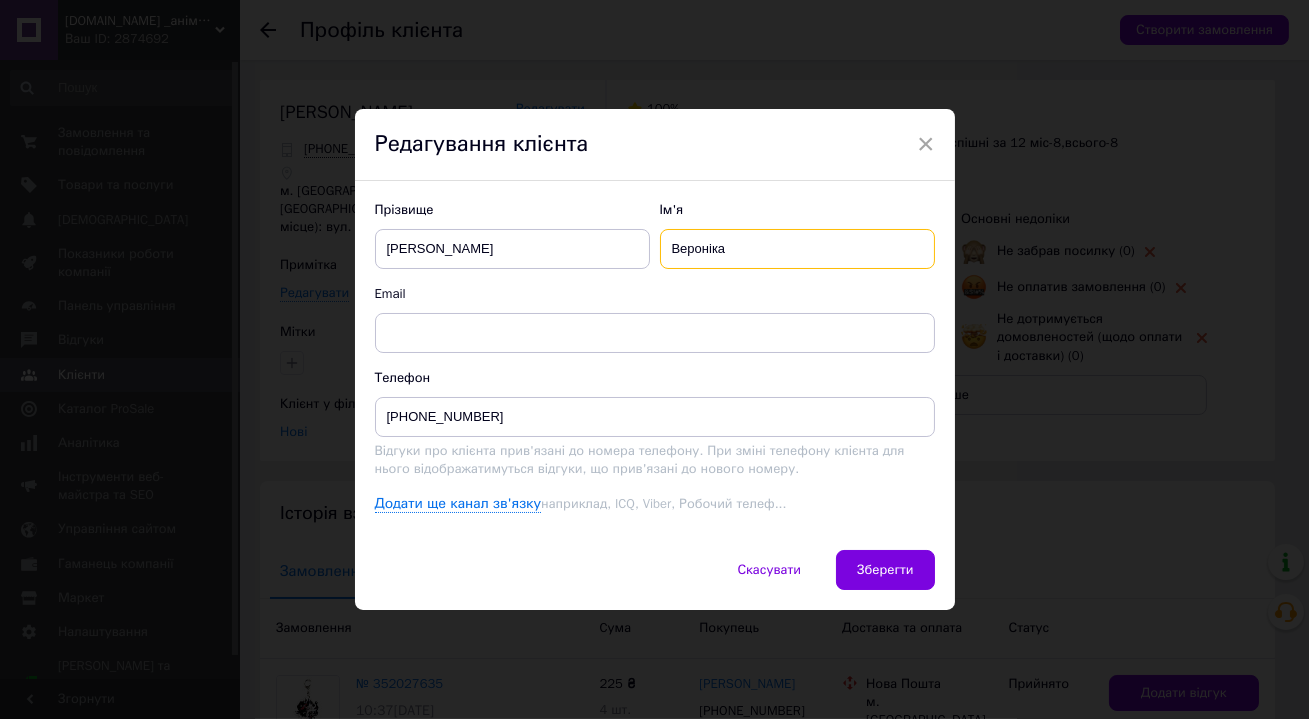 drag, startPoint x: 807, startPoint y: 246, endPoint x: 814, endPoint y: 257, distance: 13.038404 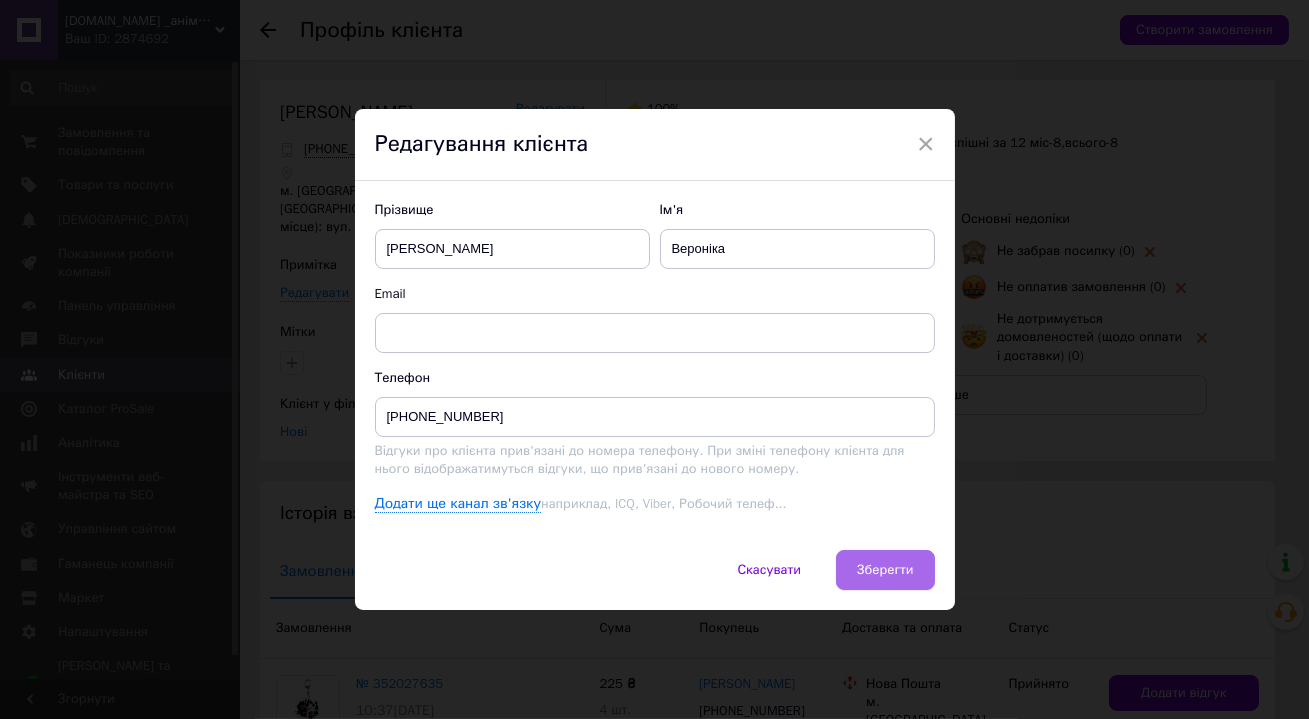 click on "Зберегти" at bounding box center [885, 570] 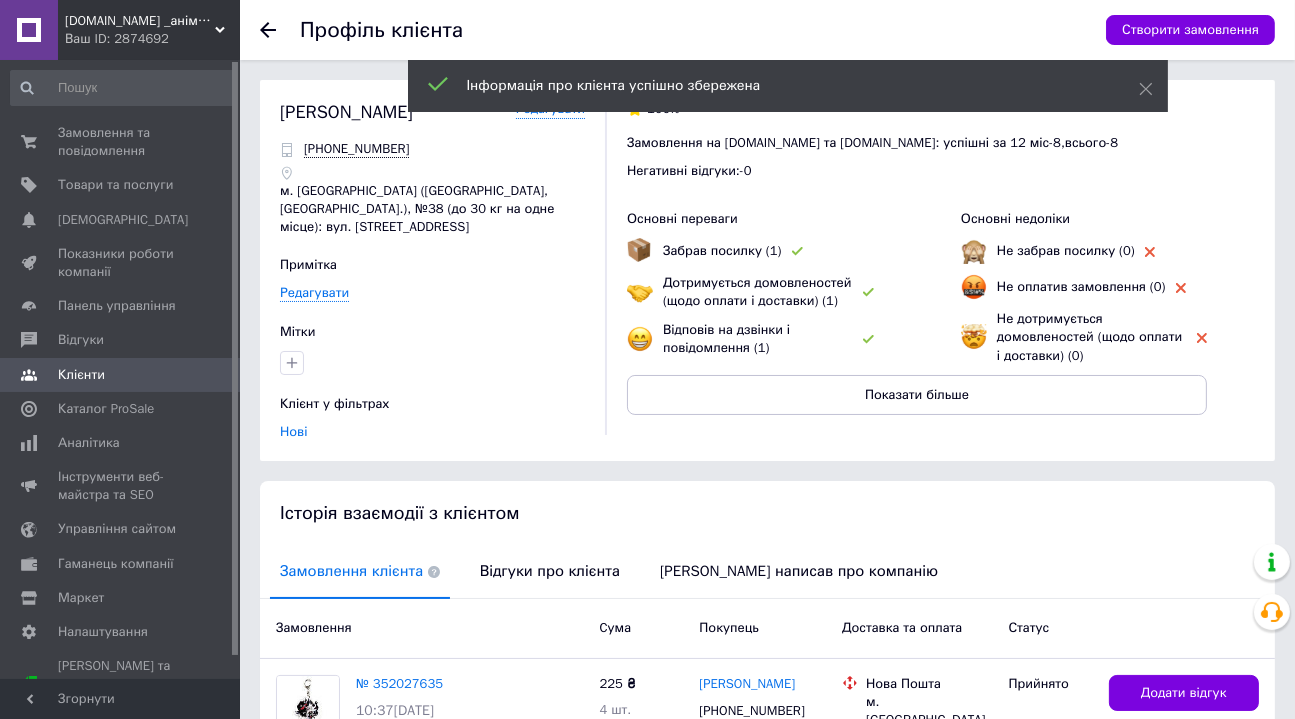 scroll, scrollTop: 212, scrollLeft: 0, axis: vertical 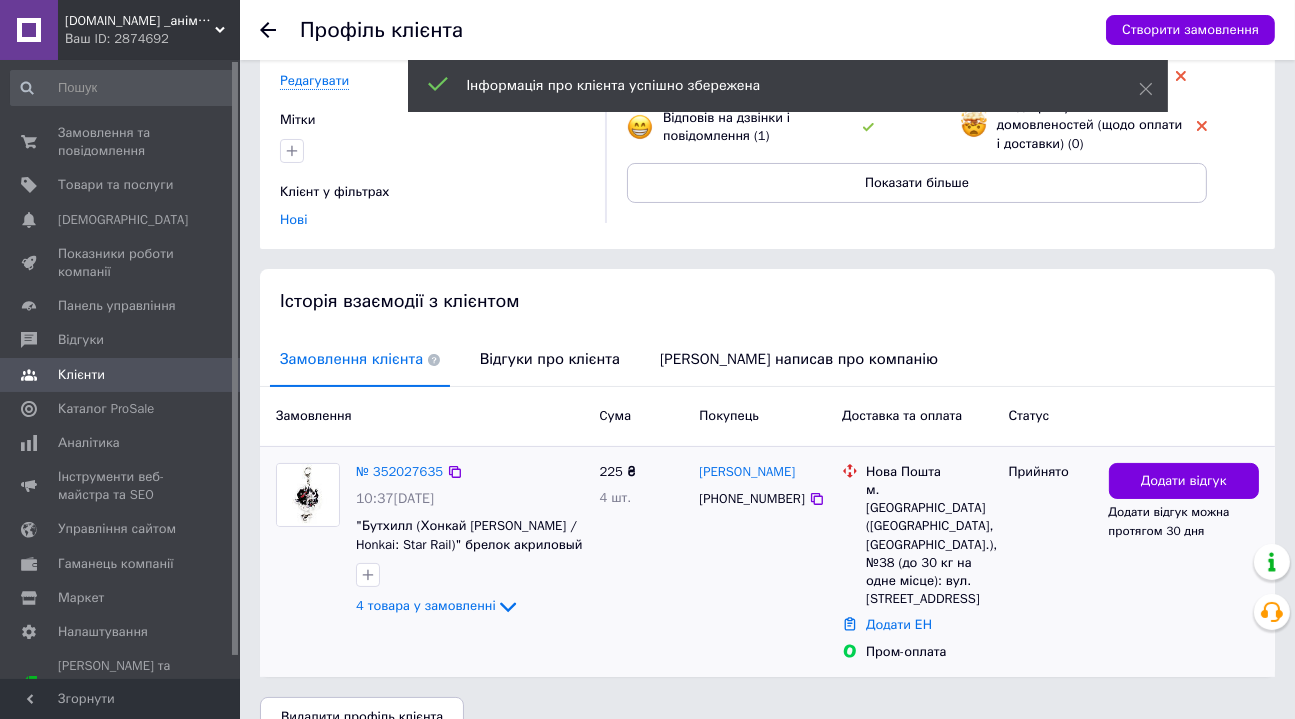 click on "№ 352027635 10:37[DATE] "Бутхилл (Хонкай [PERSON_NAME] / Honkai: Star Rail)" брелок акриловый двухсторонний с уф-печатью 4 товара у замовленні" at bounding box center [470, 541] 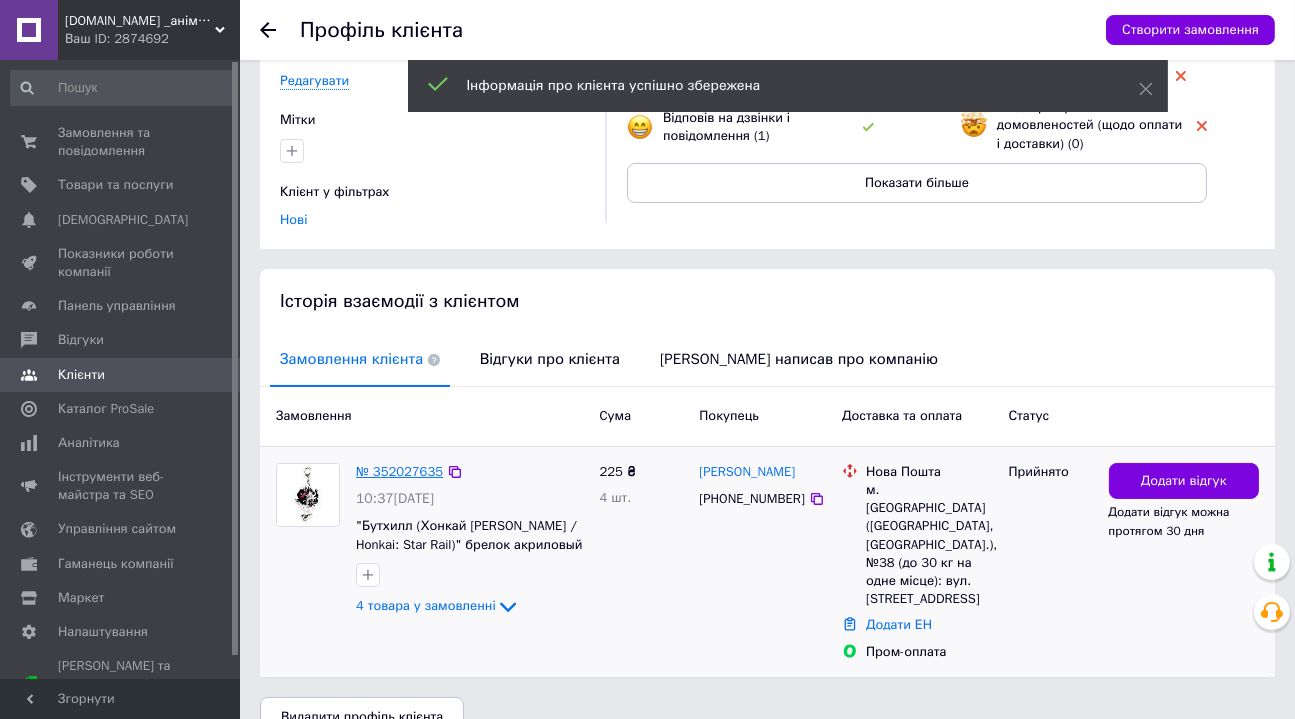 click on "№ 352027635" at bounding box center (399, 471) 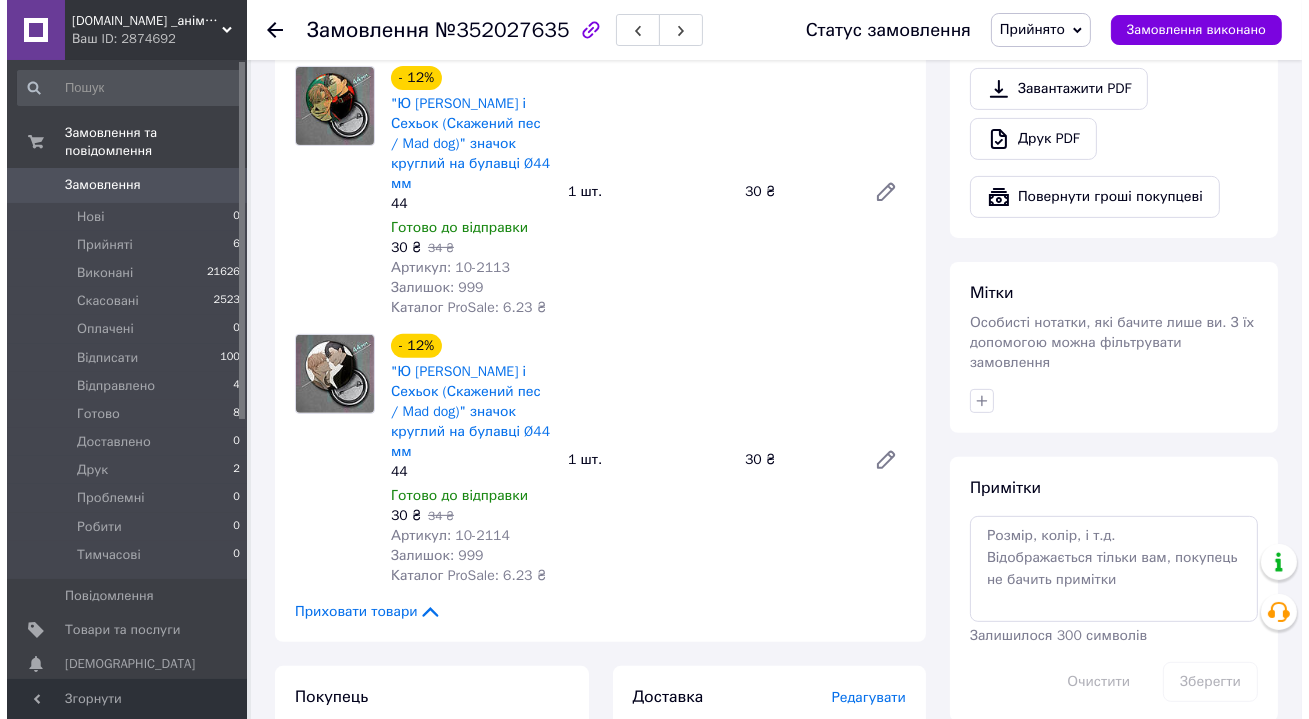scroll, scrollTop: 999, scrollLeft: 0, axis: vertical 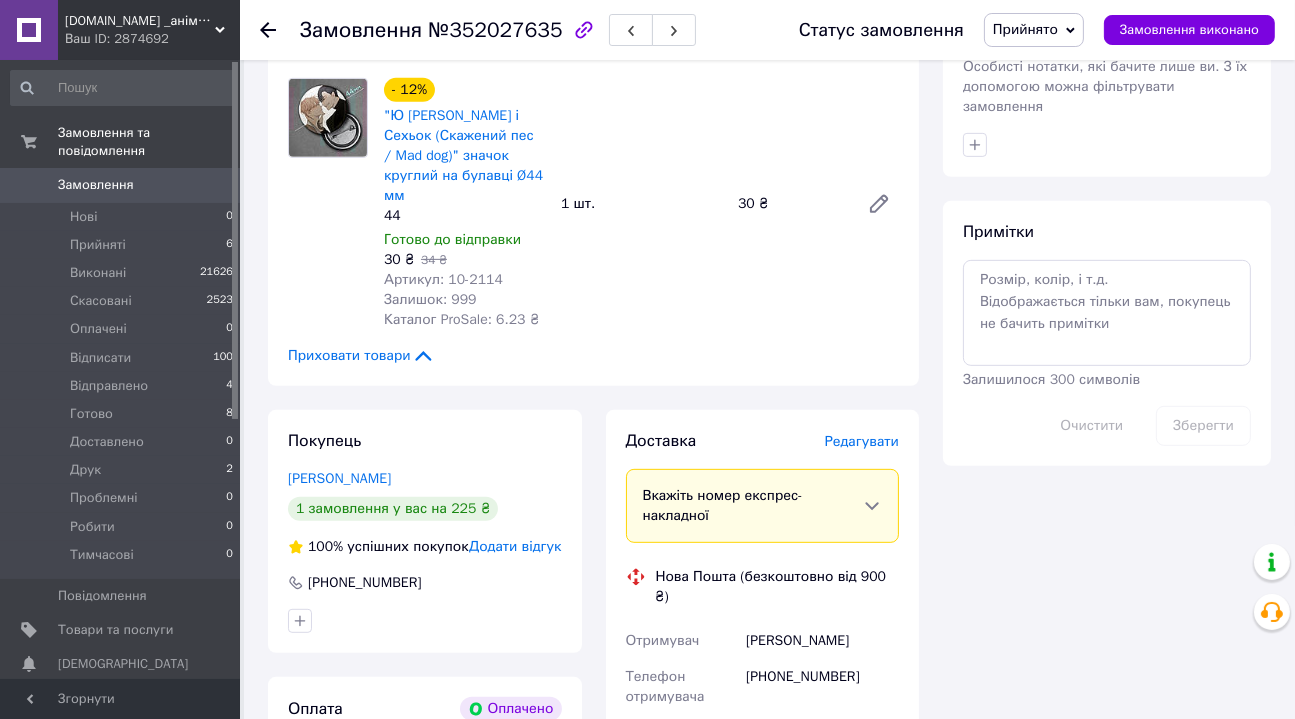 click on "Редагувати" at bounding box center (862, 441) 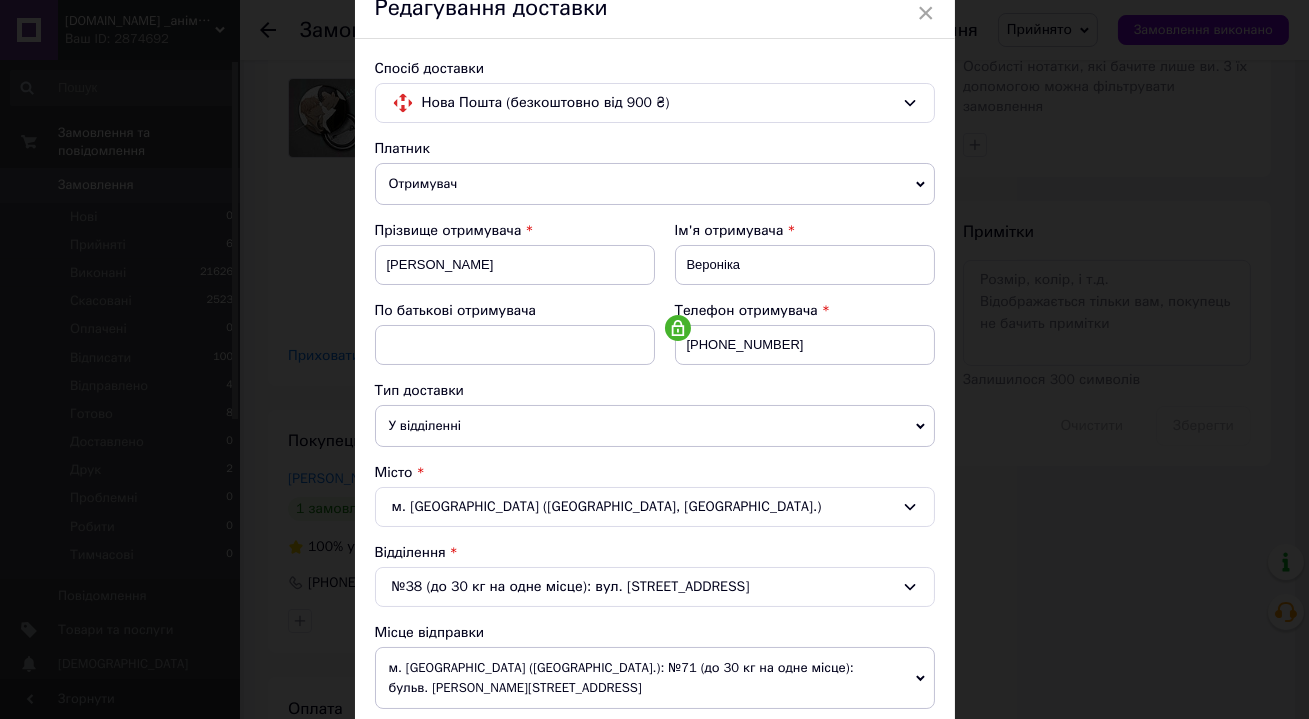 scroll, scrollTop: 181, scrollLeft: 0, axis: vertical 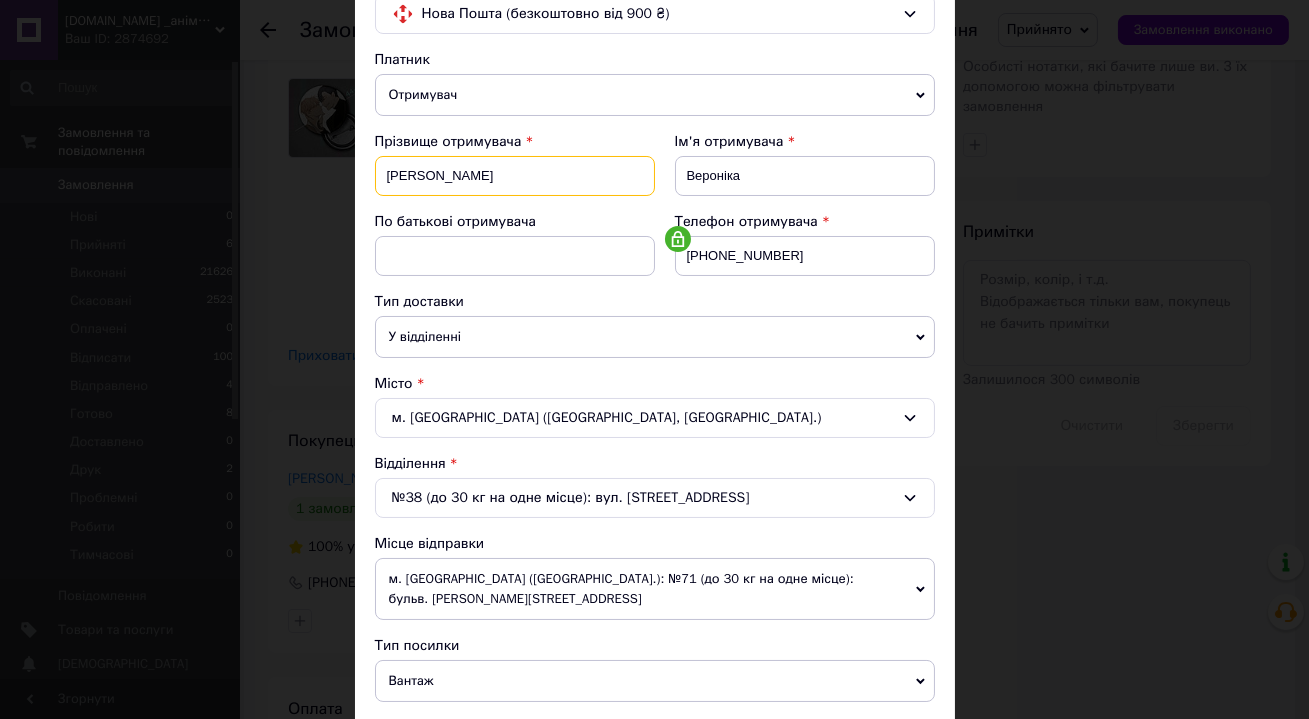 click on "[PERSON_NAME]" at bounding box center [515, 176] 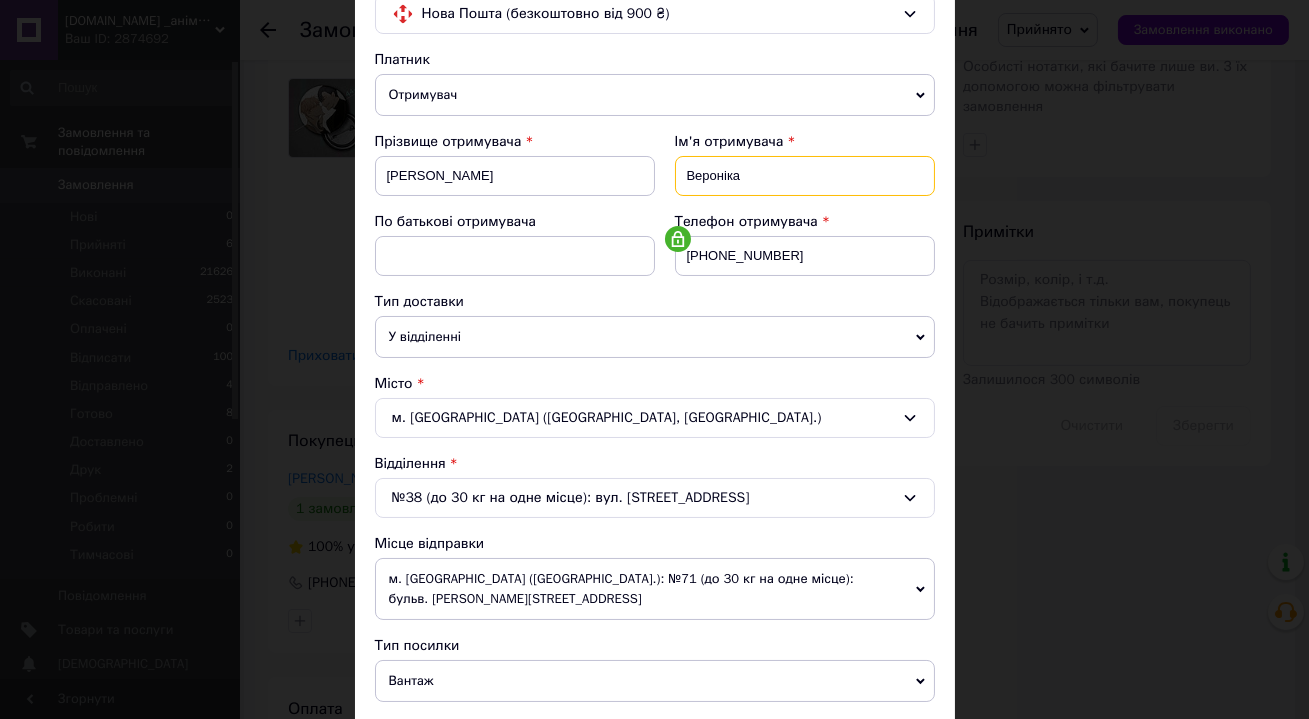 click on "Вероніка" at bounding box center [805, 176] 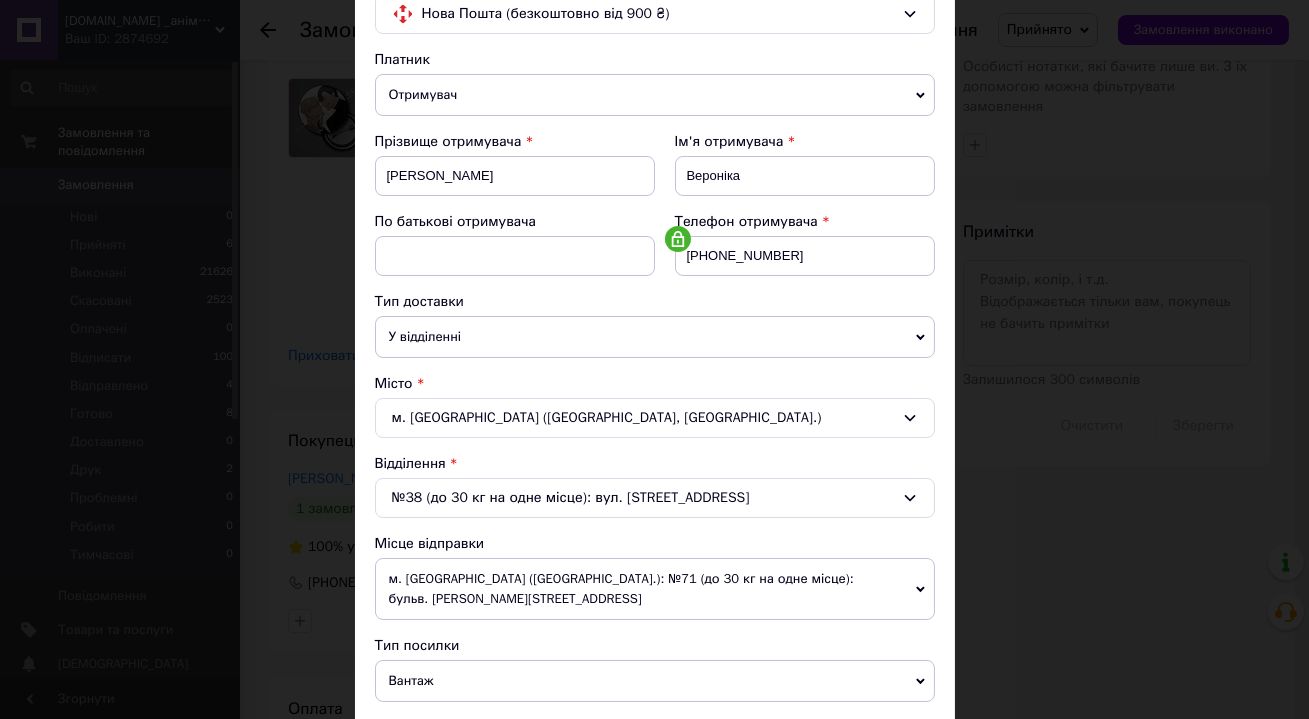 click on "По батькові отримувача" at bounding box center (515, 222) 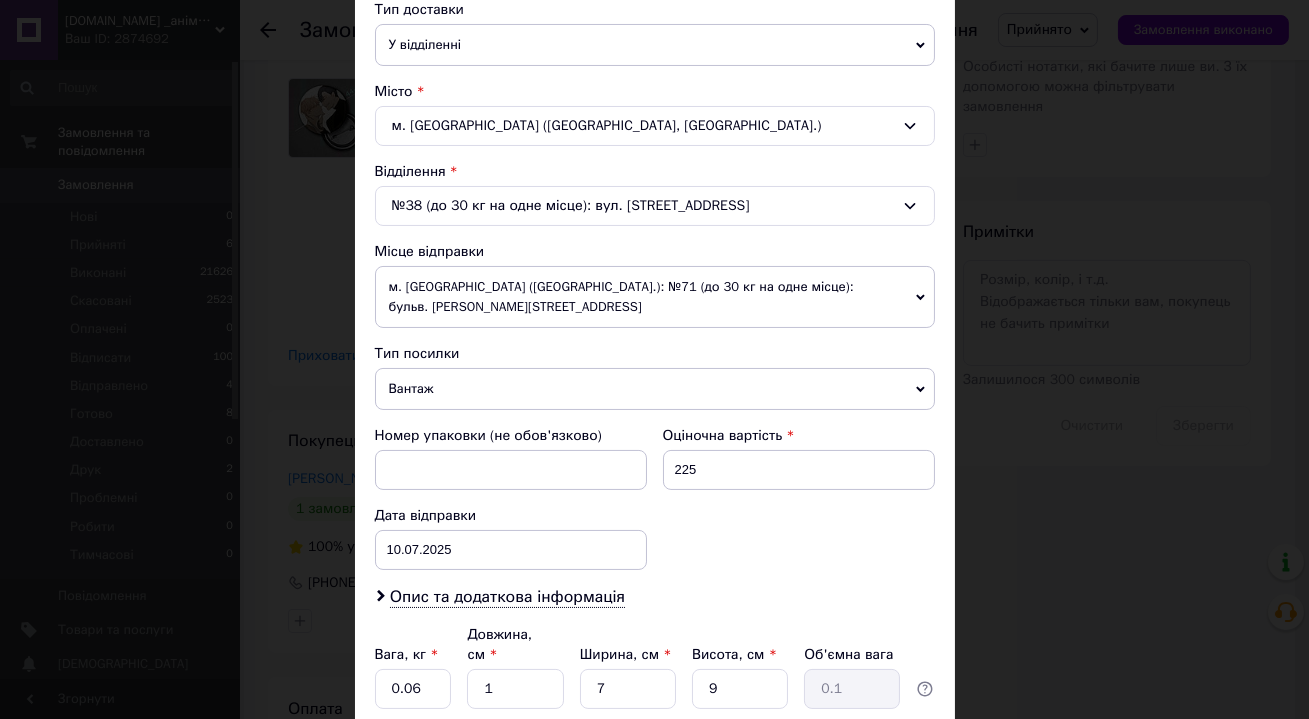 scroll, scrollTop: 597, scrollLeft: 0, axis: vertical 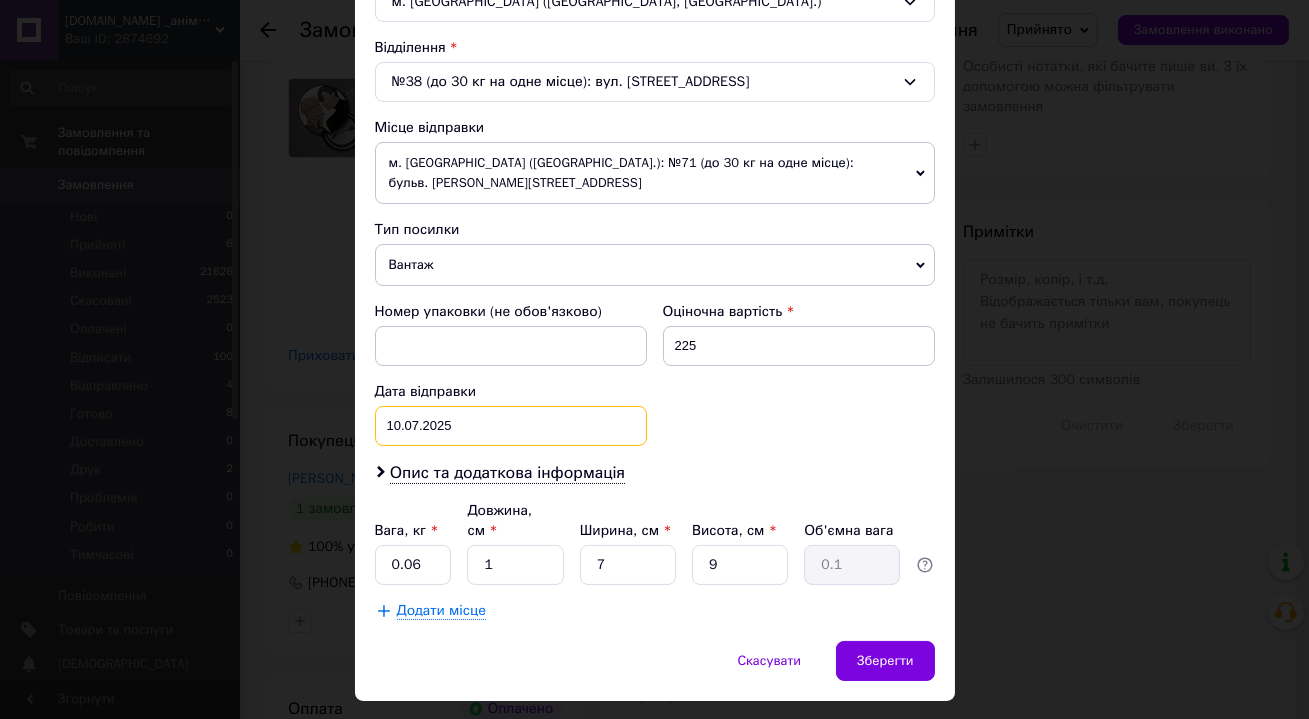 click on "[DATE] < 2025 > < Июль > Пн Вт Ср Чт Пт Сб Вс 30 1 2 3 4 5 6 7 8 9 10 11 12 13 14 15 16 17 18 19 20 21 22 23 24 25 26 27 28 29 30 31 1 2 3 4 5 6 7 8 9 10" at bounding box center (511, 426) 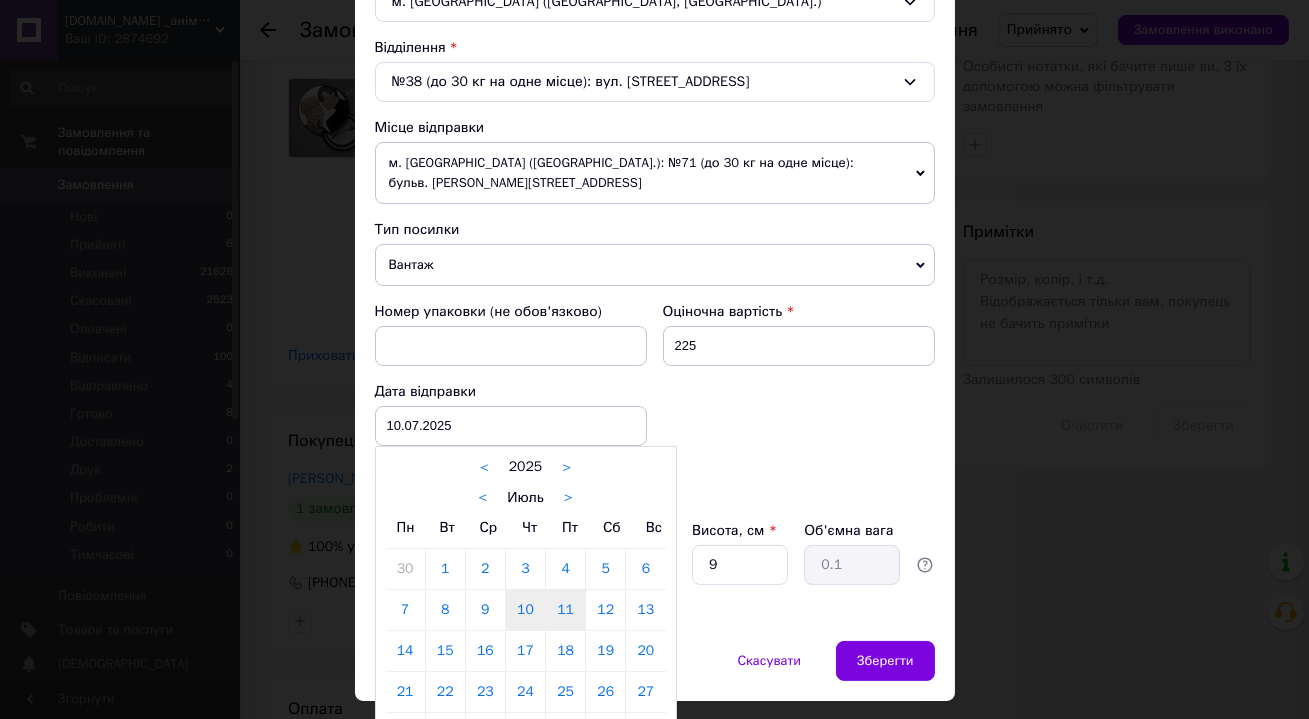 click on "11" at bounding box center (565, 610) 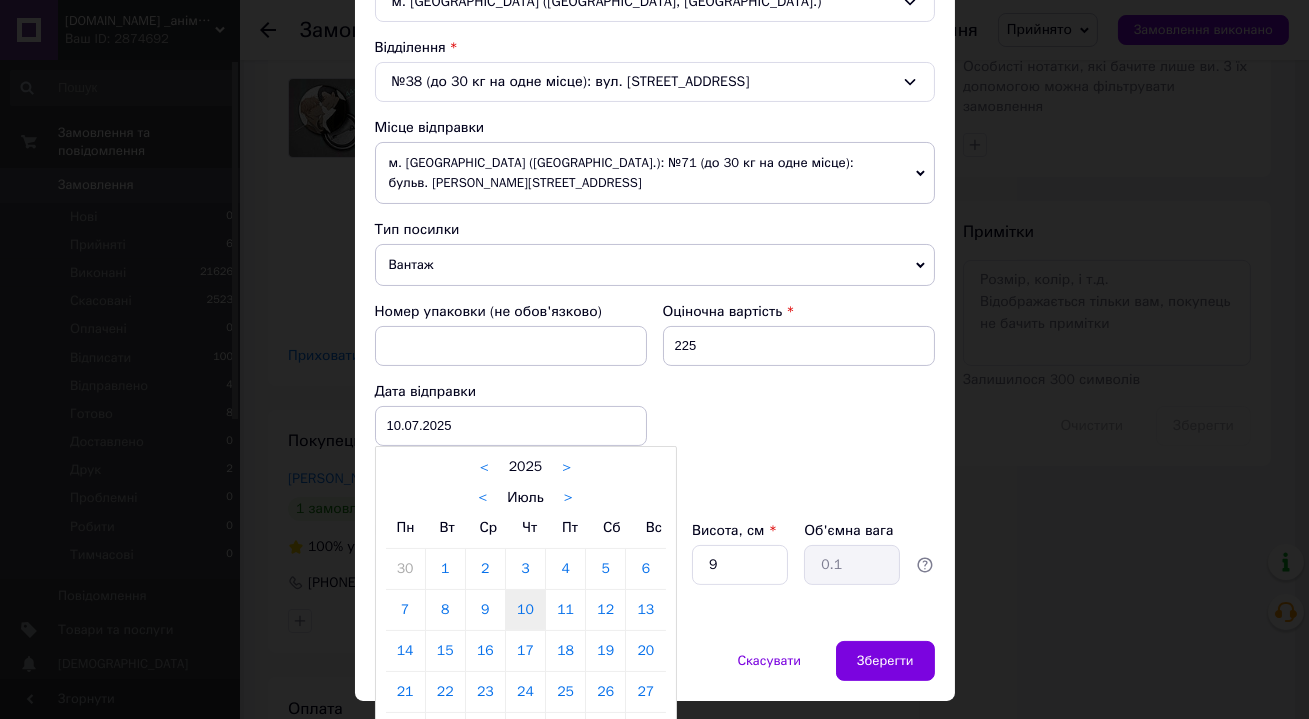 type on "[DATE]" 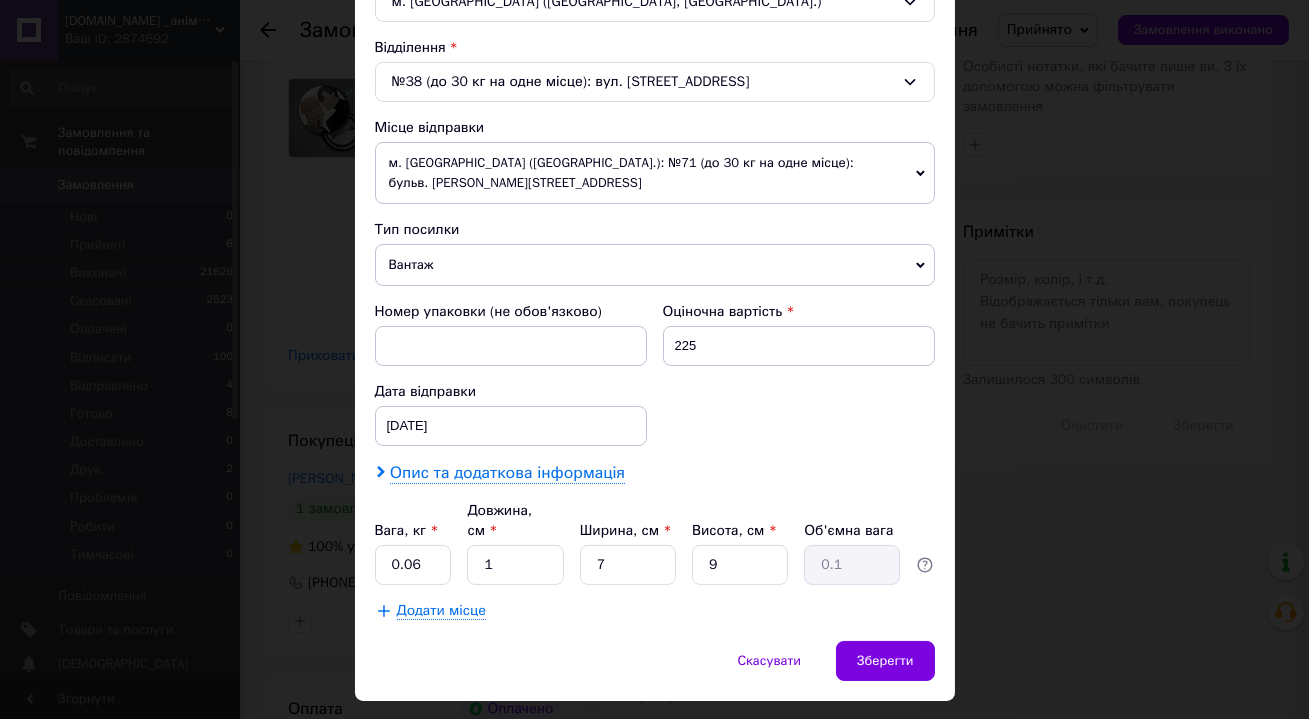 click on "Опис та додаткова інформація" at bounding box center [507, 473] 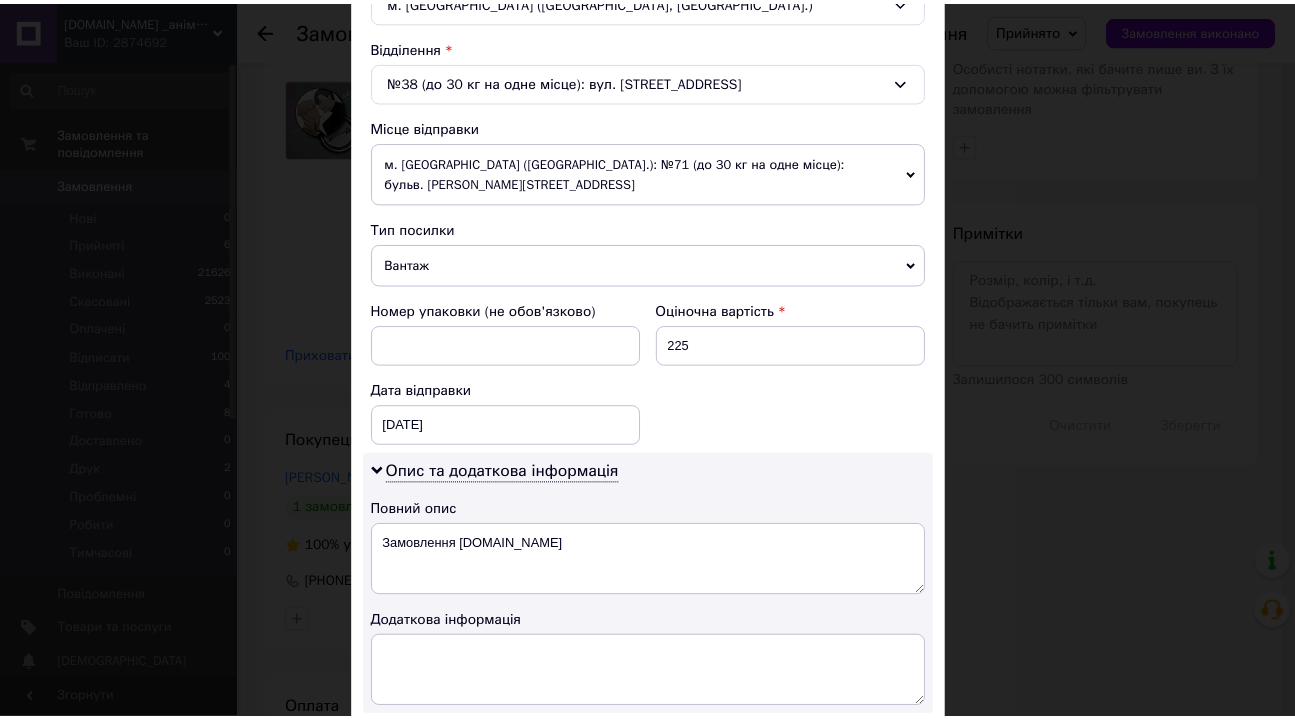 scroll, scrollTop: 819, scrollLeft: 0, axis: vertical 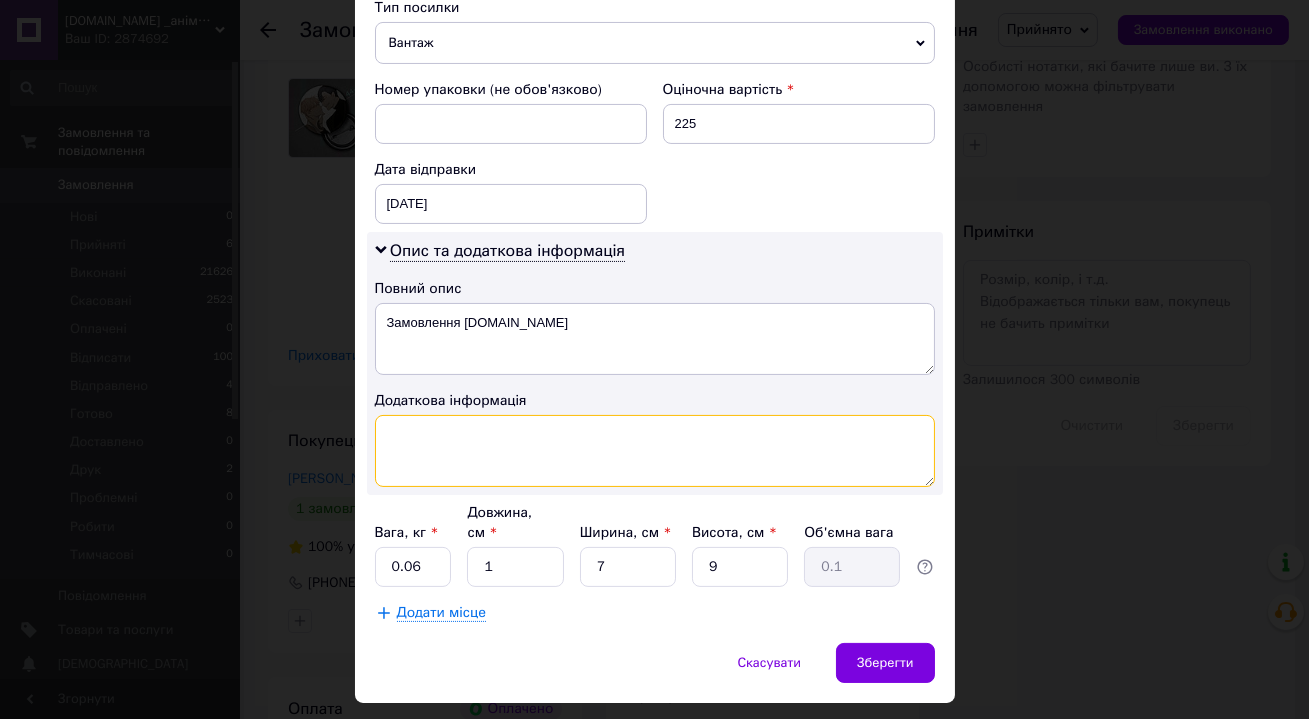 click at bounding box center [655, 451] 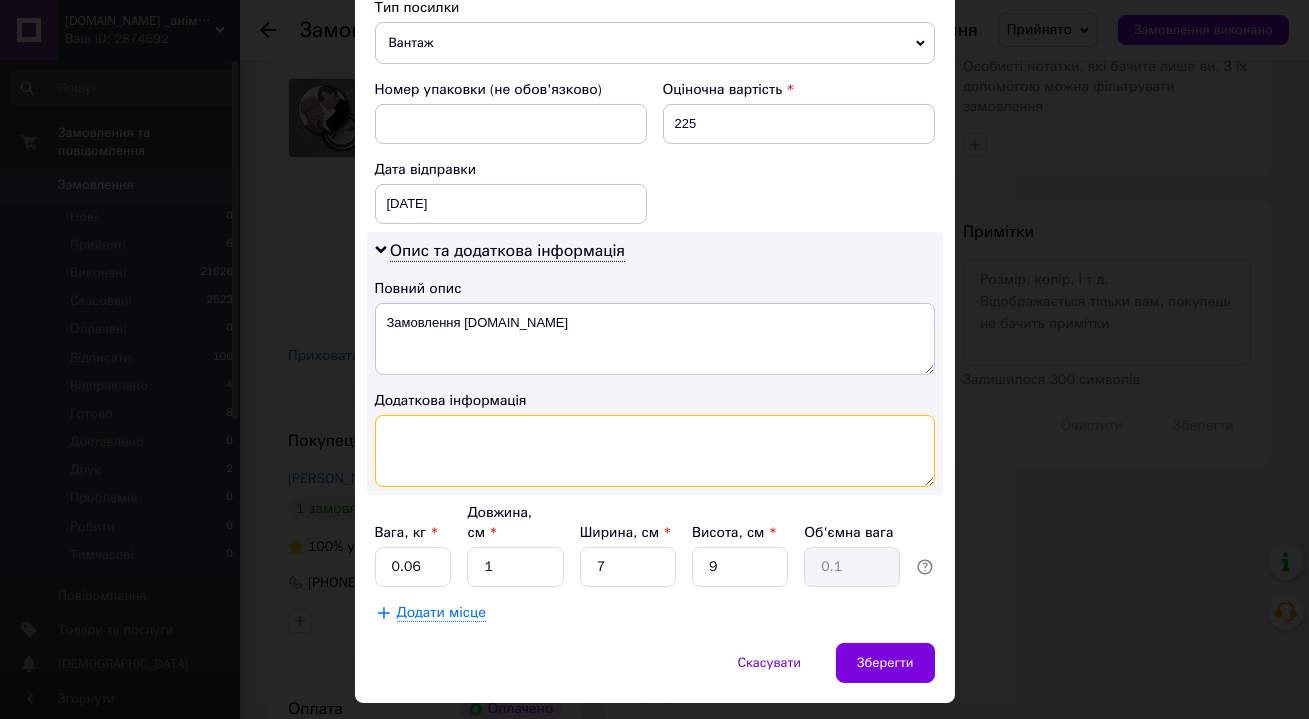 paste on "352027635" 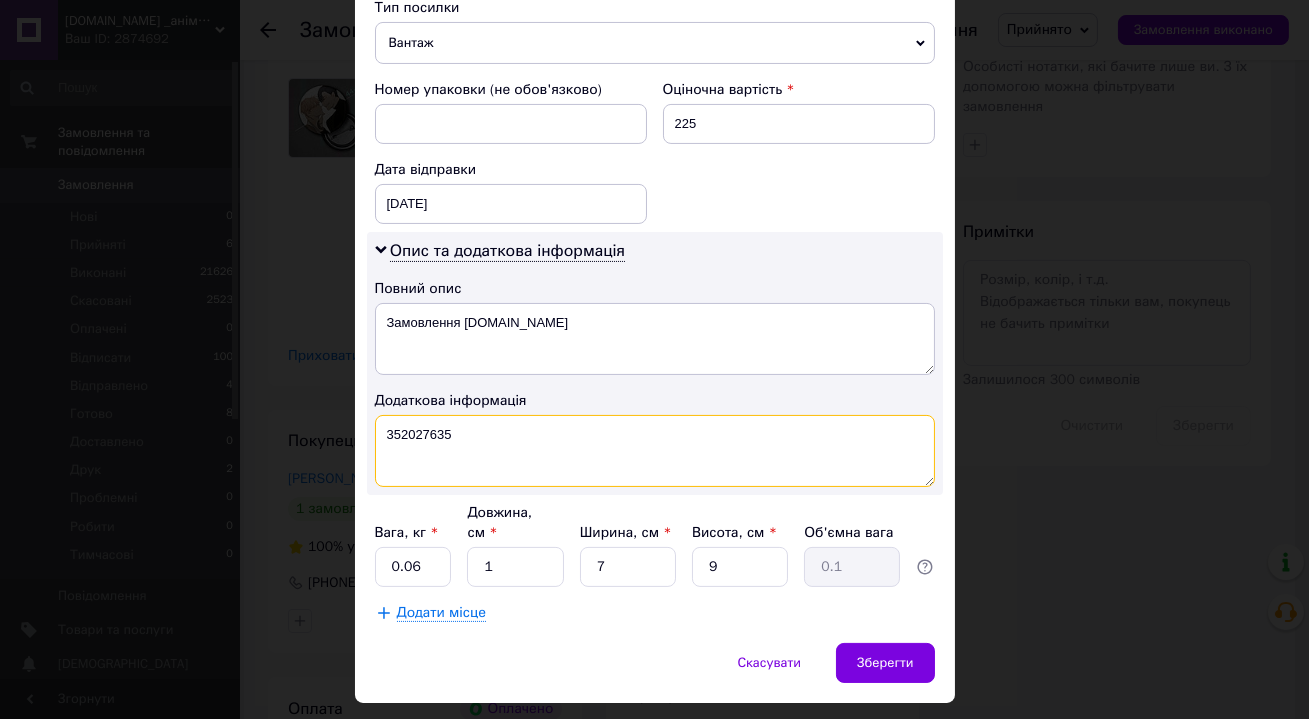 type on "352027635" 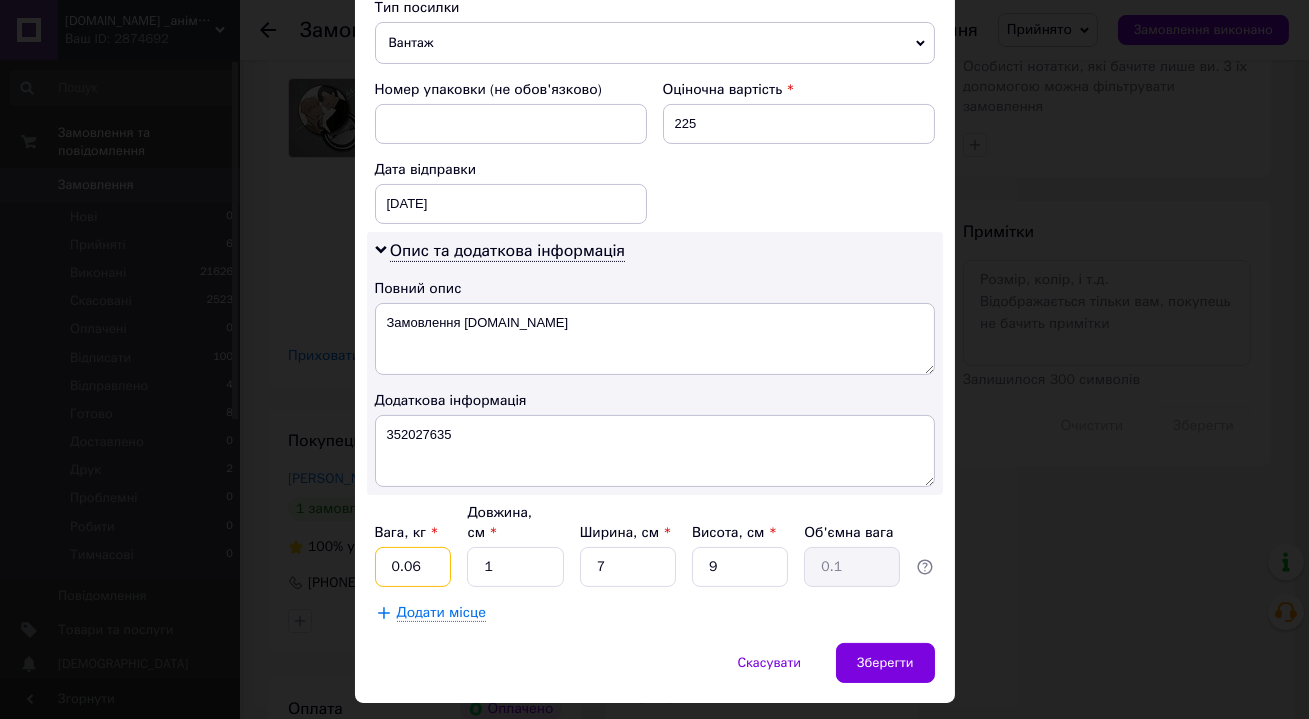 click on "0.06" at bounding box center [413, 567] 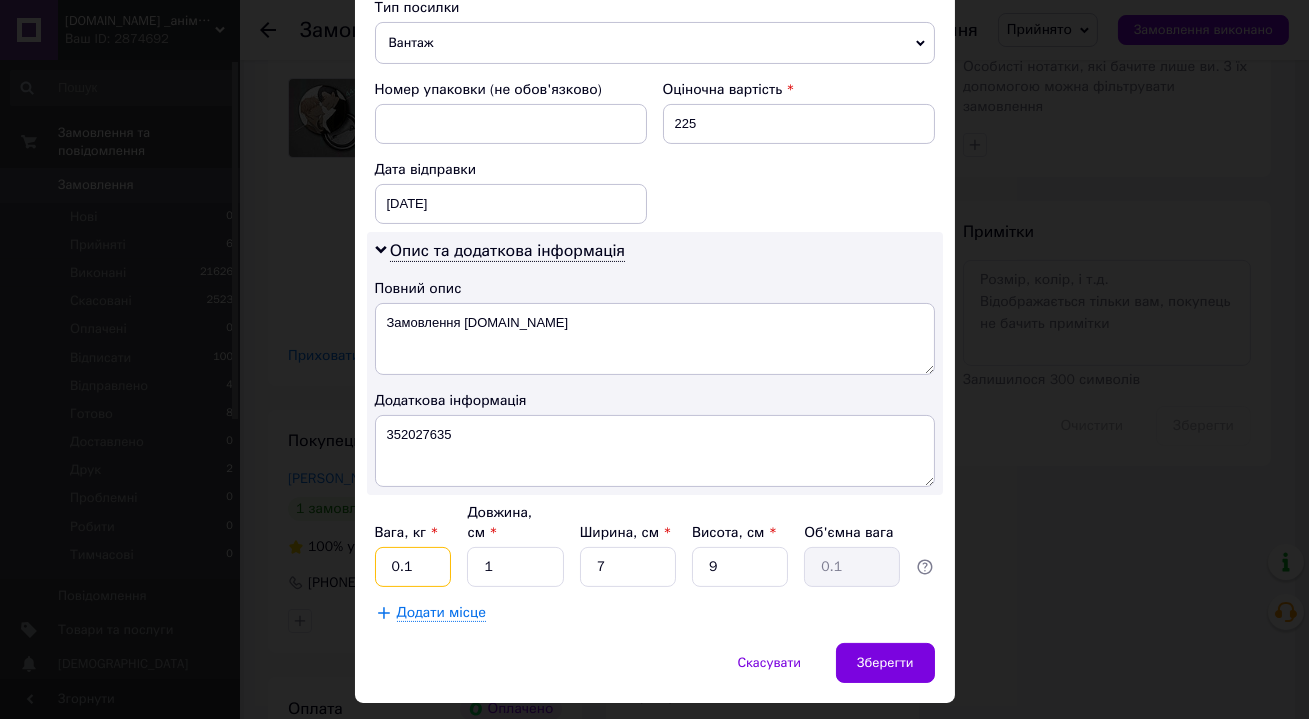 type on "0.1" 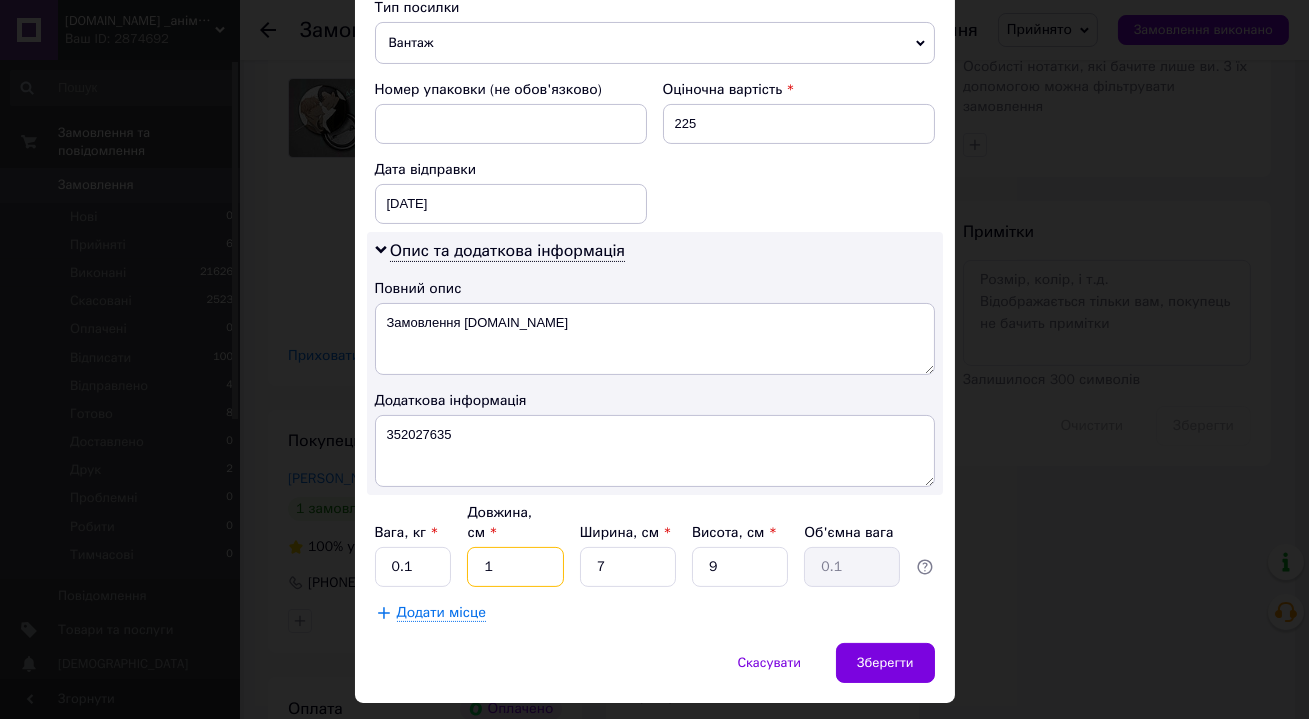 click on "1" at bounding box center [515, 567] 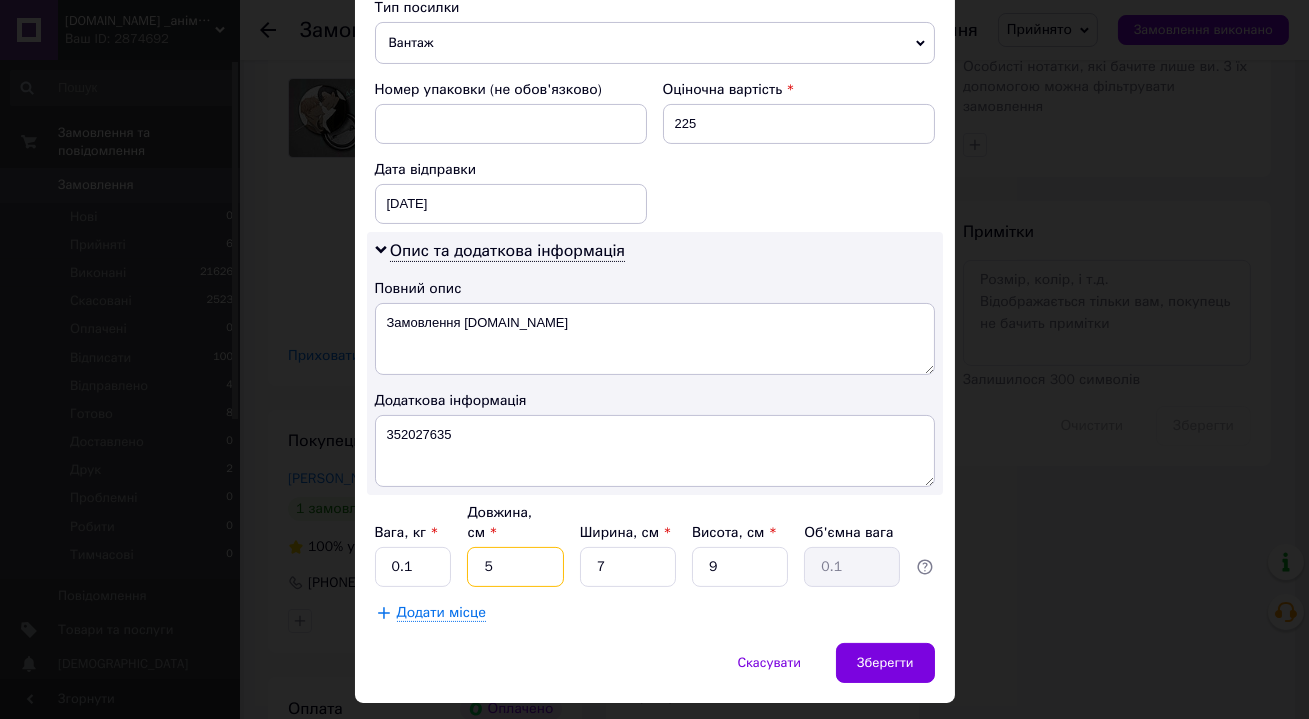 type on "5" 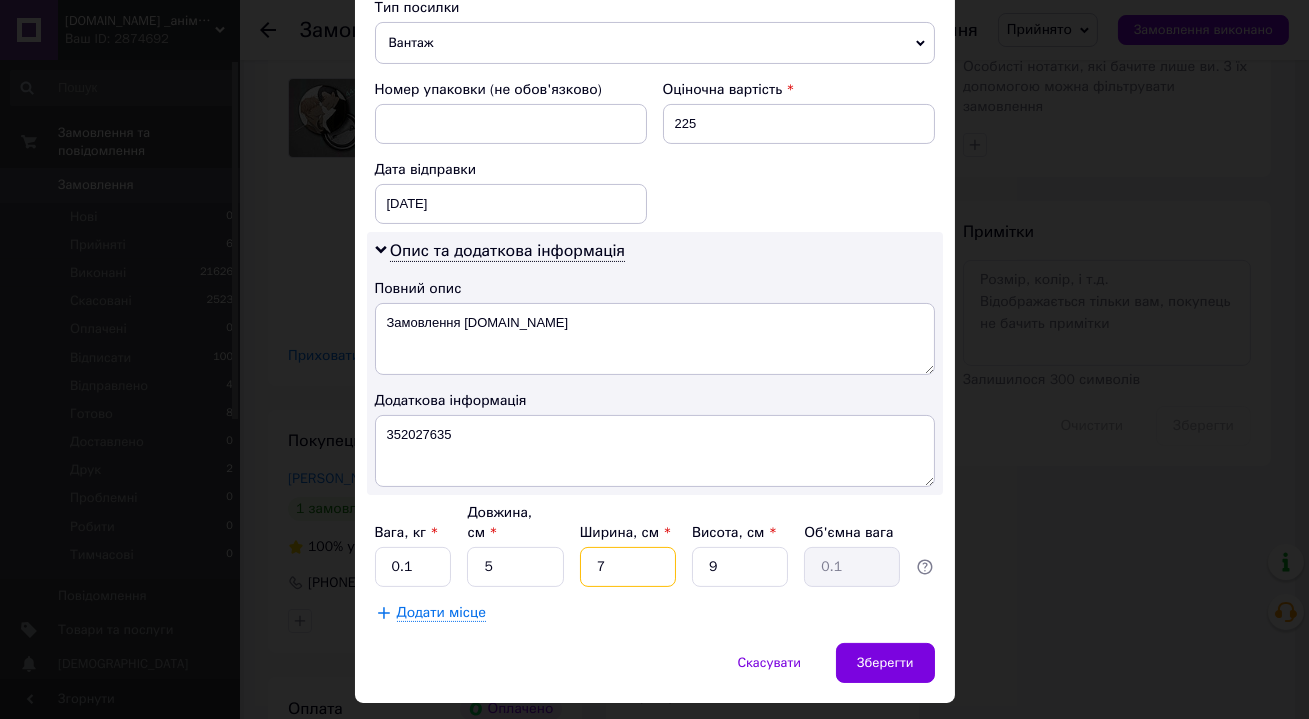 click on "7" at bounding box center [628, 567] 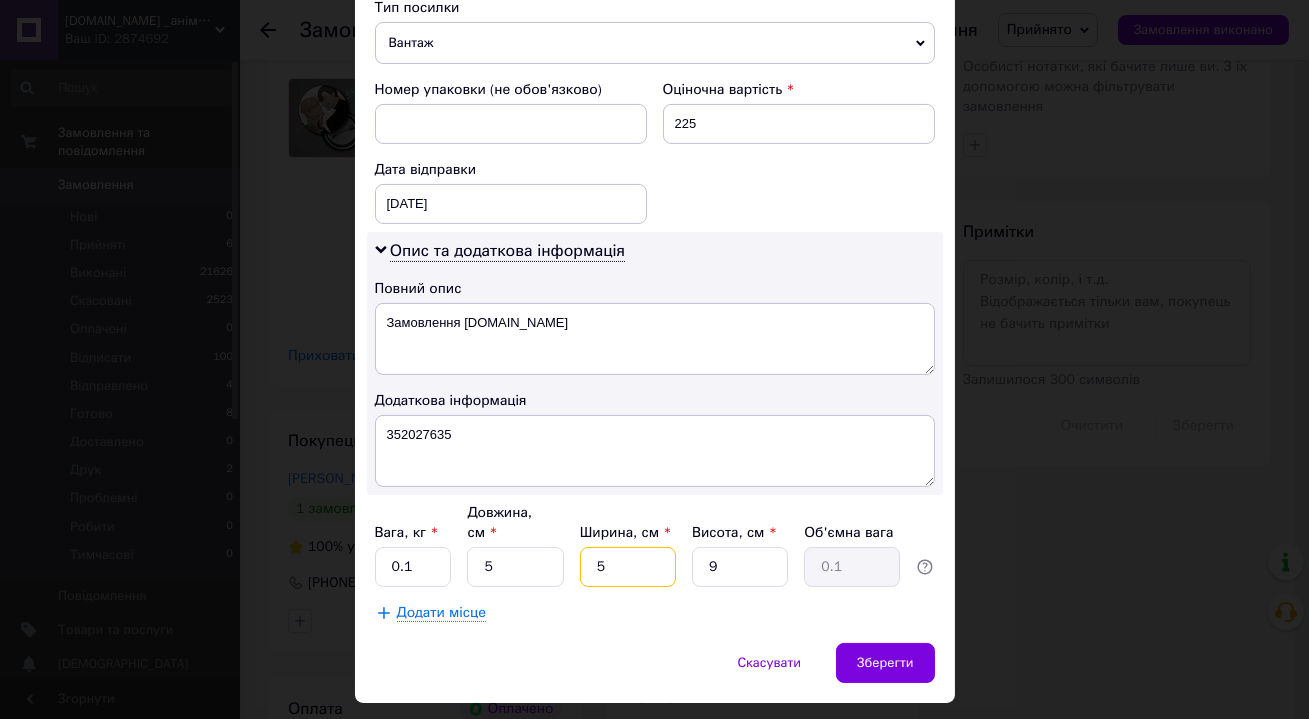 type on "5" 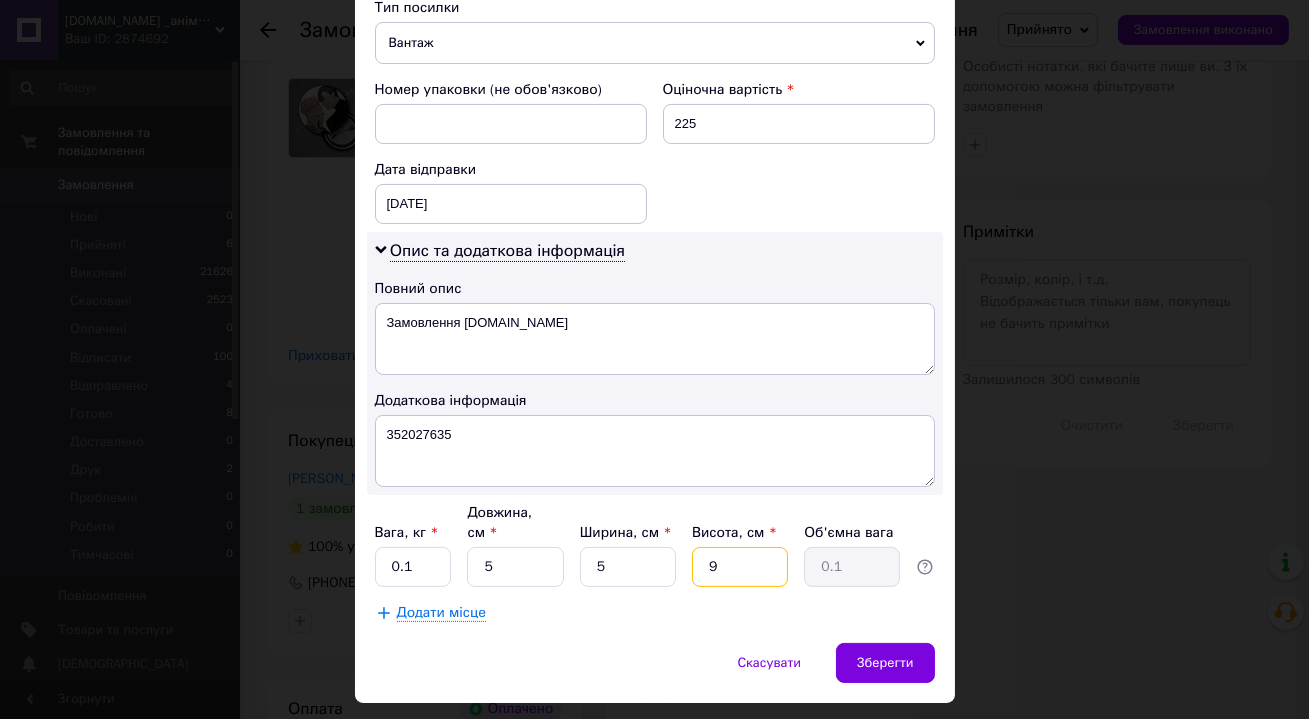 click on "9" at bounding box center (740, 567) 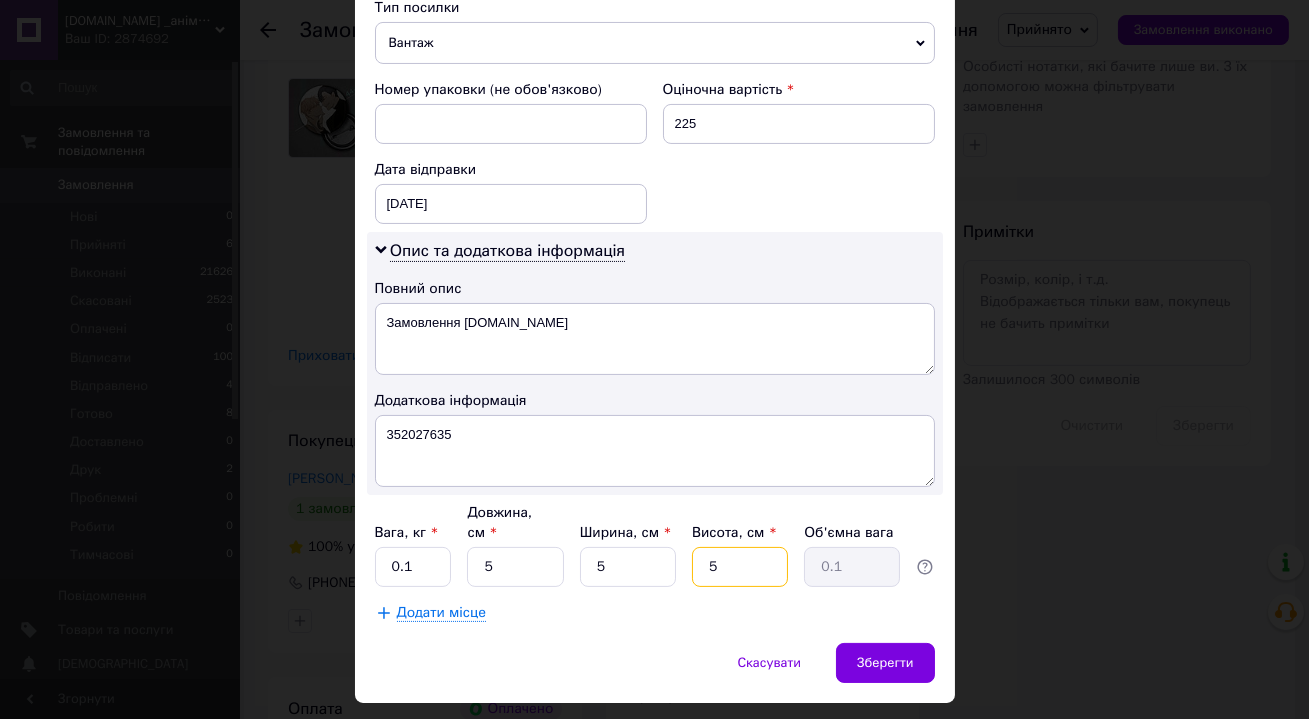 type on "5" 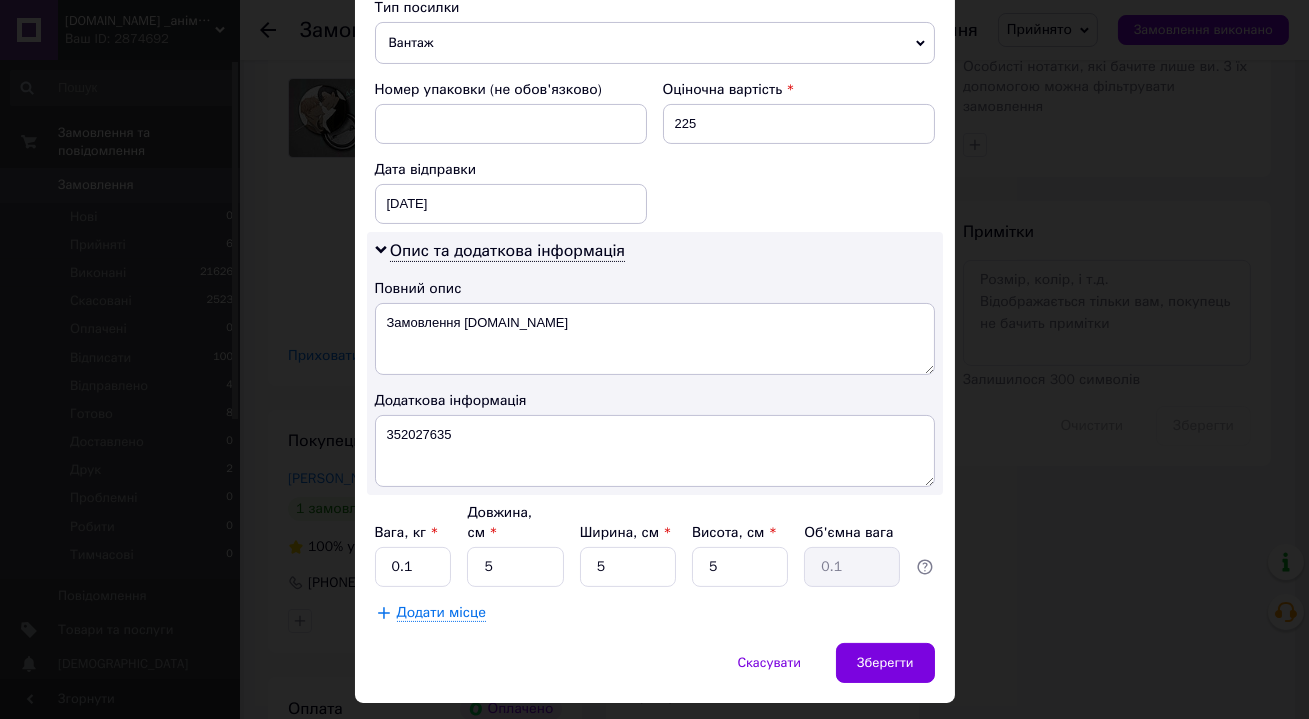 click on "Спосіб доставки Нова Пошта (безкоштовно від 900 ₴) Платник Отримувач Відправник Прізвище отримувача [PERSON_NAME] Ім'я отримувача [PERSON_NAME] батькові отримувача Телефон отримувача [PHONE_NUMBER] Тип доставки У відділенні Кур'єром В поштоматі Місто м. [GEOGRAPHIC_DATA] ([GEOGRAPHIC_DATA], [GEOGRAPHIC_DATA].) Відділення №38 (до 30 кг на одне місце): вул. Рекордна, 2 Місце відправки м. [GEOGRAPHIC_DATA] ([GEOGRAPHIC_DATA].): №71 (до 30 кг на одне місце): бульв. [PERSON_NAME], 5 Немає збігів. Спробуйте змінити умови пошуку Додати ще місце відправки Тип посилки Вантаж Документи Оціночна вартість 225 < >" at bounding box center (655, -23) 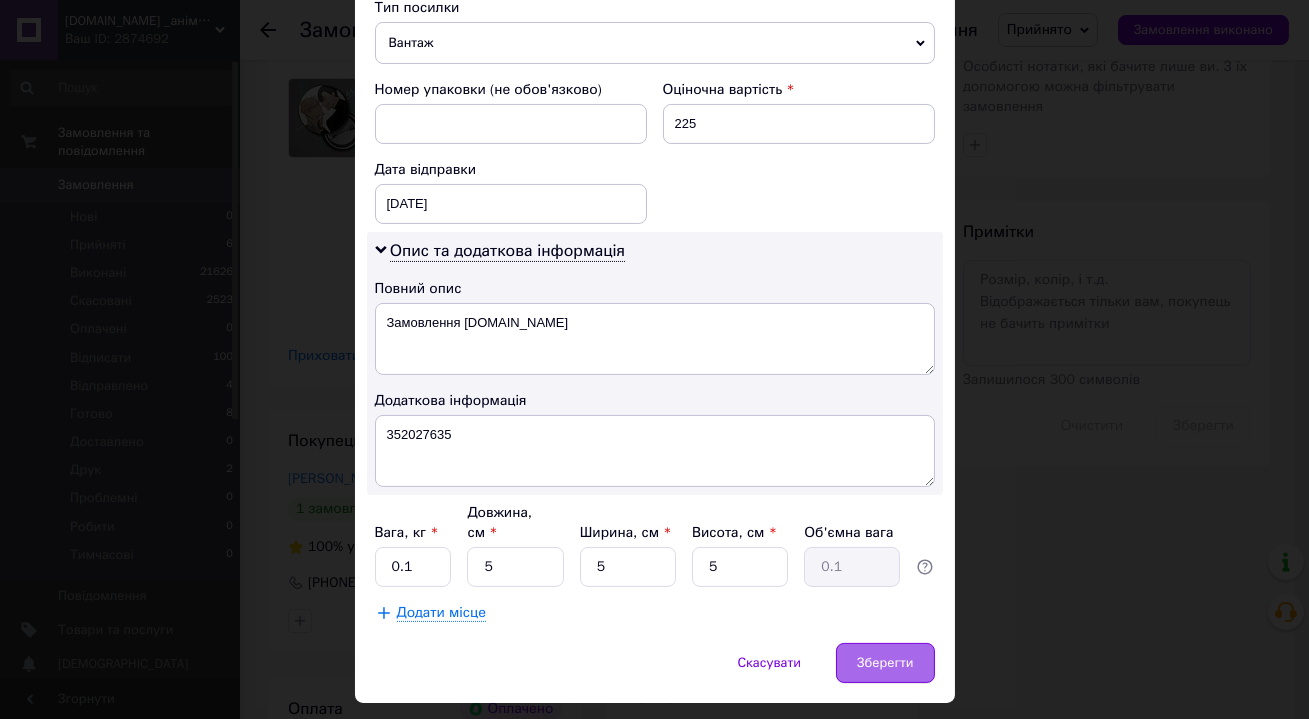 click on "Зберегти" at bounding box center [885, 663] 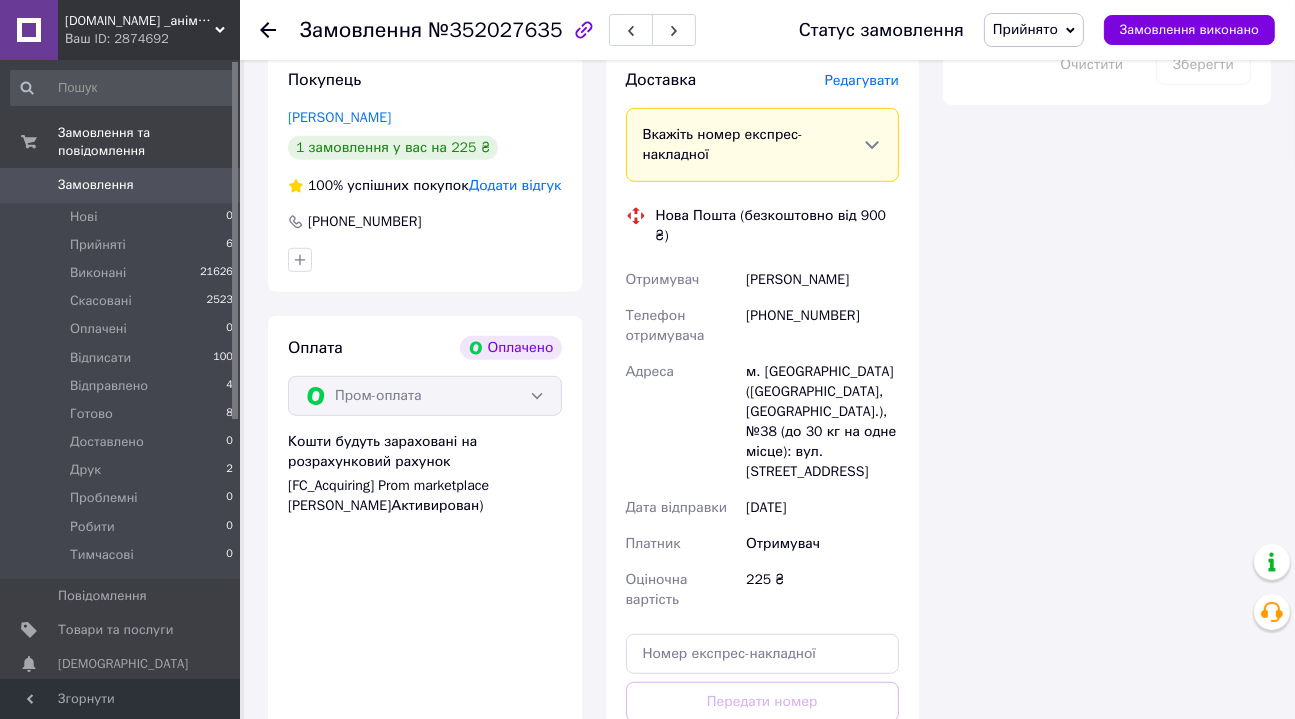 scroll, scrollTop: 1363, scrollLeft: 0, axis: vertical 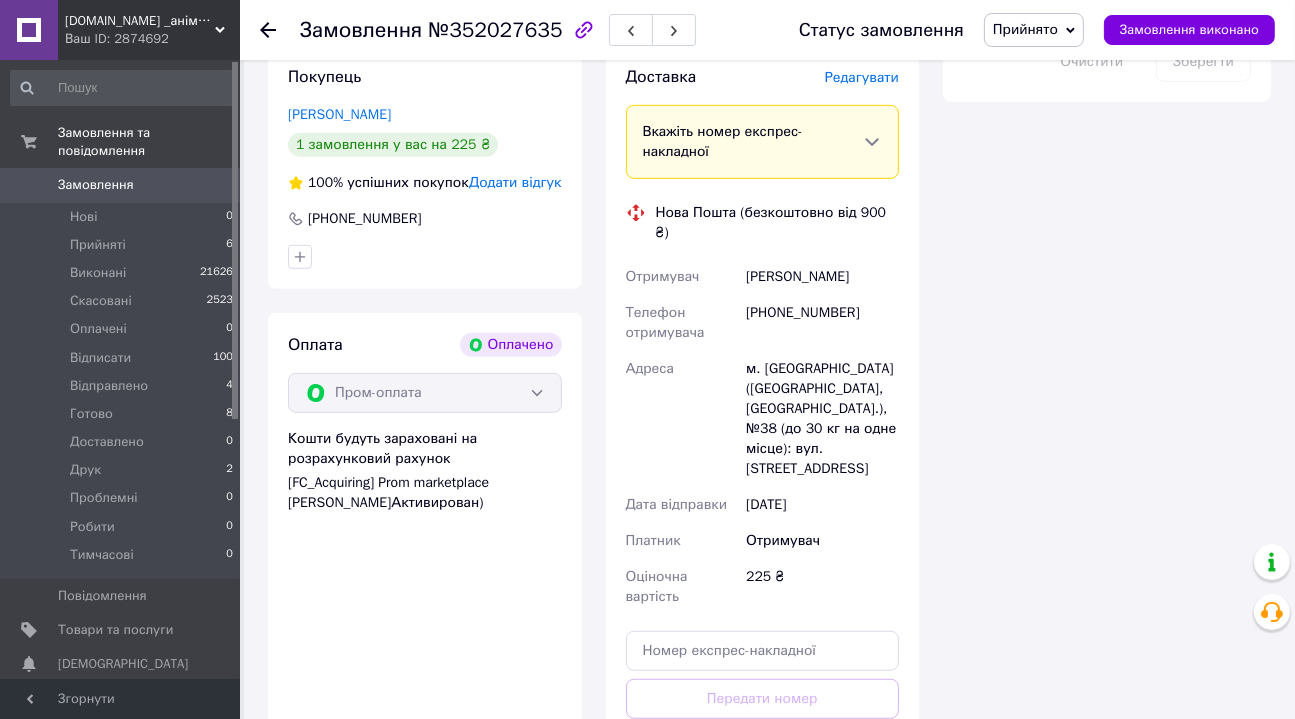 drag, startPoint x: 783, startPoint y: 668, endPoint x: 813, endPoint y: 651, distance: 34.48188 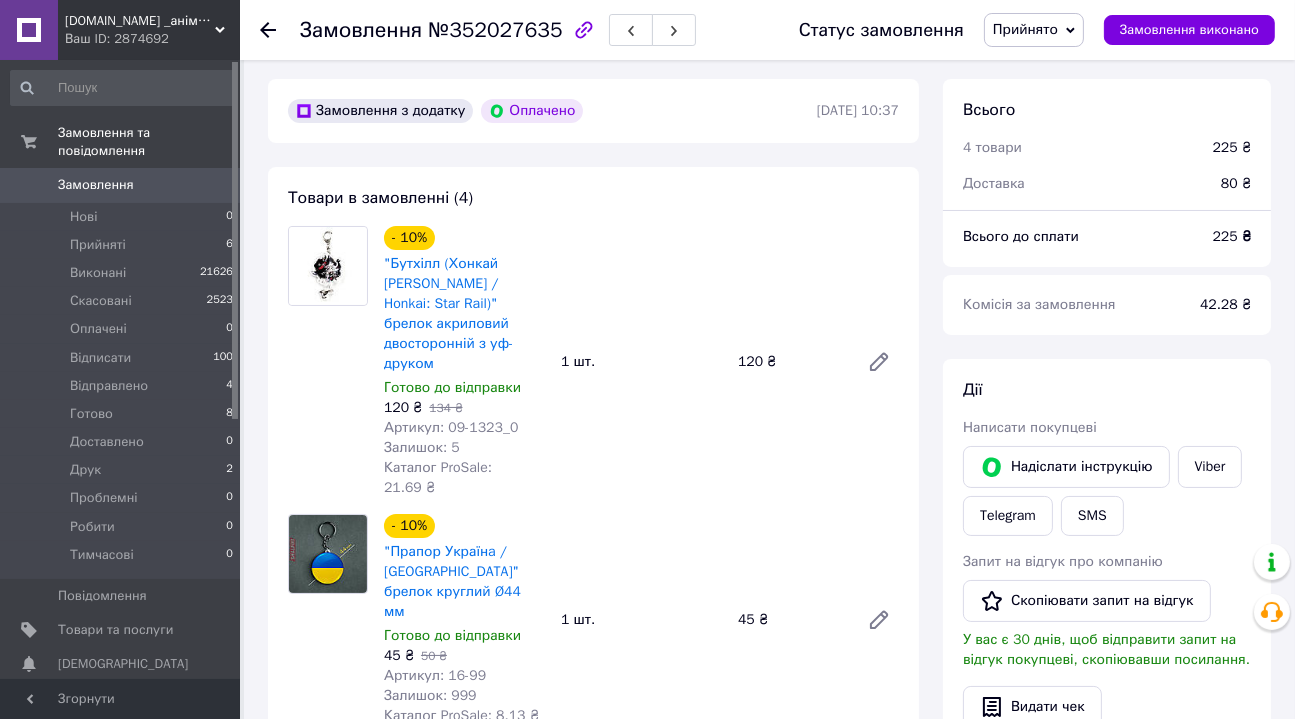 scroll, scrollTop: 0, scrollLeft: 0, axis: both 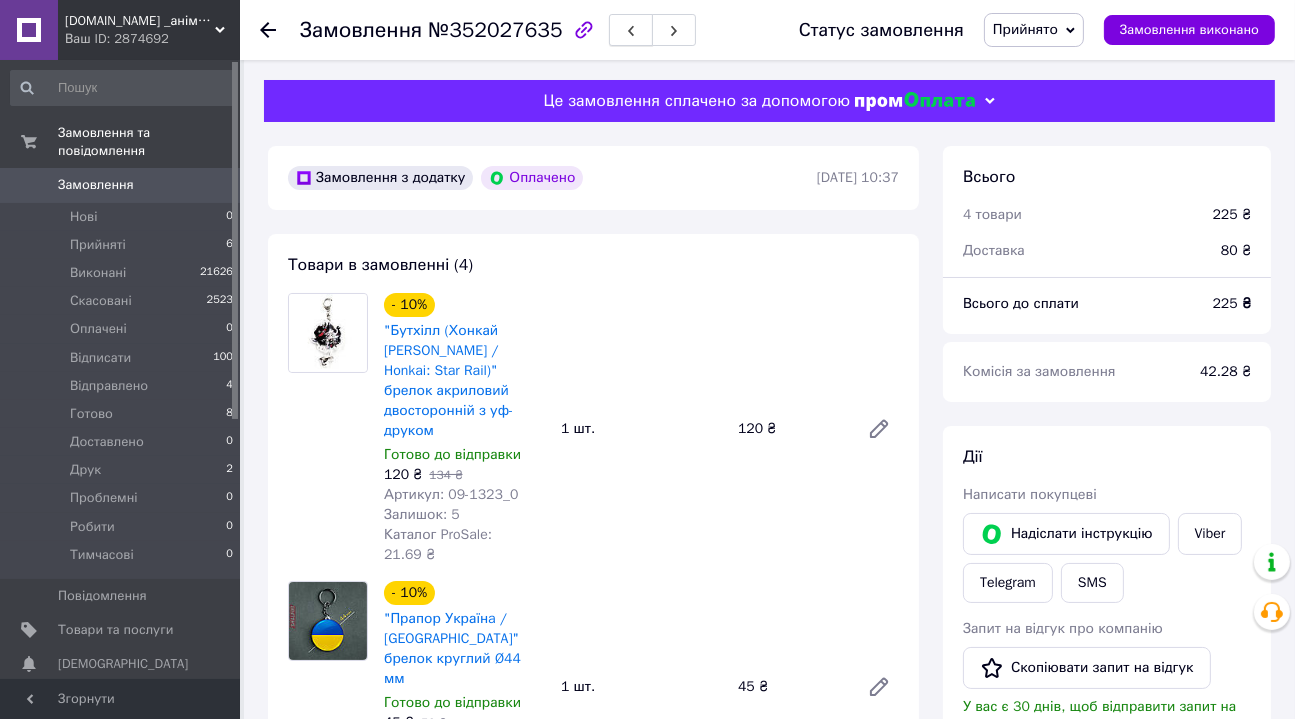 click 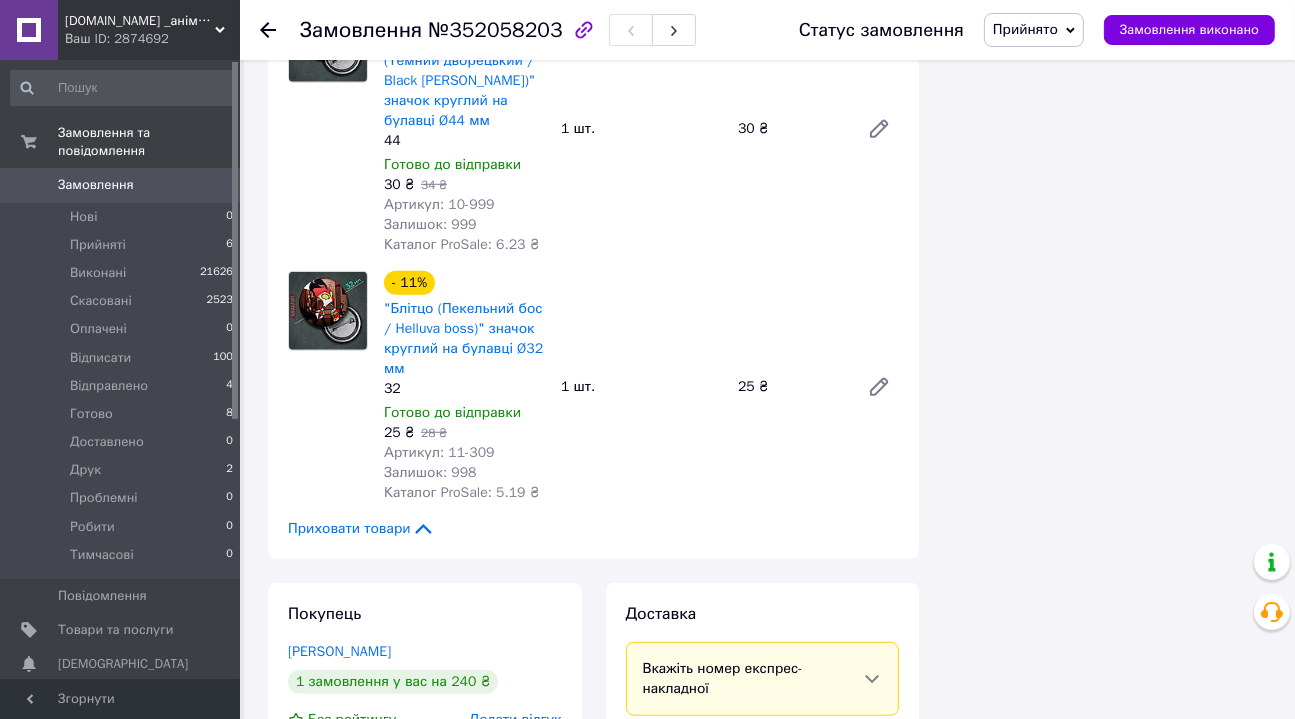 scroll, scrollTop: 1818, scrollLeft: 0, axis: vertical 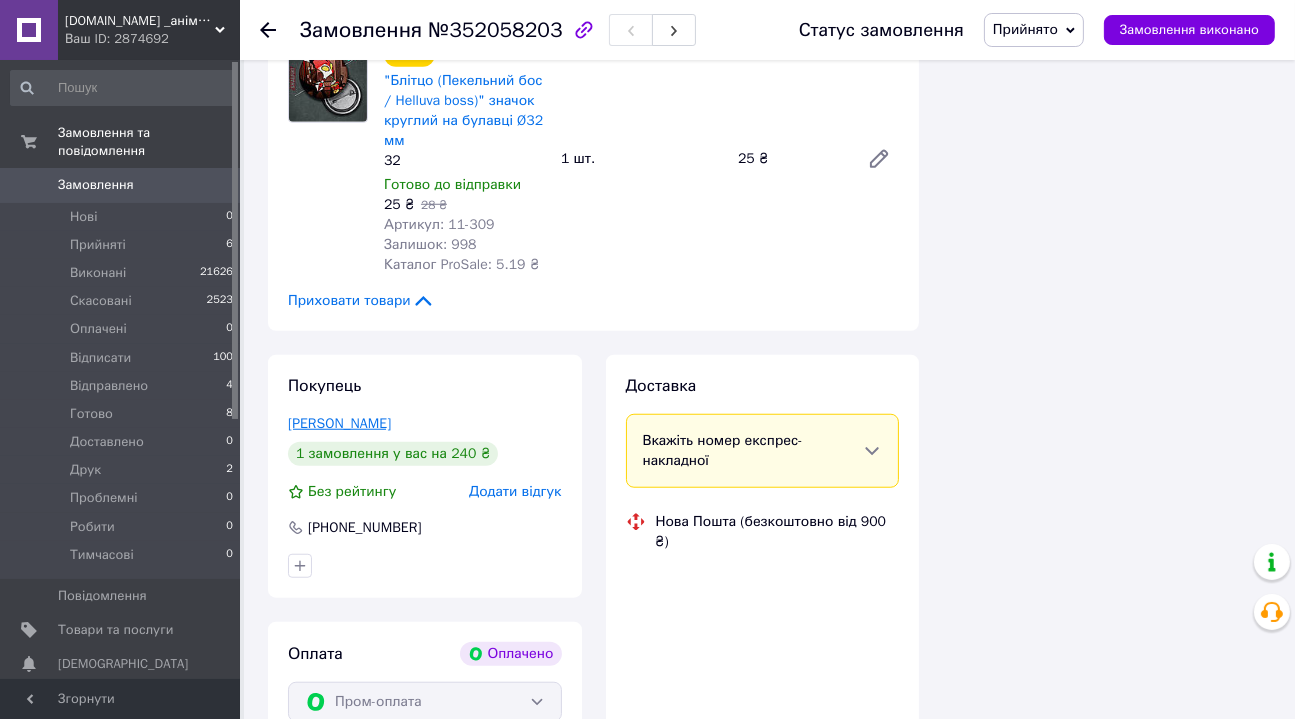 click on "[PERSON_NAME]" at bounding box center (339, 423) 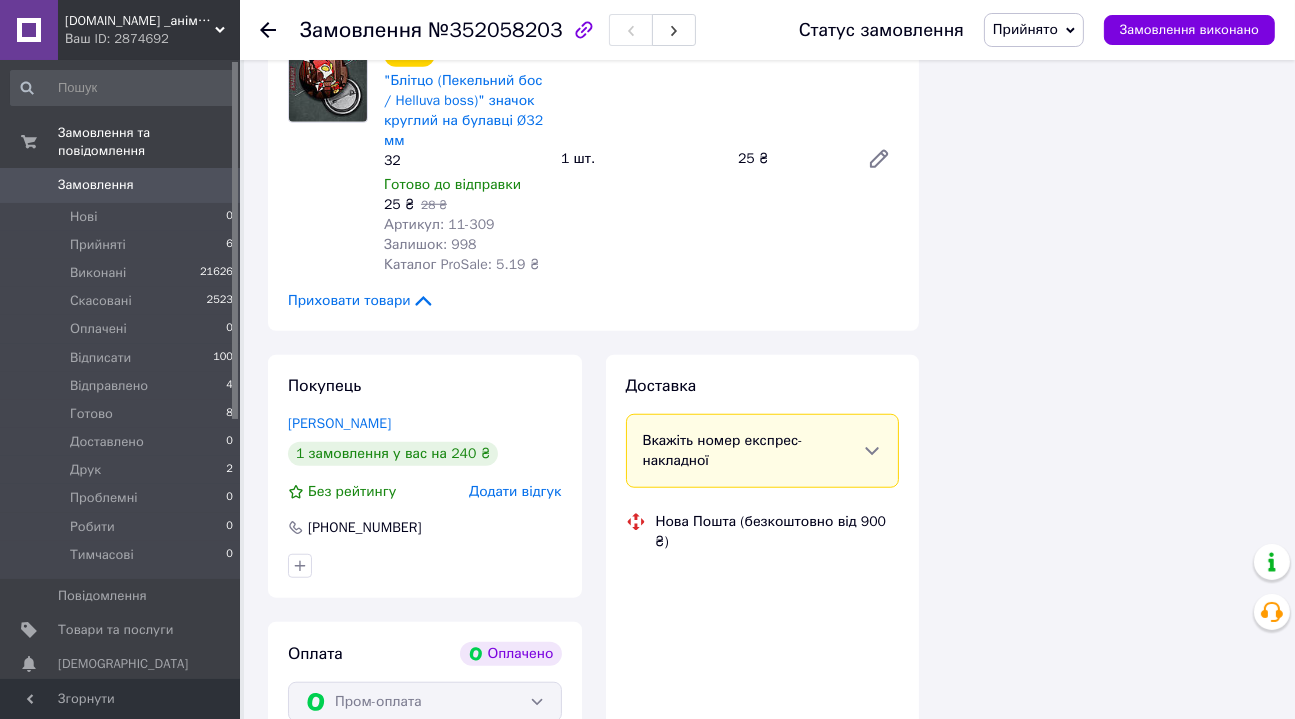 scroll, scrollTop: 0, scrollLeft: 0, axis: both 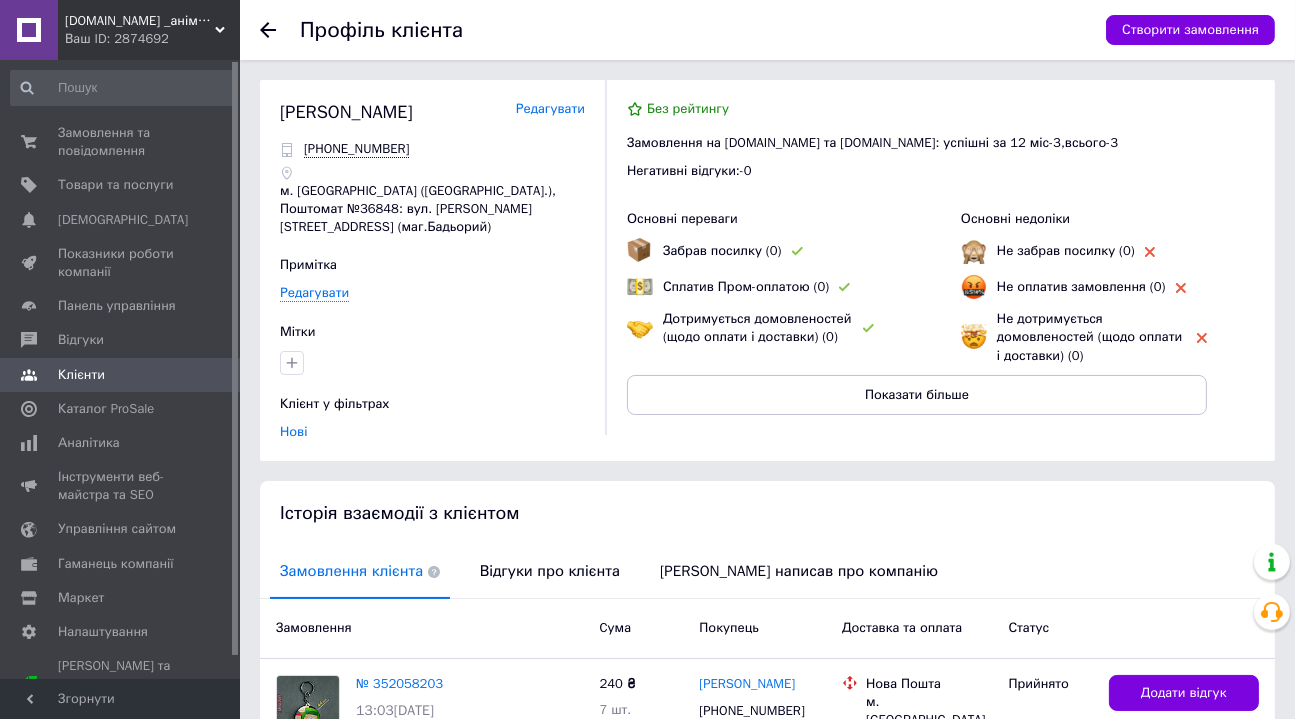 click on "Редагувати" at bounding box center [550, 109] 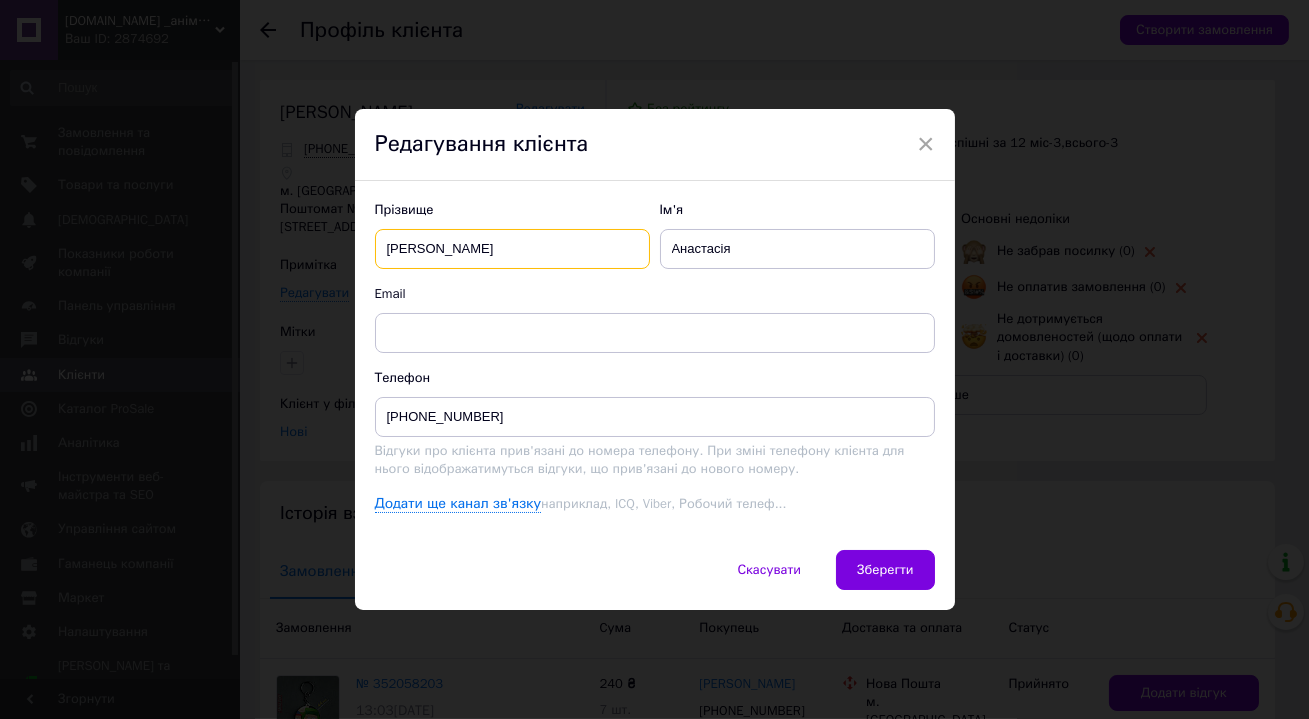 click on "[PERSON_NAME]" at bounding box center [512, 249] 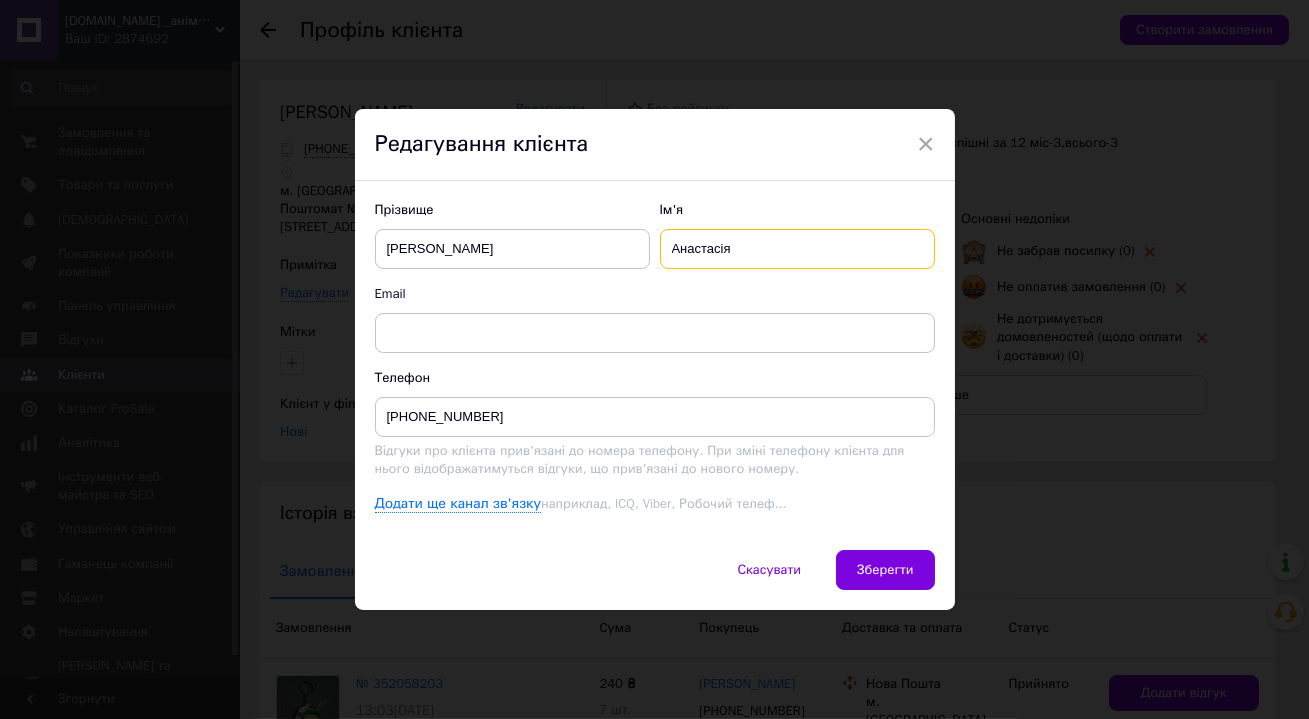 click on "Анастасія" at bounding box center (797, 249) 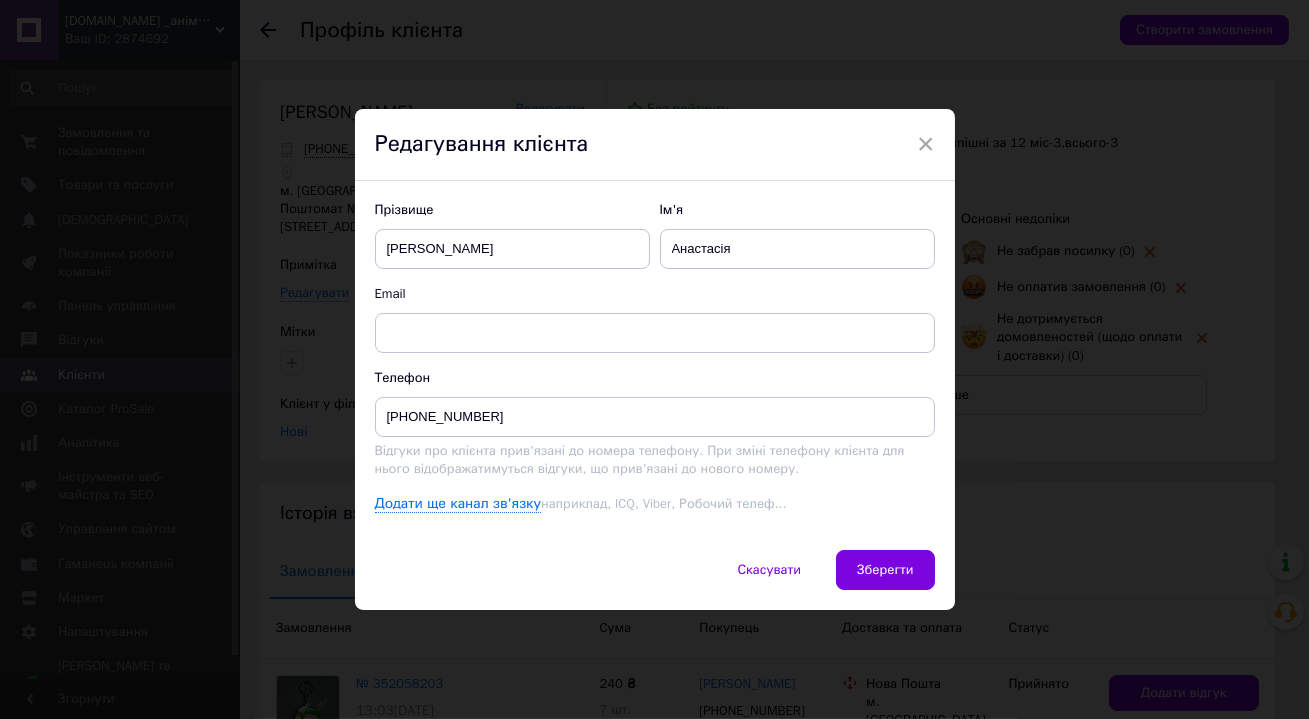 click on "Зберегти" at bounding box center (885, 570) 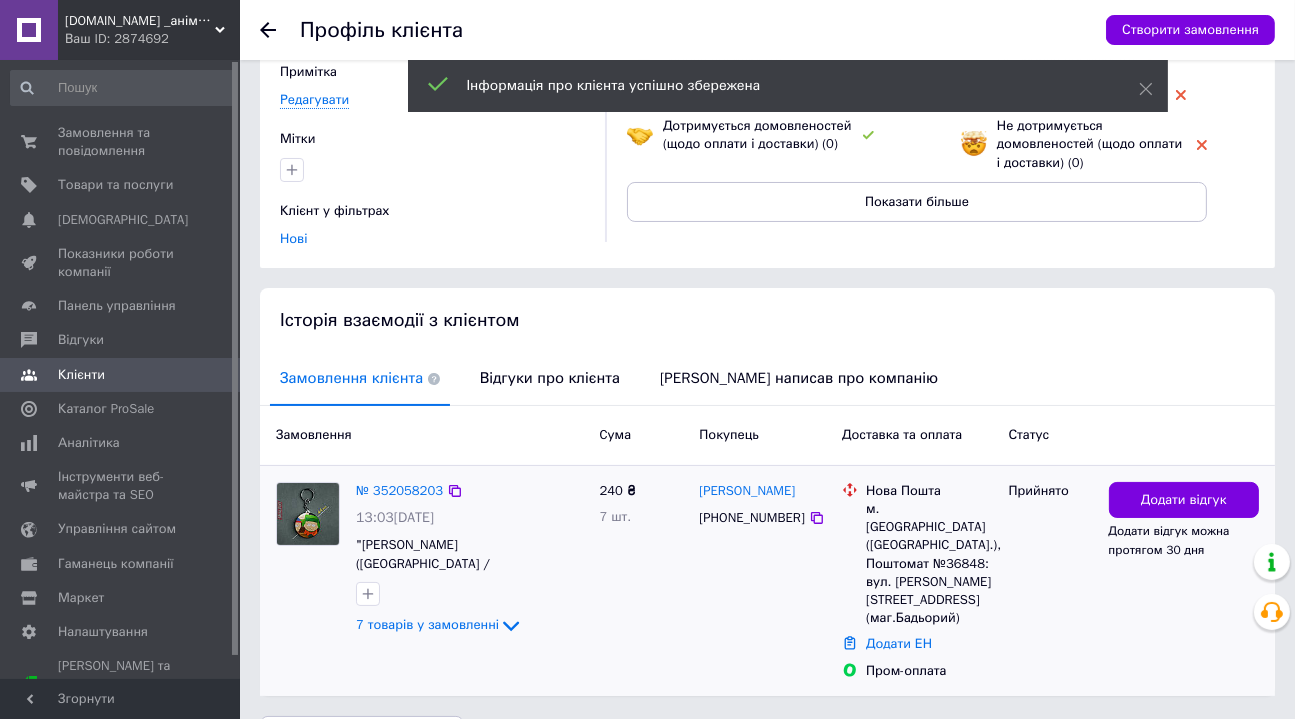 scroll, scrollTop: 194, scrollLeft: 0, axis: vertical 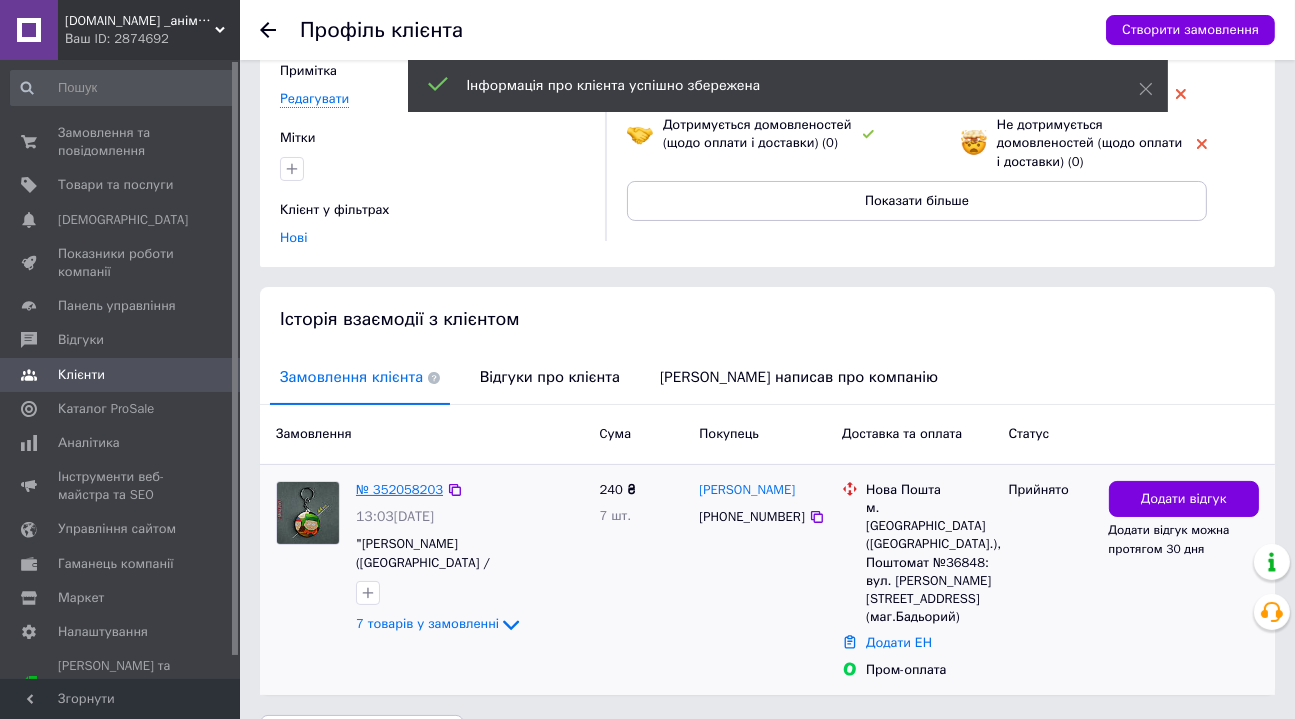 click on "№ 352058203" at bounding box center (399, 489) 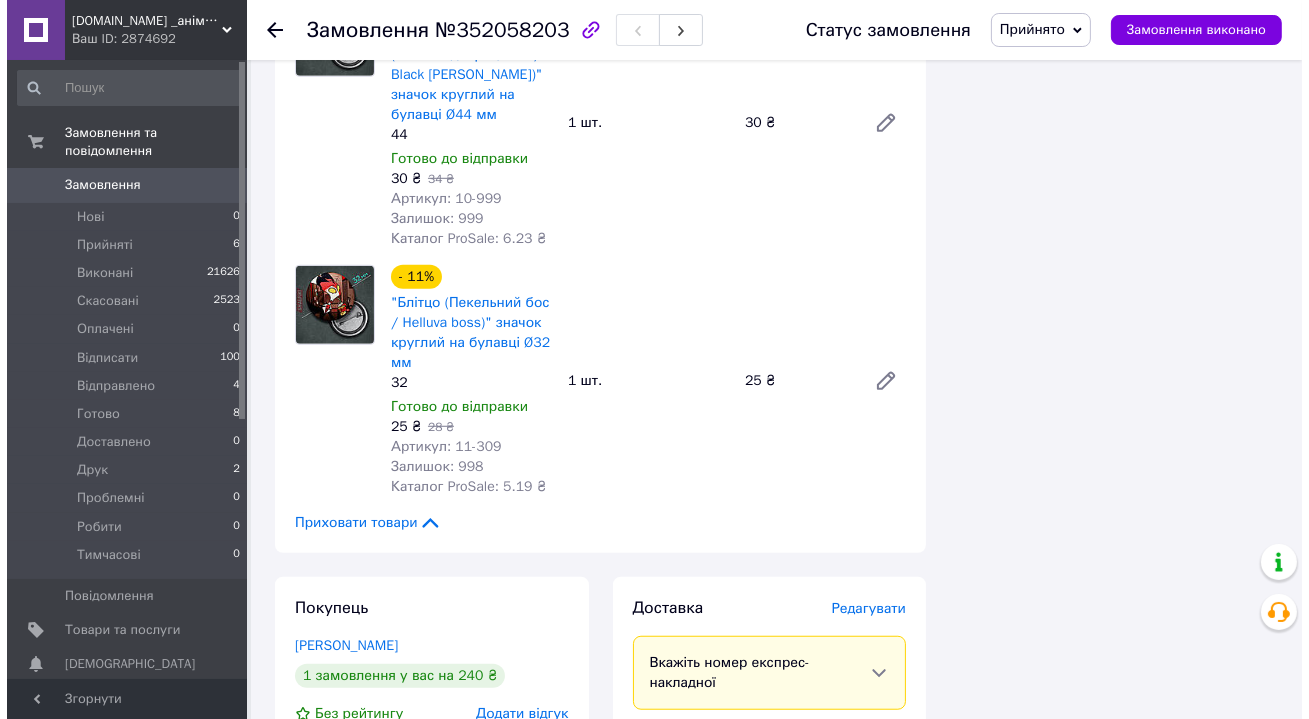 scroll, scrollTop: 1727, scrollLeft: 0, axis: vertical 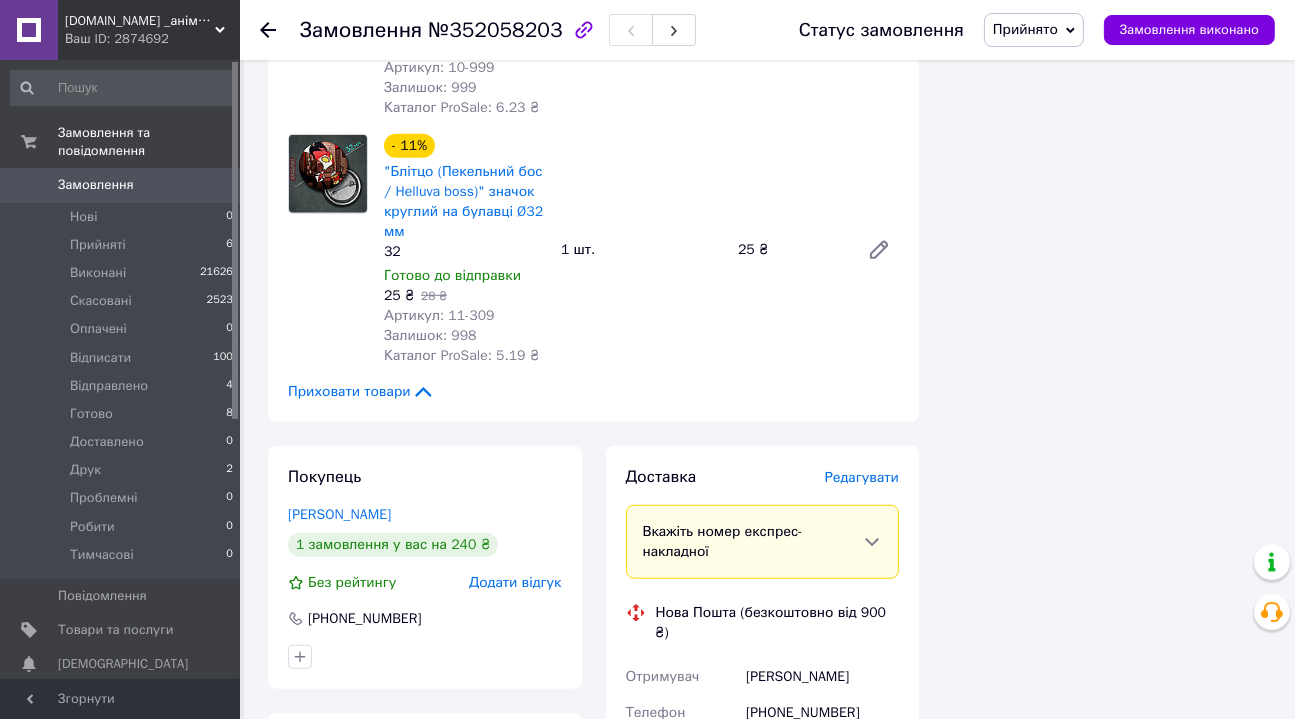click on "Доставка [PERSON_NAME] Вкажіть номер експрес-накладної Обов'язково введіть номер експрес-накладної,
якщо створювали її не на цій сторінці. У разі,
якщо номер ЕН не буде доданий, ми не зможемо
виплатити гроші за замовлення Мобільний номер покупця (із замовлення) повинен відповідати номеру отримувача за накладною Нова Пошта (безкоштовно від 900 ₴) Отримувач [PERSON_NAME] Телефон отримувача [PHONE_NUMBER] Адреса м. [GEOGRAPHIC_DATA] ([GEOGRAPHIC_DATA].), Поштомат №36848: вул. [PERSON_NAME], 6 (маг.Бадьорий) Дата відправки [DATE] Платник Отримувач Оціночна вартість 240 ₴ Передати номер <" at bounding box center [763, 837] 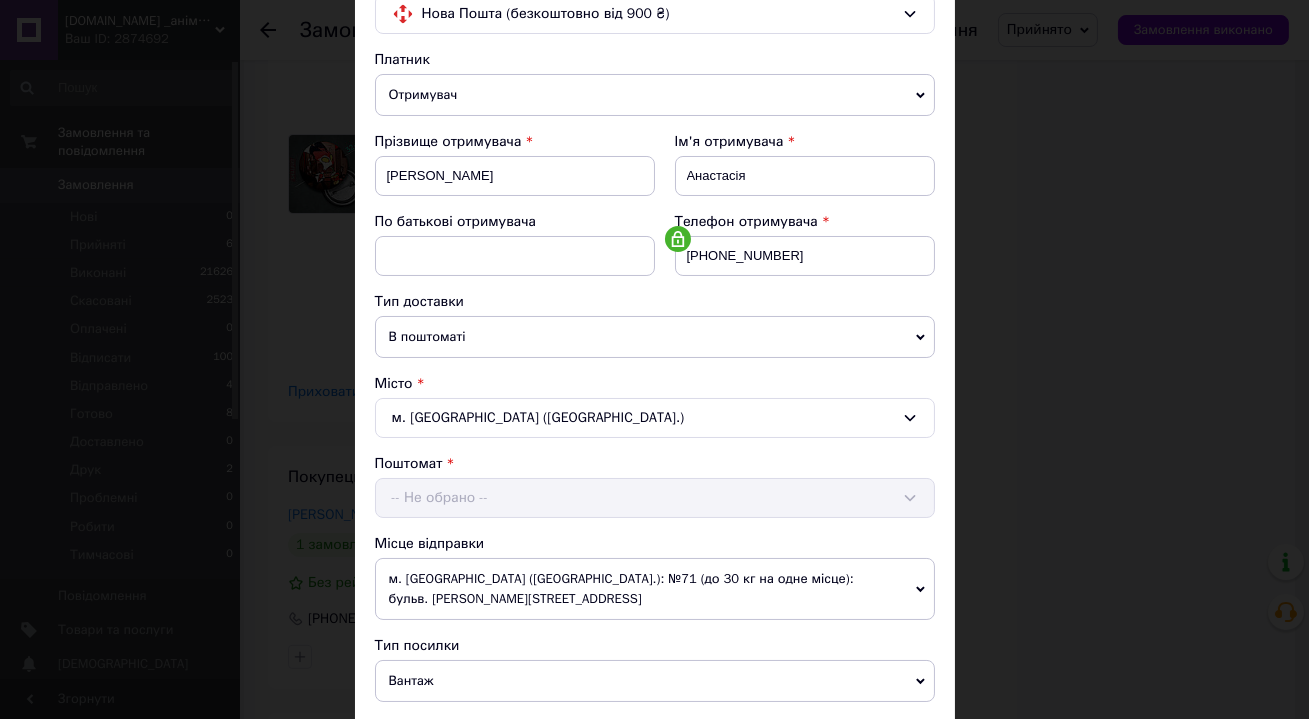 scroll, scrollTop: 272, scrollLeft: 0, axis: vertical 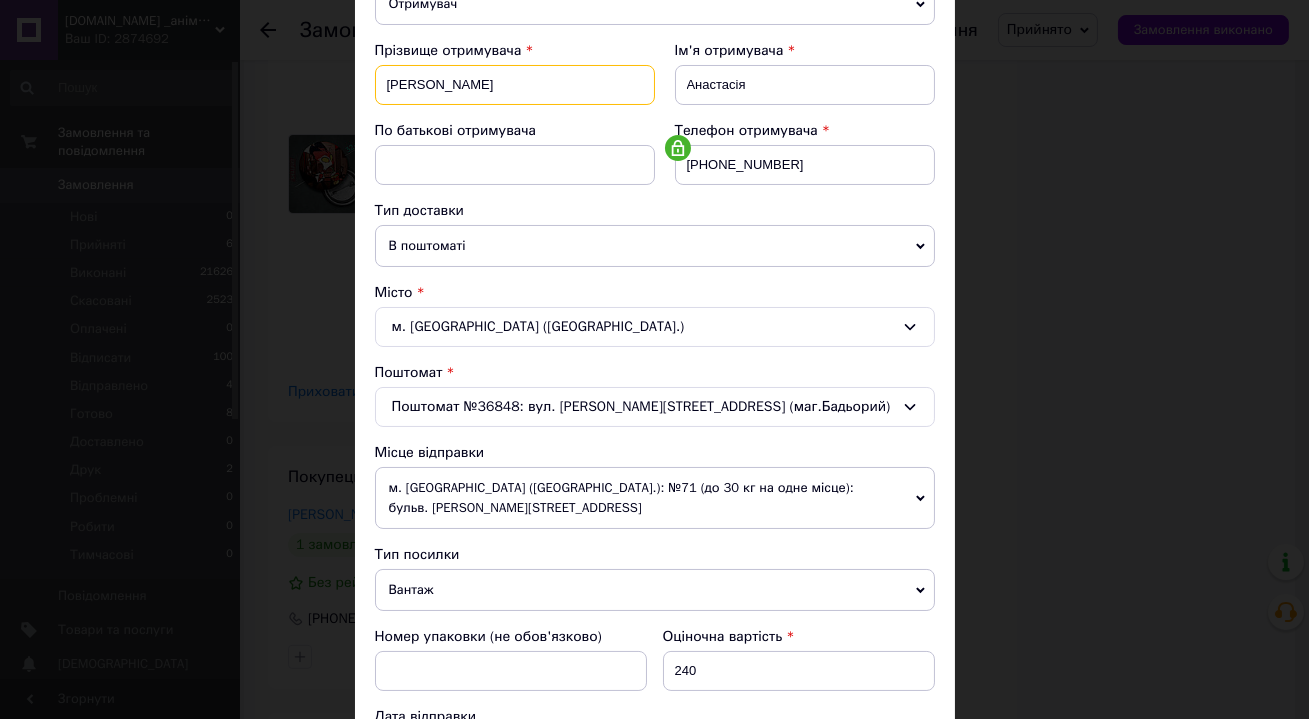 click on "[PERSON_NAME]" at bounding box center (515, 85) 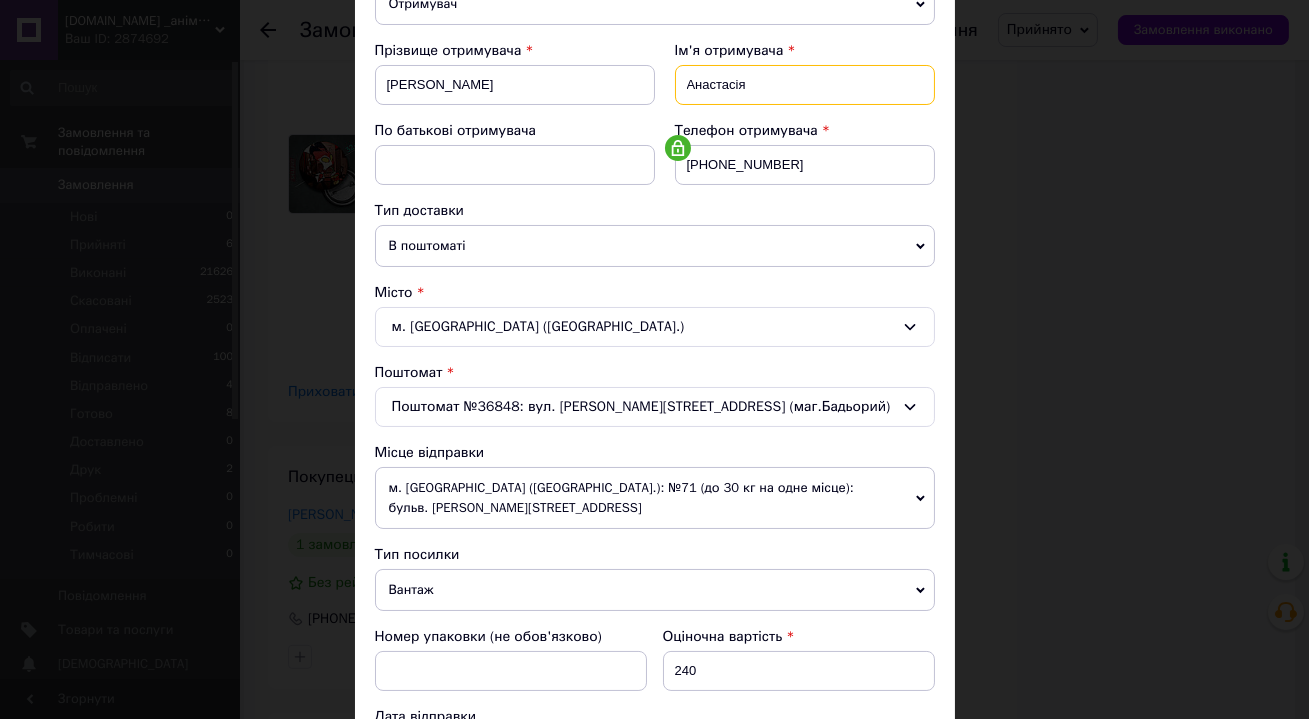 click on "Анастасія" at bounding box center [805, 85] 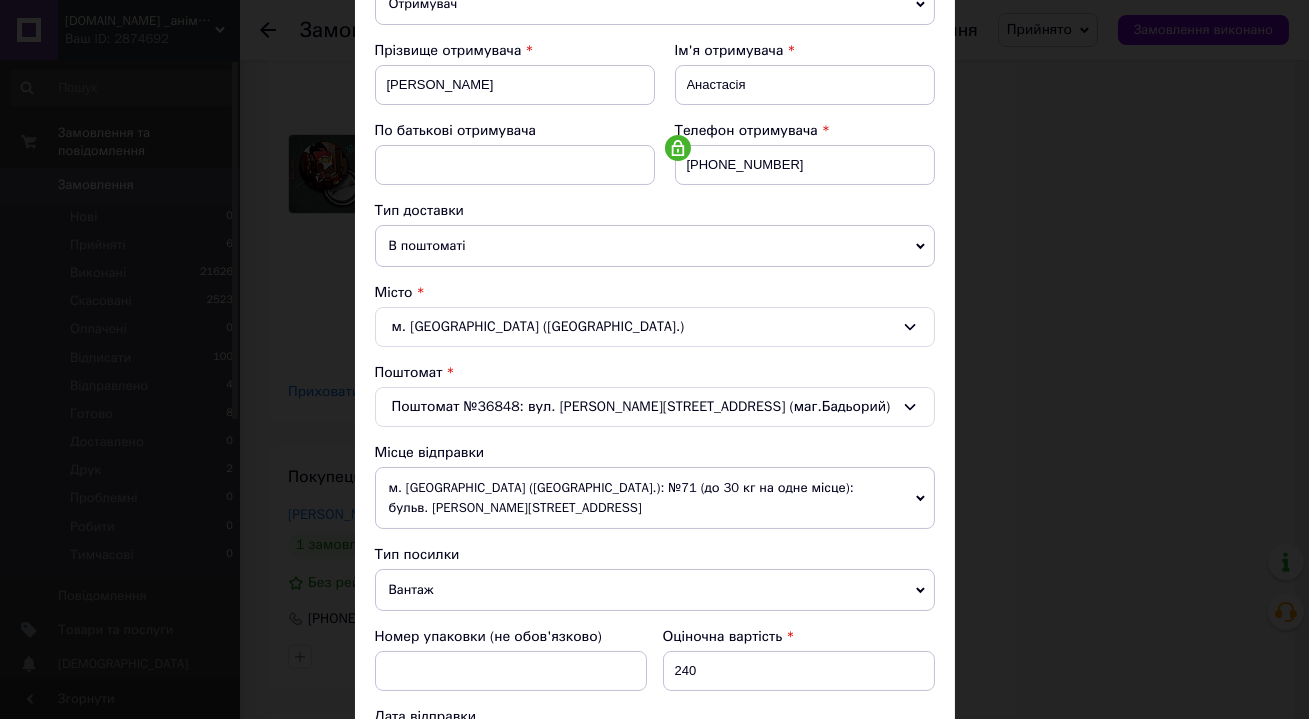 click on "По батькові отримувача" at bounding box center (456, 130) 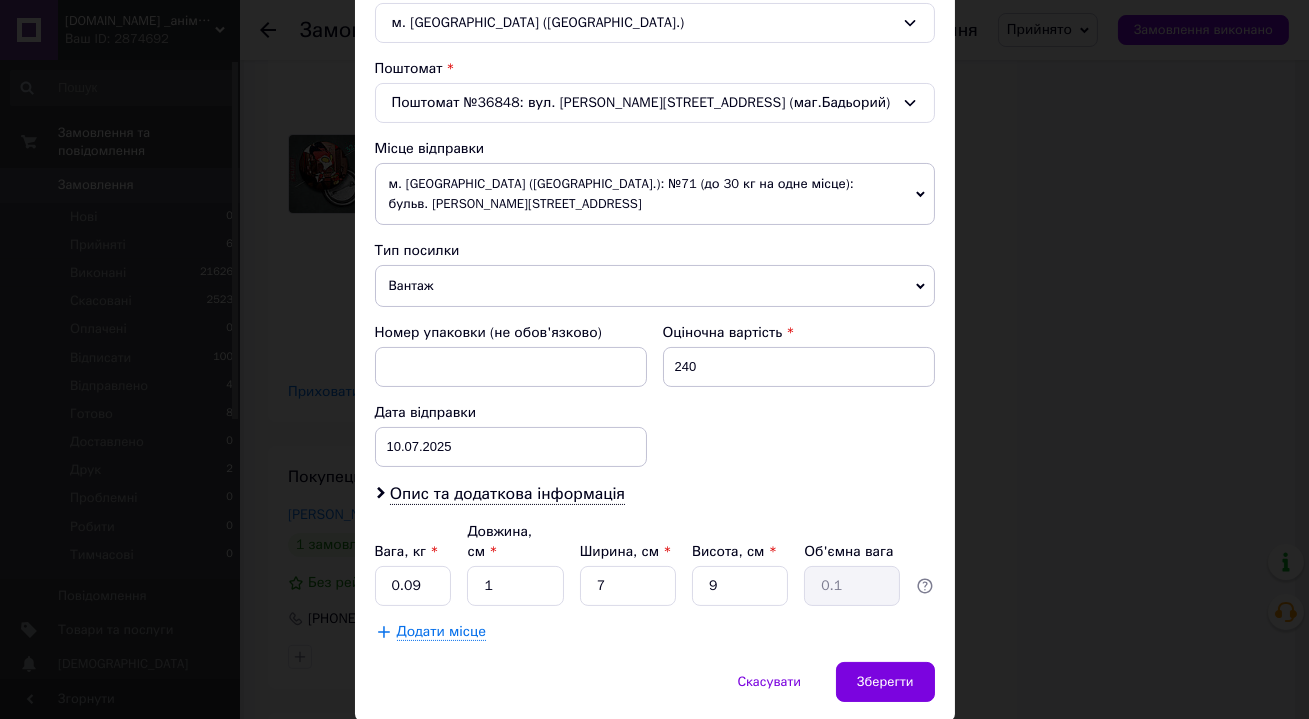 scroll, scrollTop: 597, scrollLeft: 0, axis: vertical 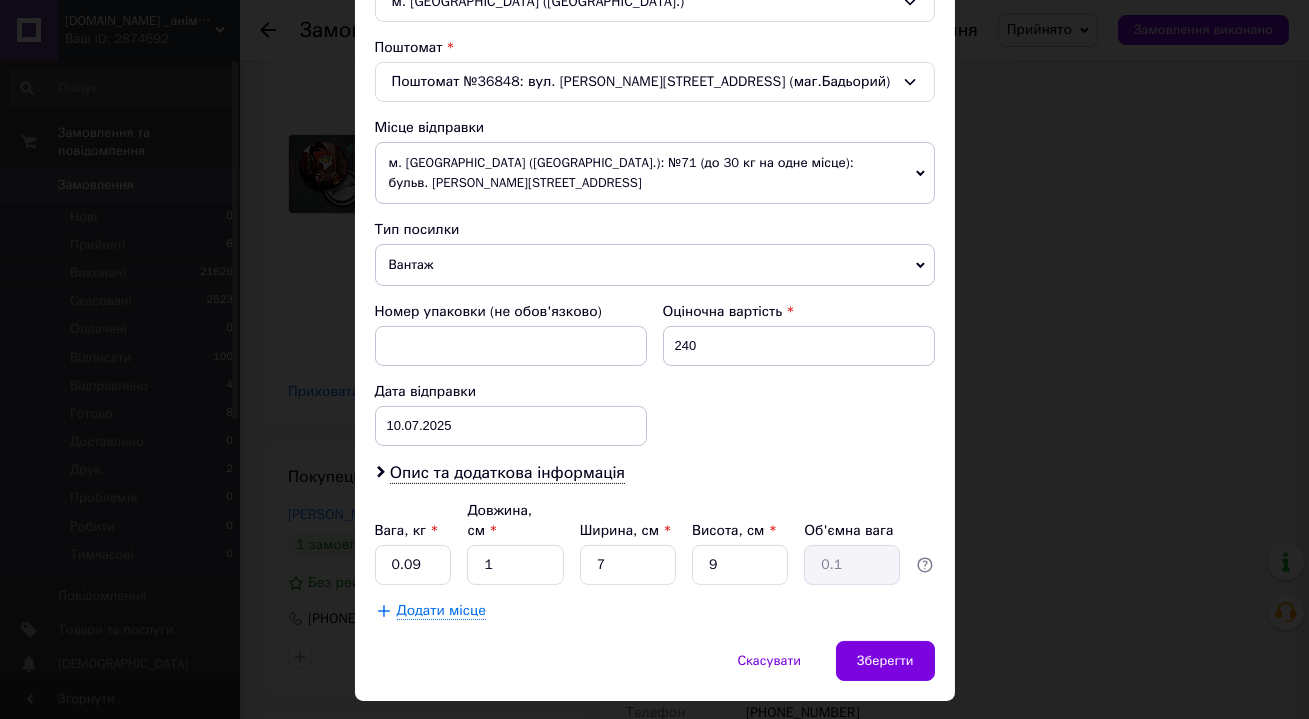 drag, startPoint x: 570, startPoint y: 437, endPoint x: 576, endPoint y: 428, distance: 10.816654 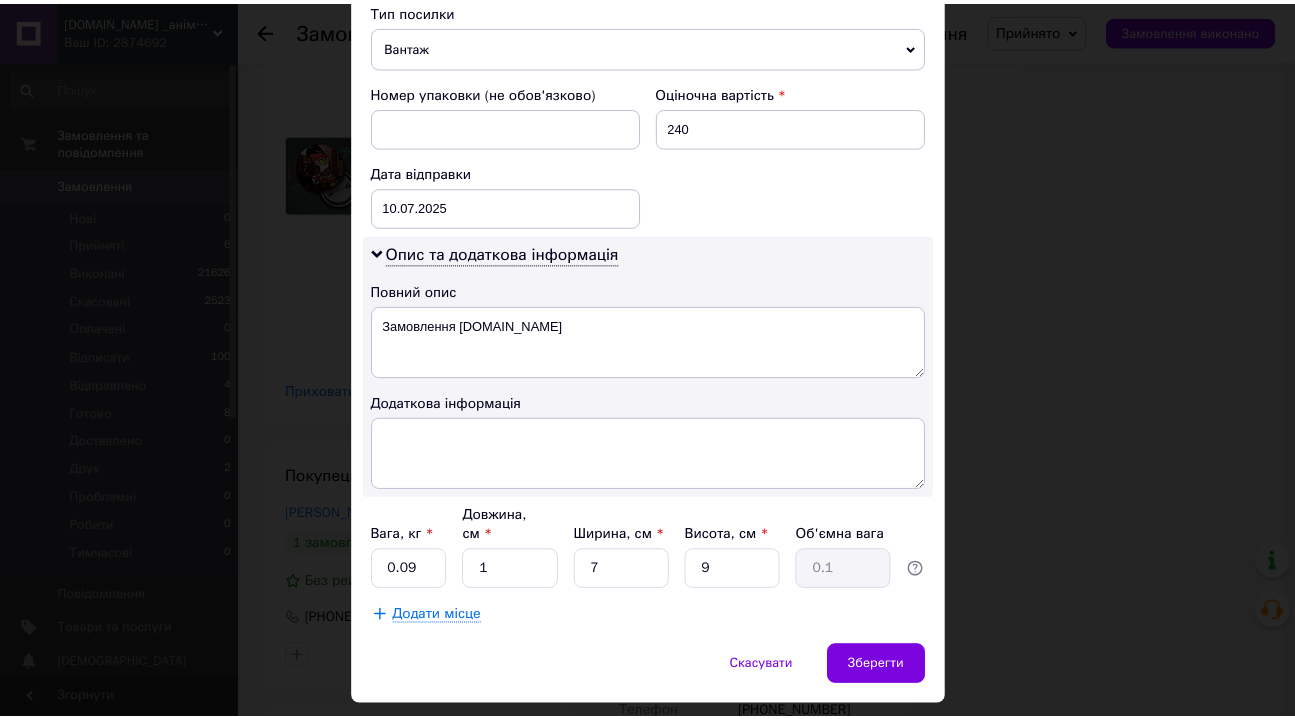 scroll, scrollTop: 819, scrollLeft: 0, axis: vertical 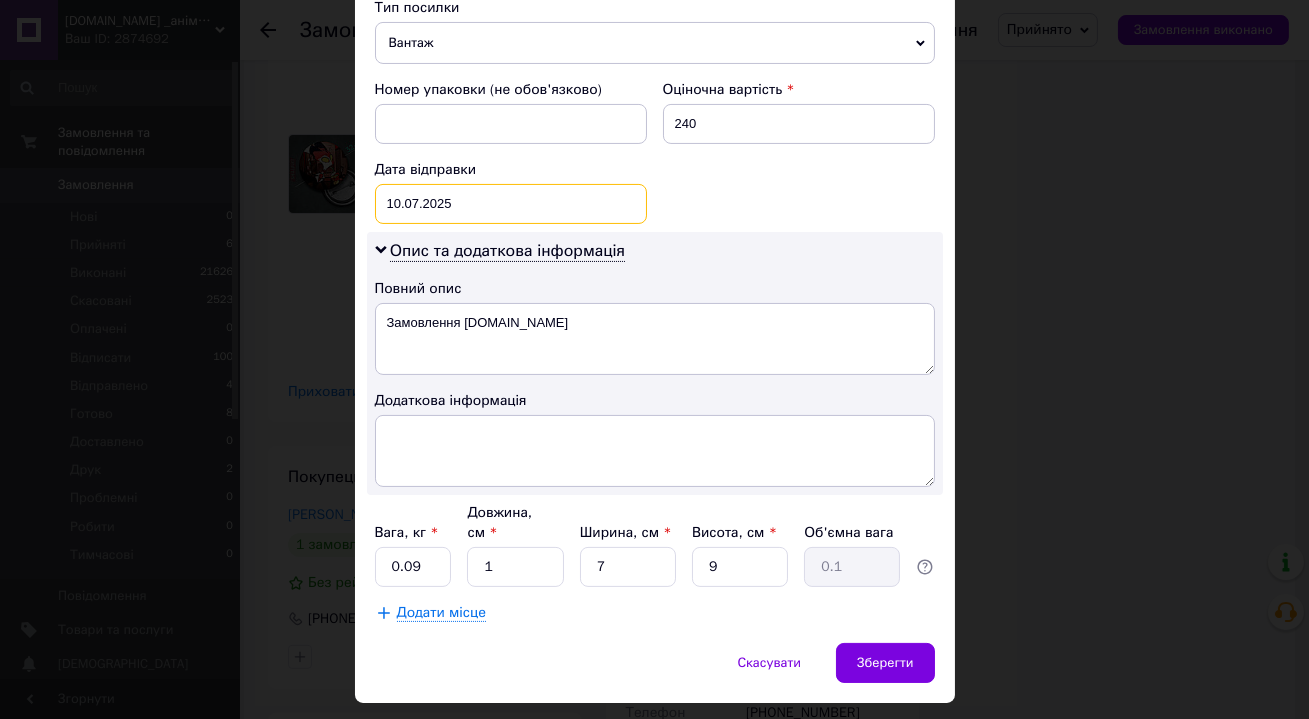 click on "[DATE] < 2025 > < Июль > Пн Вт Ср Чт Пт Сб Вс 30 1 2 3 4 5 6 7 8 9 10 11 12 13 14 15 16 17 18 19 20 21 22 23 24 25 26 27 28 29 30 31 1 2 3 4 5 6 7 8 9 10" at bounding box center (511, 204) 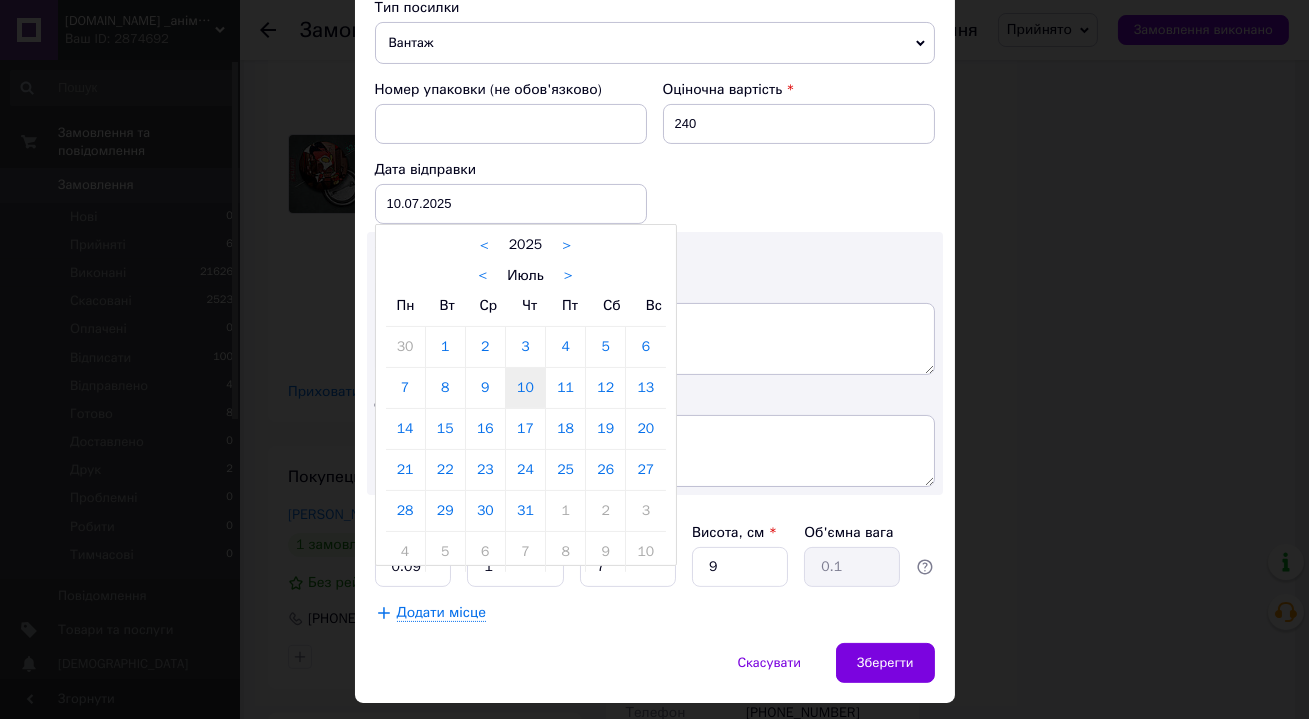 click on "11" at bounding box center (565, 388) 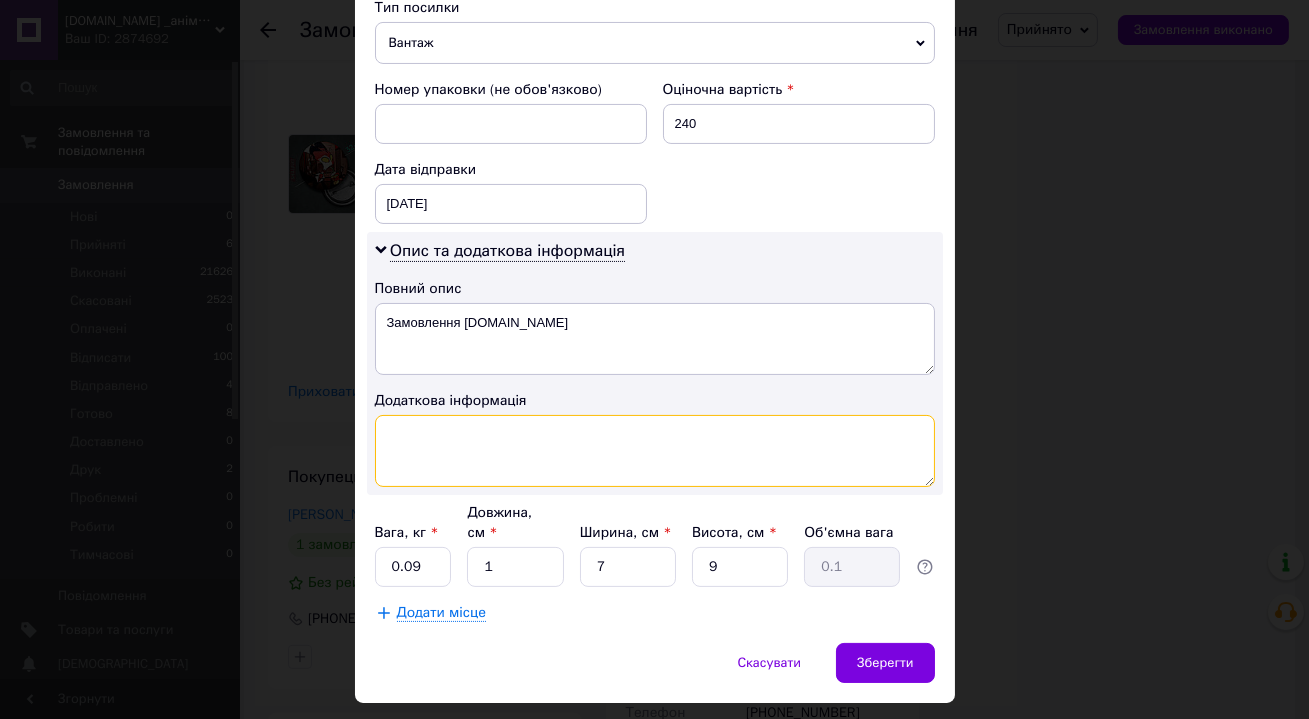 drag, startPoint x: 487, startPoint y: 444, endPoint x: 507, endPoint y: 416, distance: 34.4093 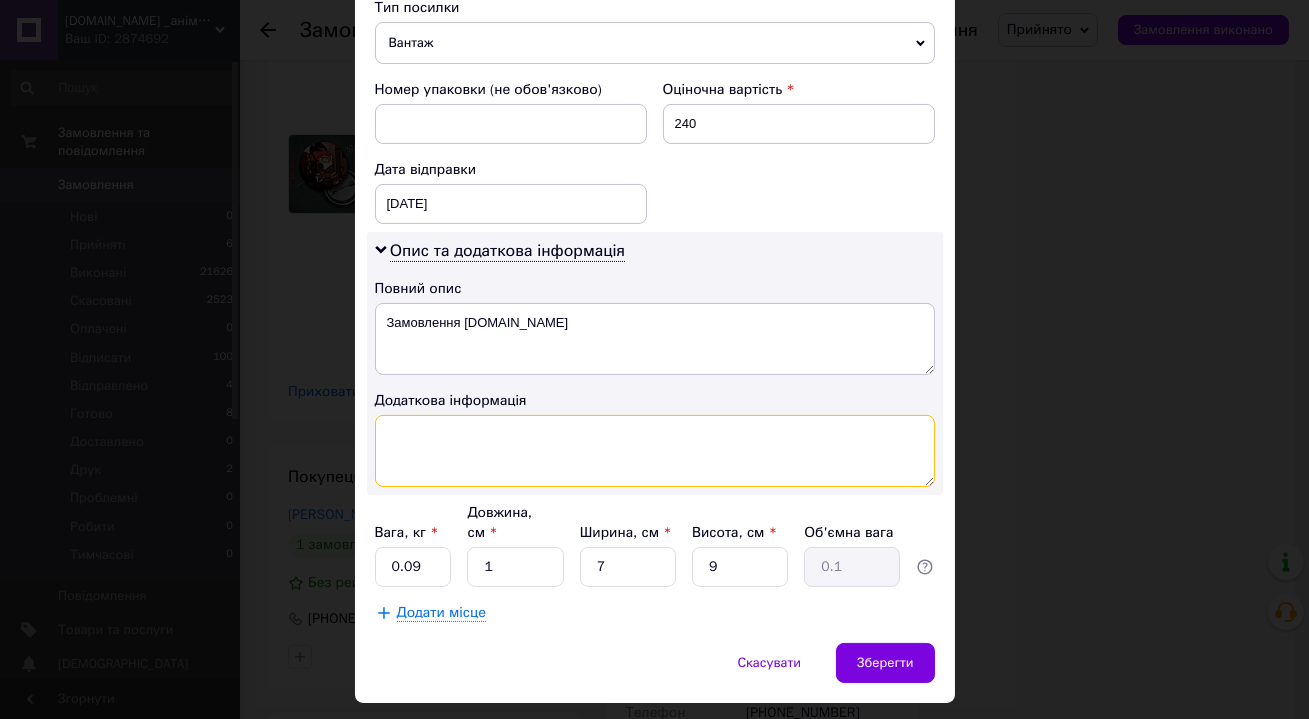 click at bounding box center [655, 451] 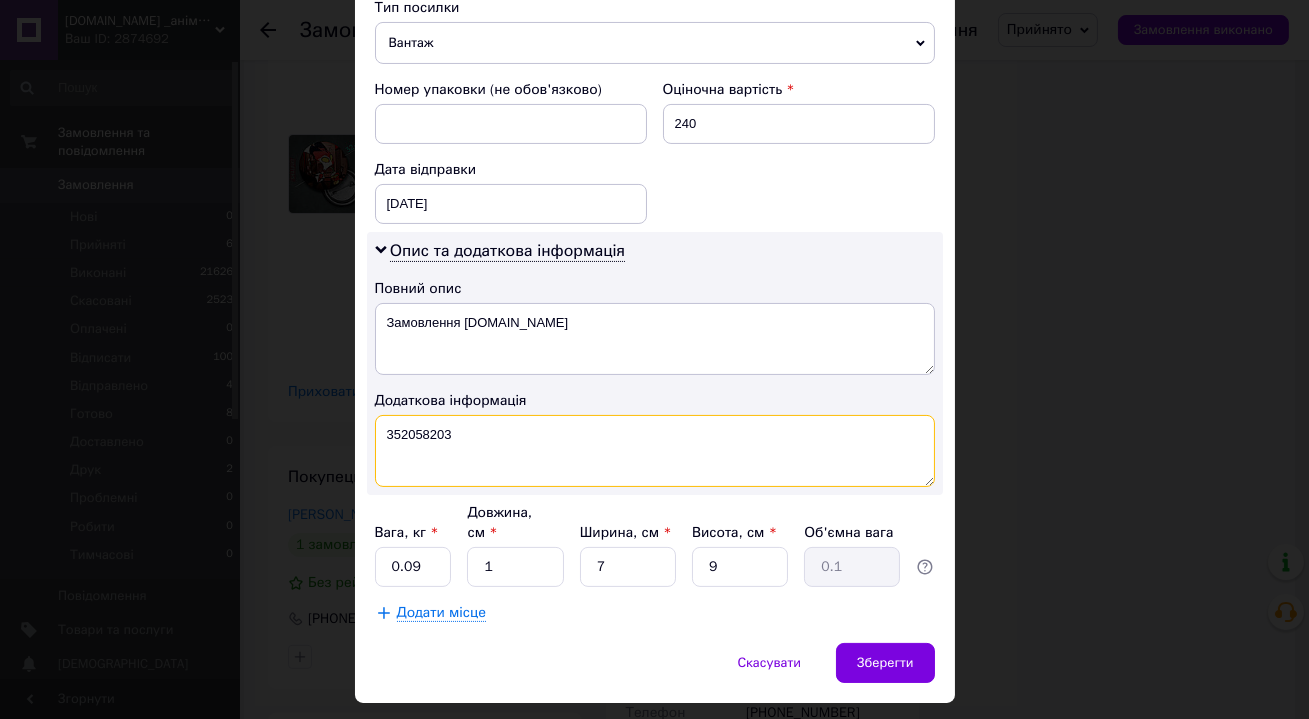 type on "352058203" 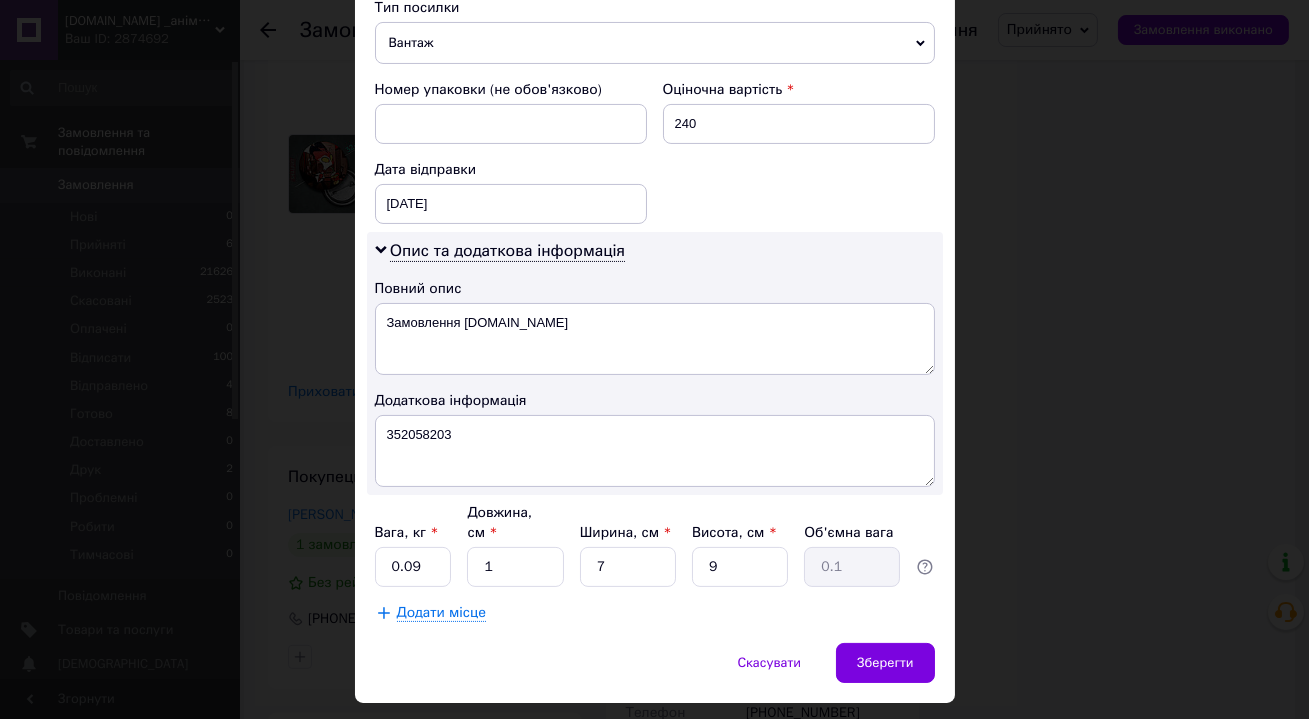 click on "Платник Отримувач Відправник Прізвище отримувача [PERSON_NAME] Ім'я отримувача [PERSON_NAME] батькові отримувача Телефон отримувача [PHONE_NUMBER] Тип доставки В поштоматі У відділенні Кур'єром Місто м. [GEOGRAPHIC_DATA] ([GEOGRAPHIC_DATA].) Поштомат Поштомат №36848: вул. [PERSON_NAME][STREET_ADDRESS] (маг.Бадьорий) Місце відправки м. [GEOGRAPHIC_DATA] ([GEOGRAPHIC_DATA].): №71 (до 30 кг на одне місце): бульв. [PERSON_NAME], 5 Немає збігів. Спробуйте змінити умови пошуку Додати ще місце відправки Тип посилки Вантаж Документи Номер упаковки (не обов'язково) Оціночна вартість 240 Дата відправки [DATE] < 2025 > < Июль > Пн Вт Ср" at bounding box center (655, 17) 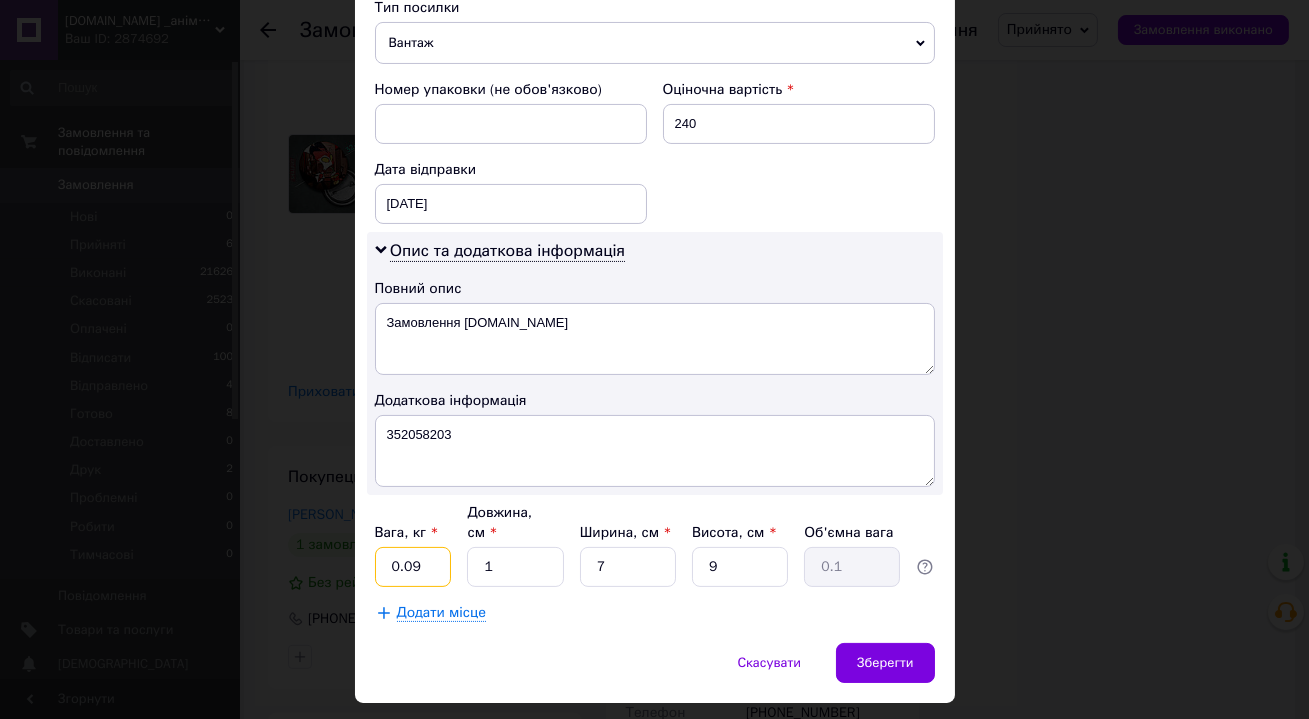 click on "0.09" at bounding box center [413, 567] 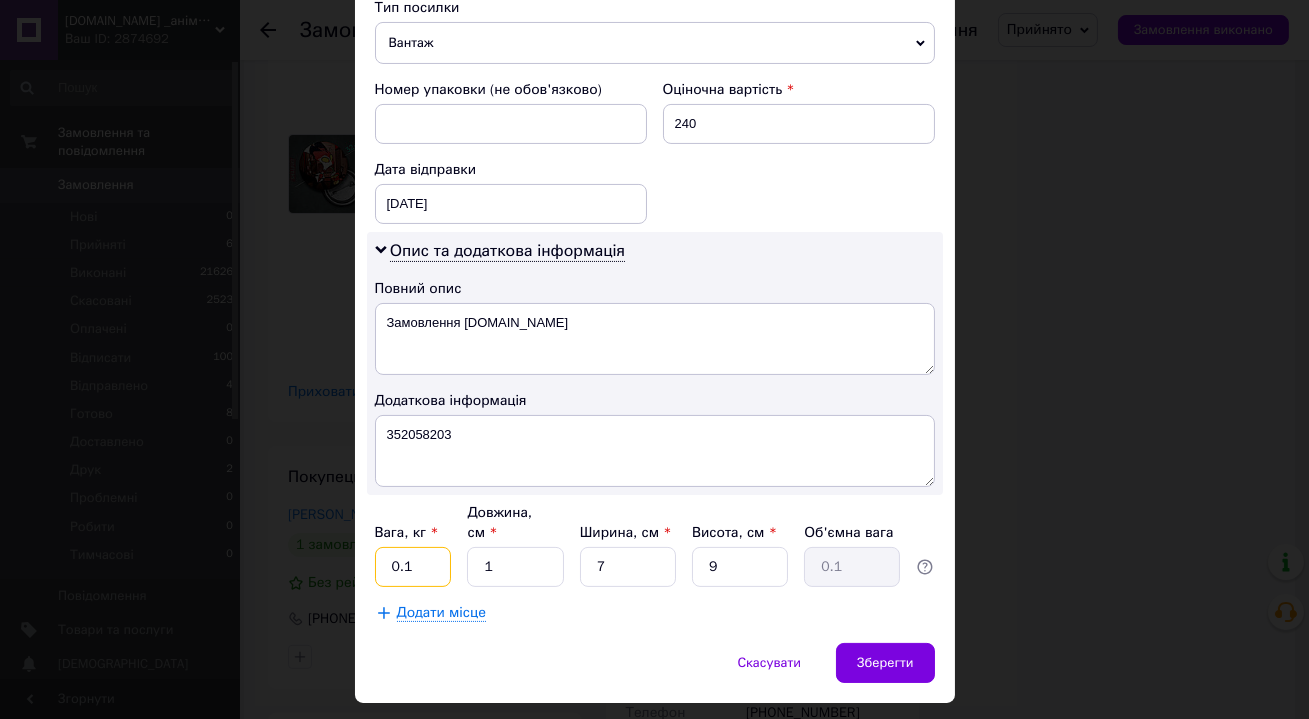 type on "0.1" 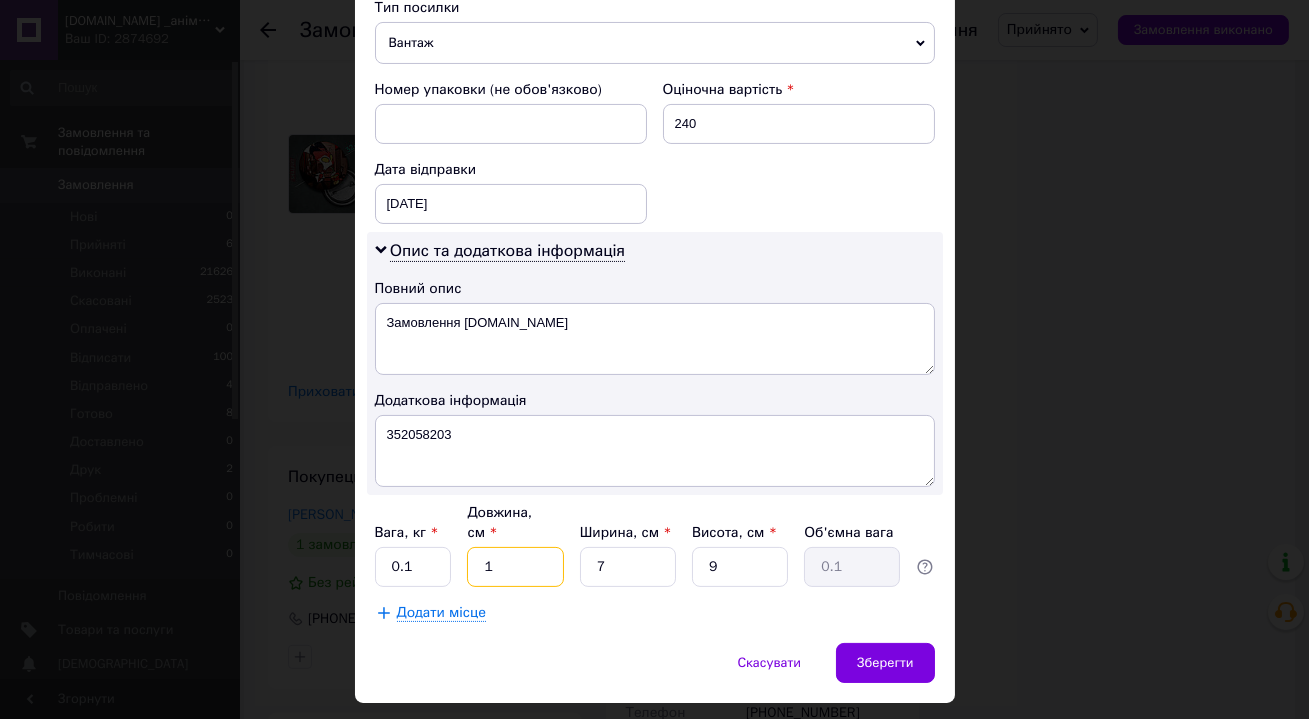 click on "1" at bounding box center [515, 567] 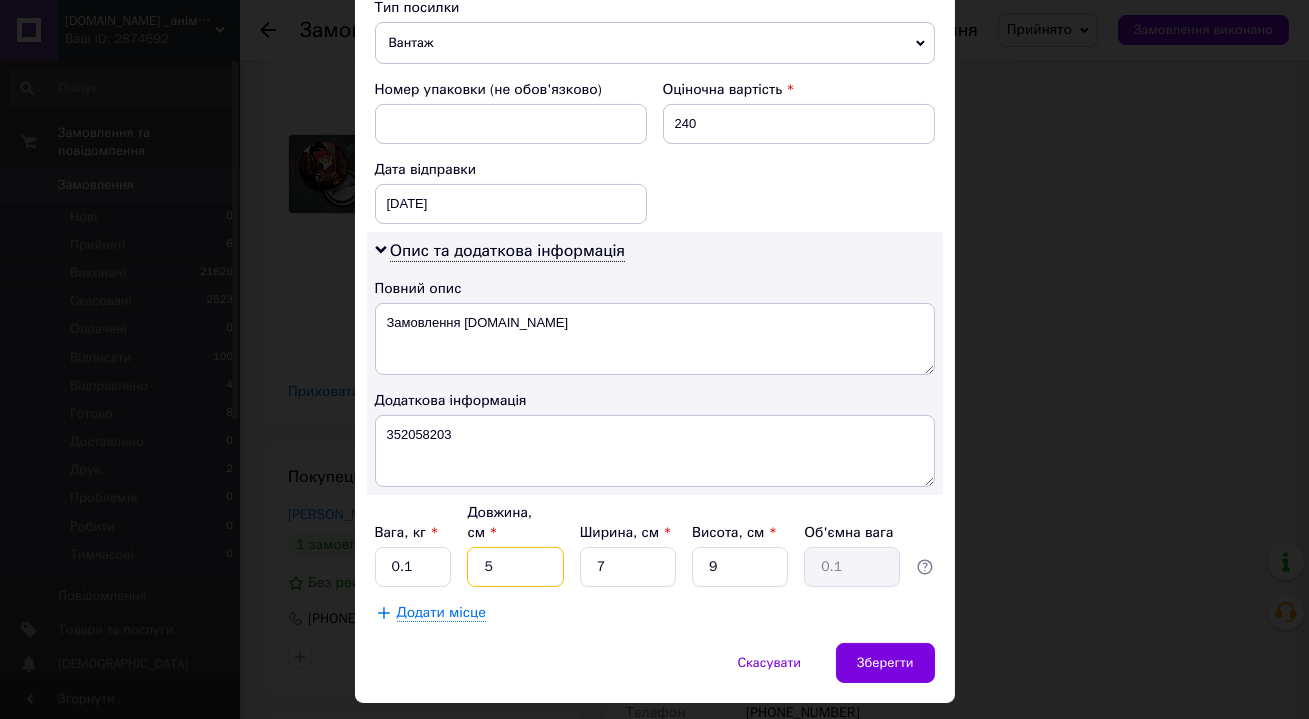 type on "5" 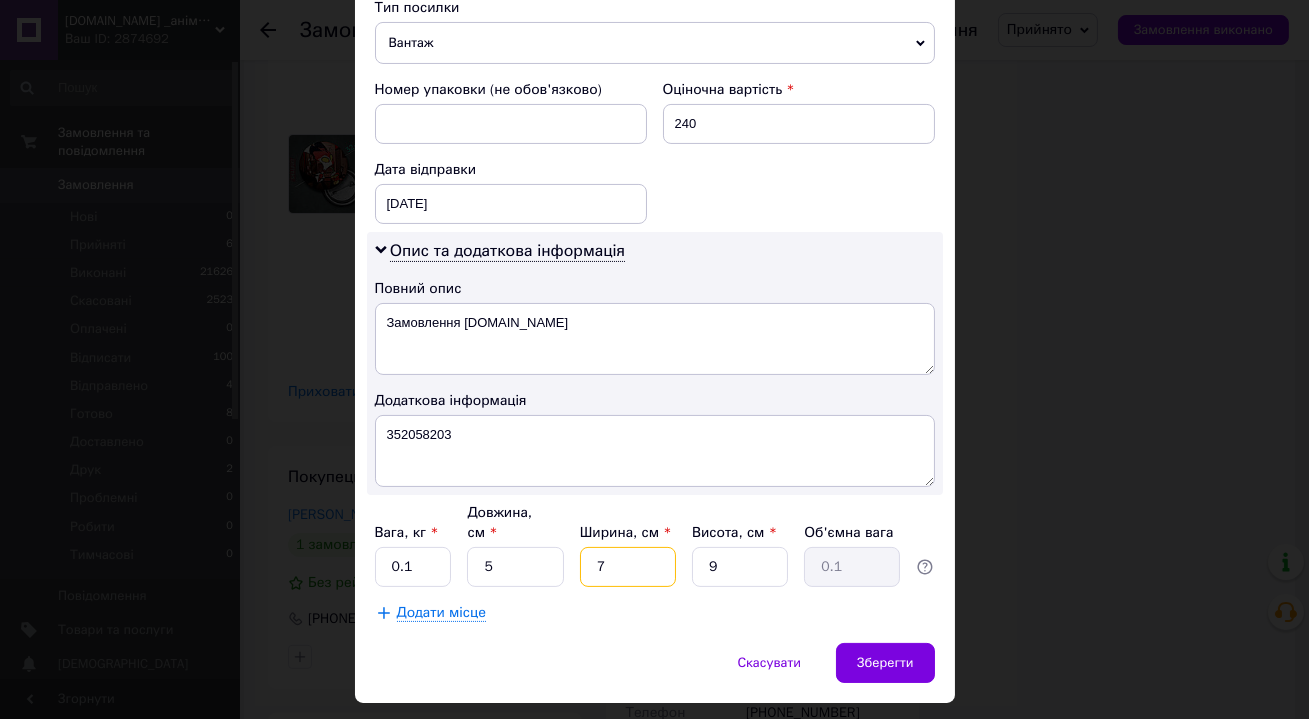 click on "7" at bounding box center [628, 567] 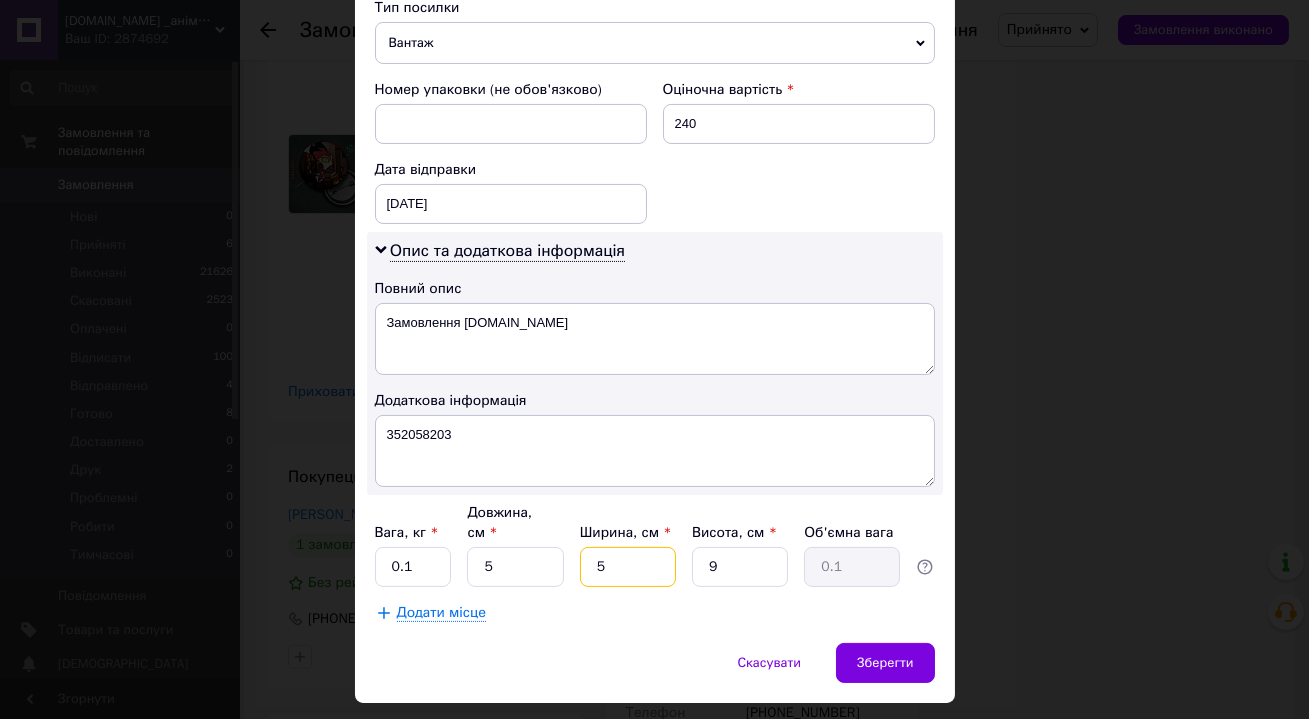 type on "5" 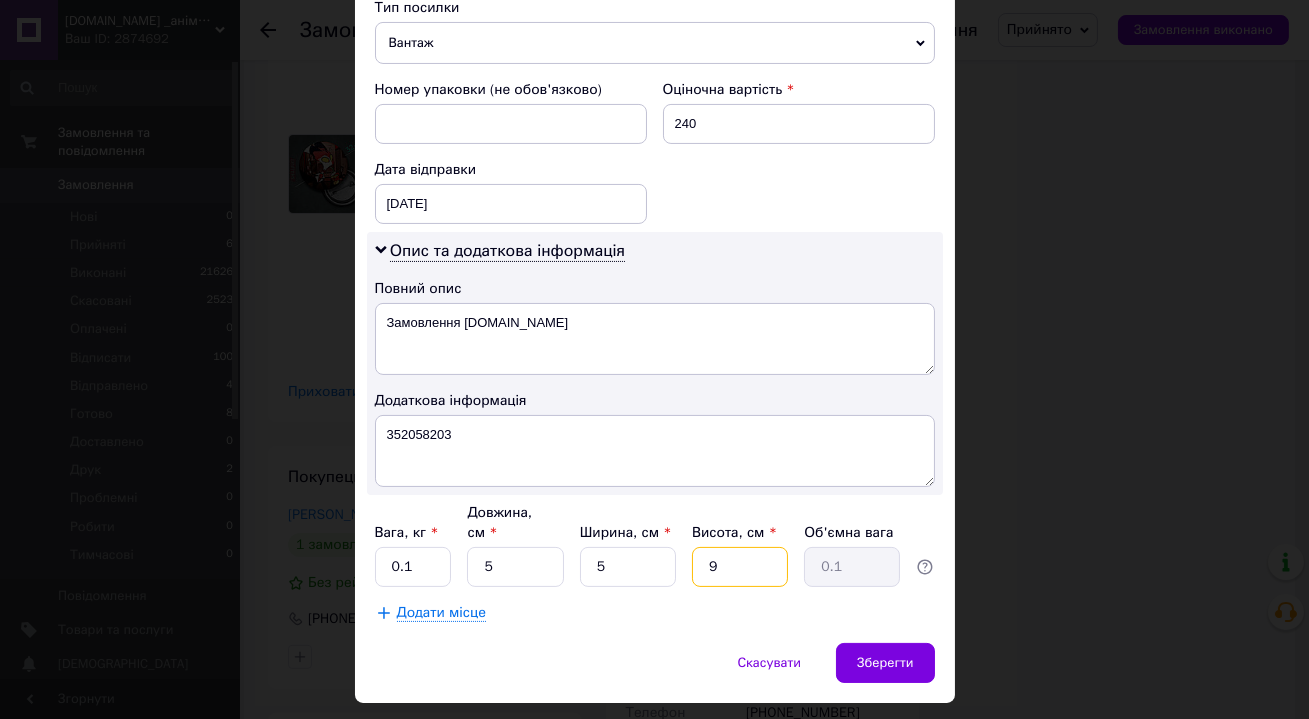 click on "9" at bounding box center (740, 567) 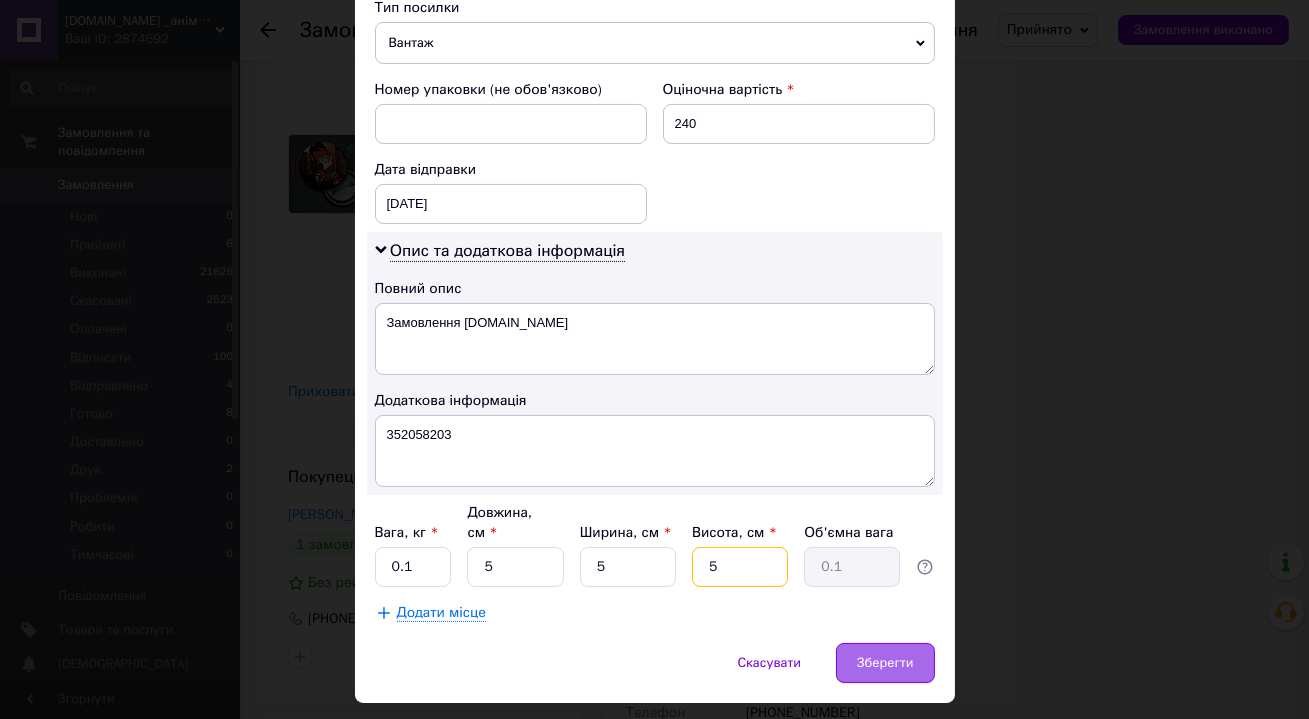 type on "5" 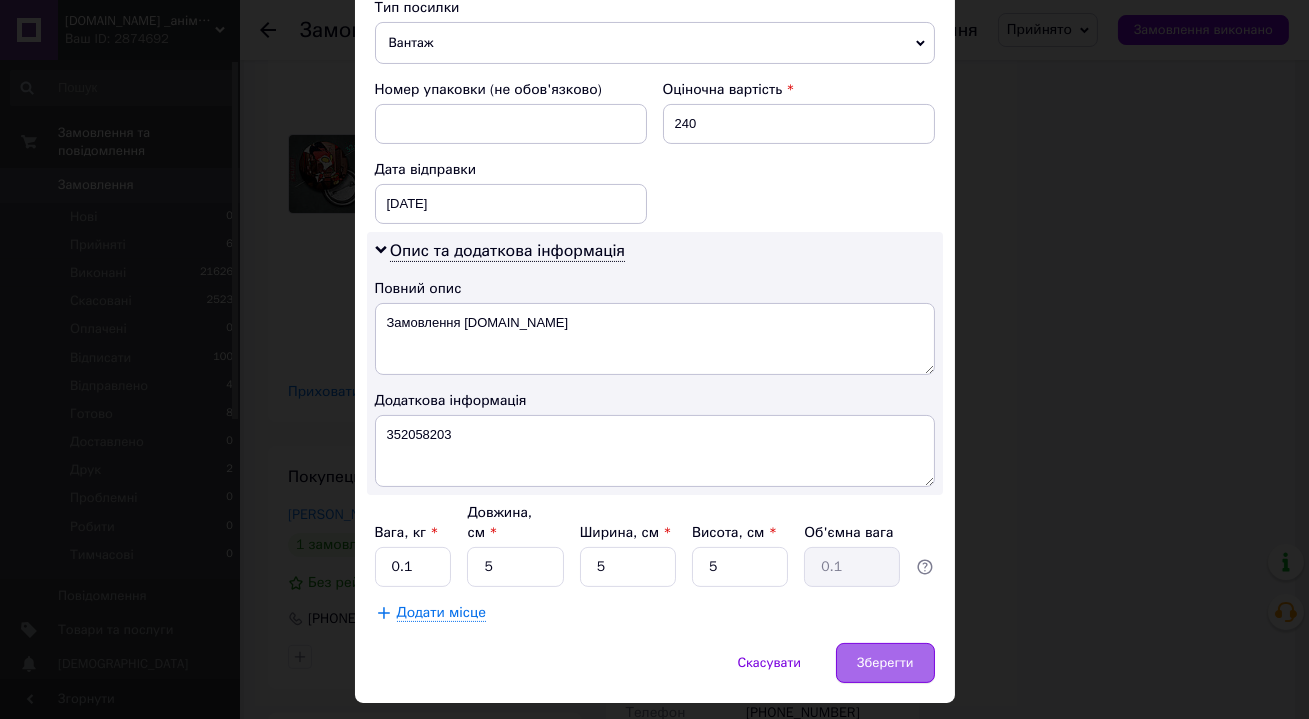 click on "Зберегти" at bounding box center (885, 663) 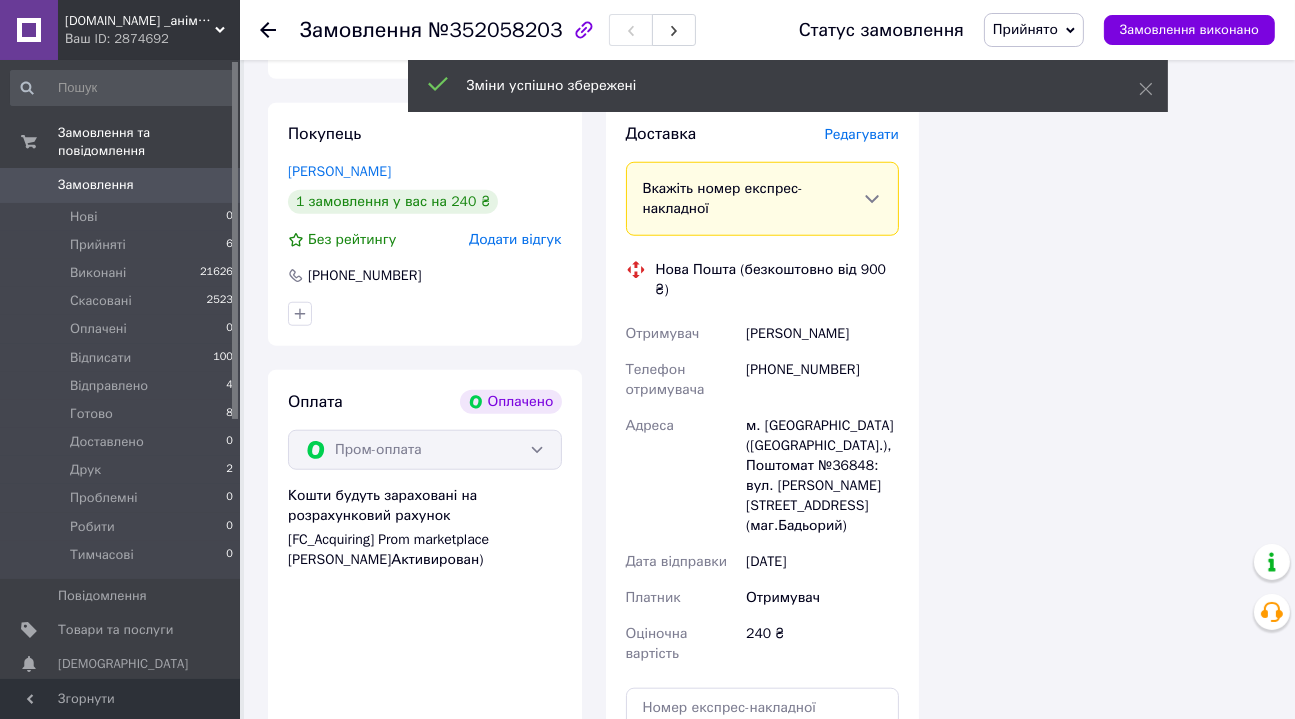 scroll, scrollTop: 2272, scrollLeft: 0, axis: vertical 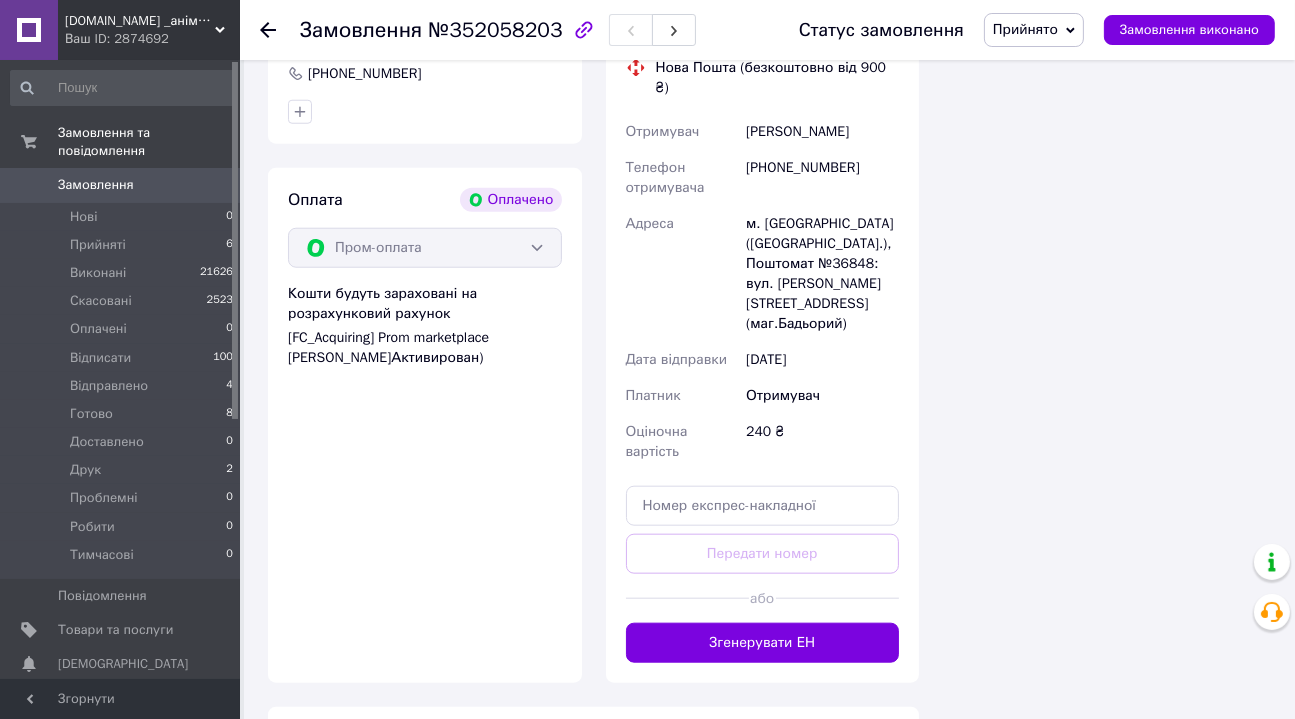 drag, startPoint x: 816, startPoint y: 484, endPoint x: 835, endPoint y: 479, distance: 19.646883 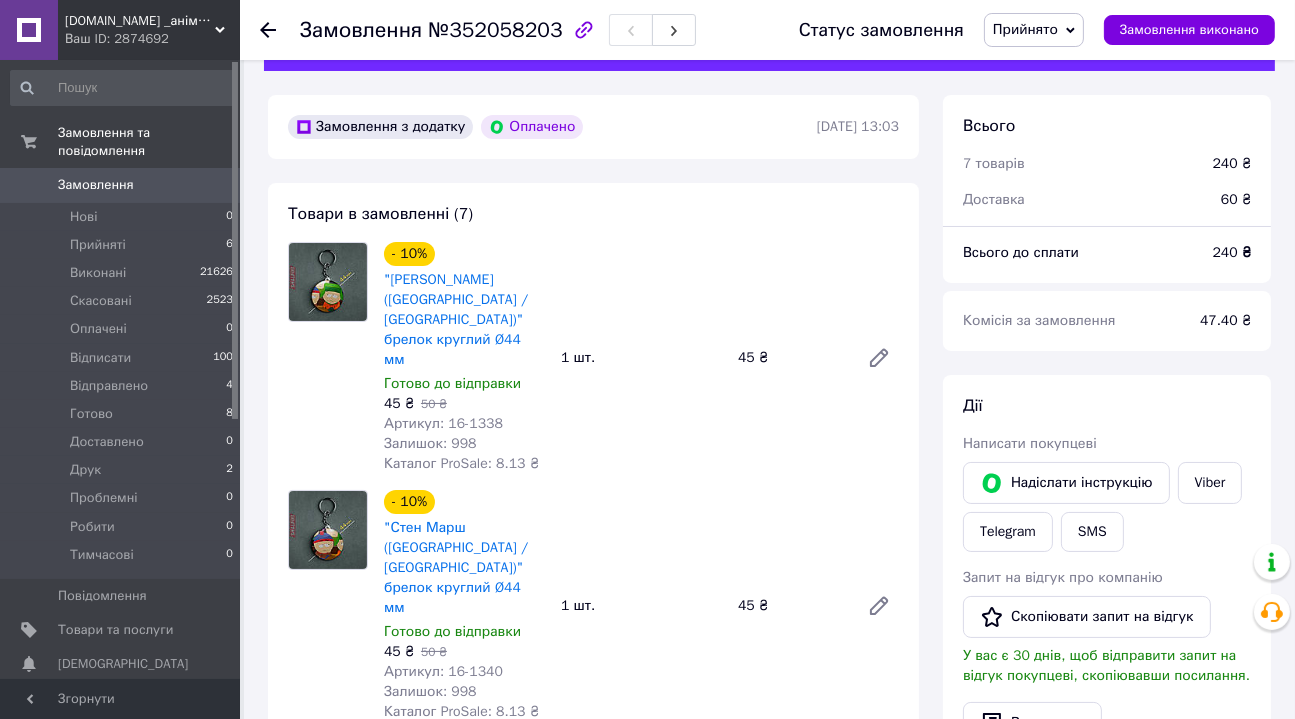 scroll, scrollTop: 0, scrollLeft: 0, axis: both 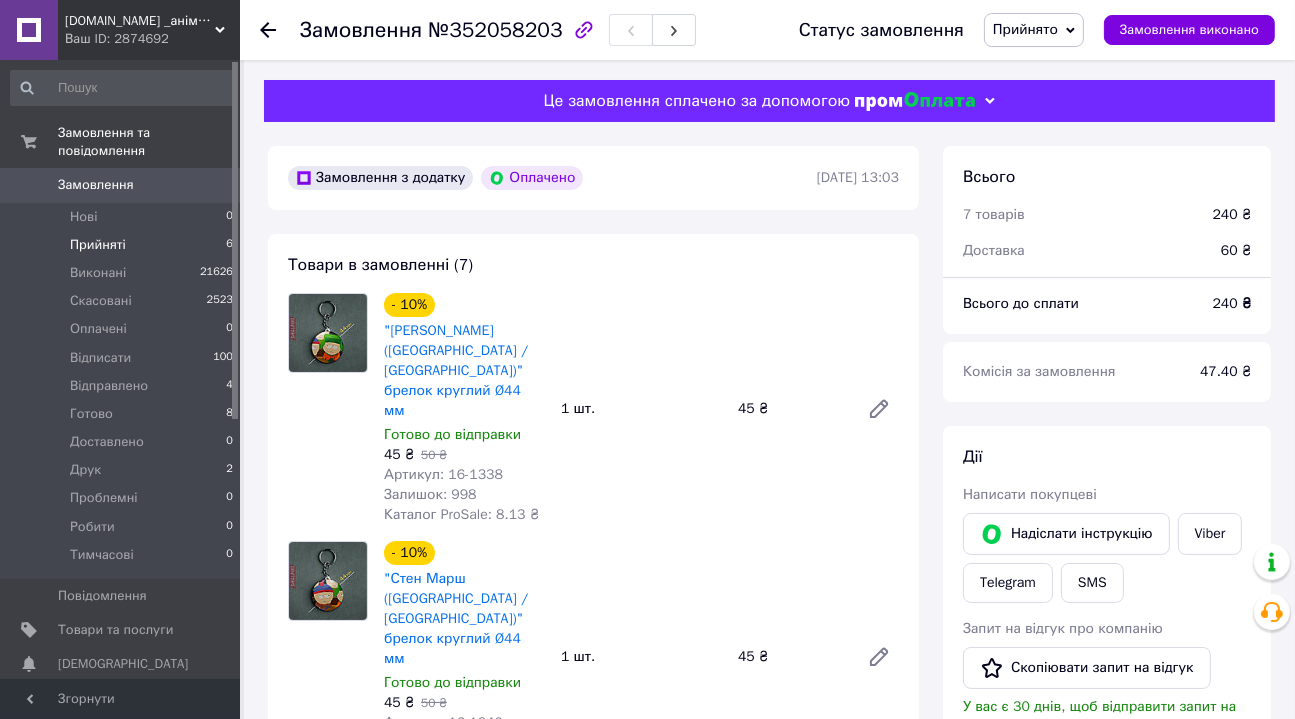 click on "Прийняті 6" at bounding box center [122, 245] 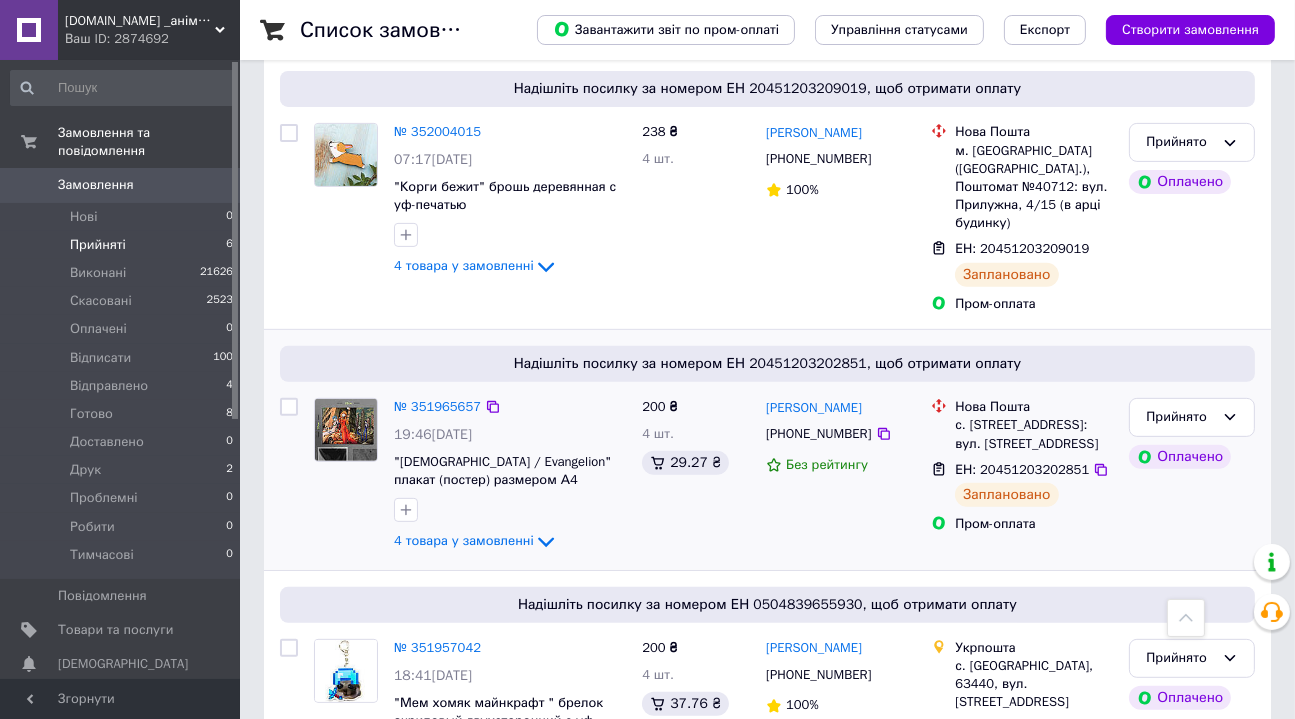 scroll, scrollTop: 1006, scrollLeft: 0, axis: vertical 